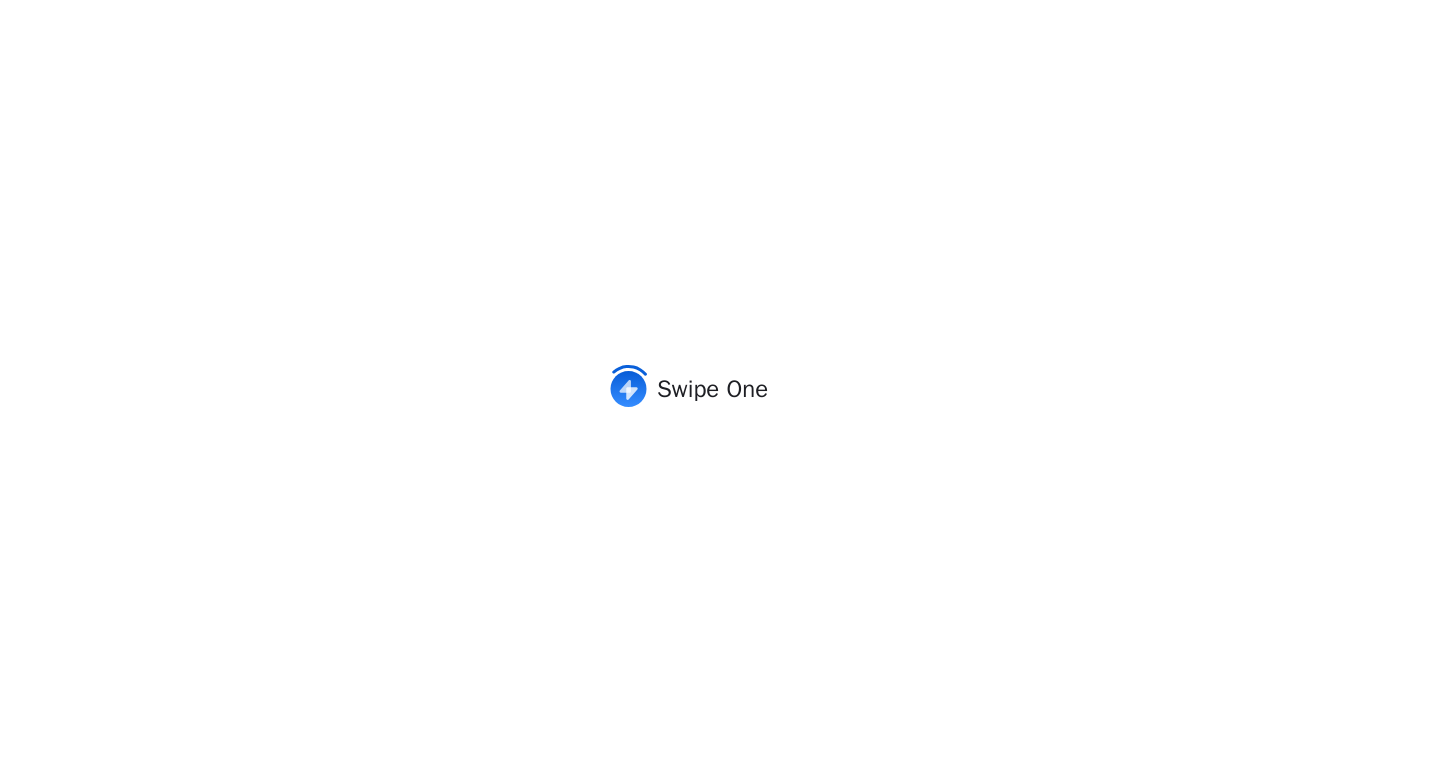 scroll, scrollTop: 0, scrollLeft: 0, axis: both 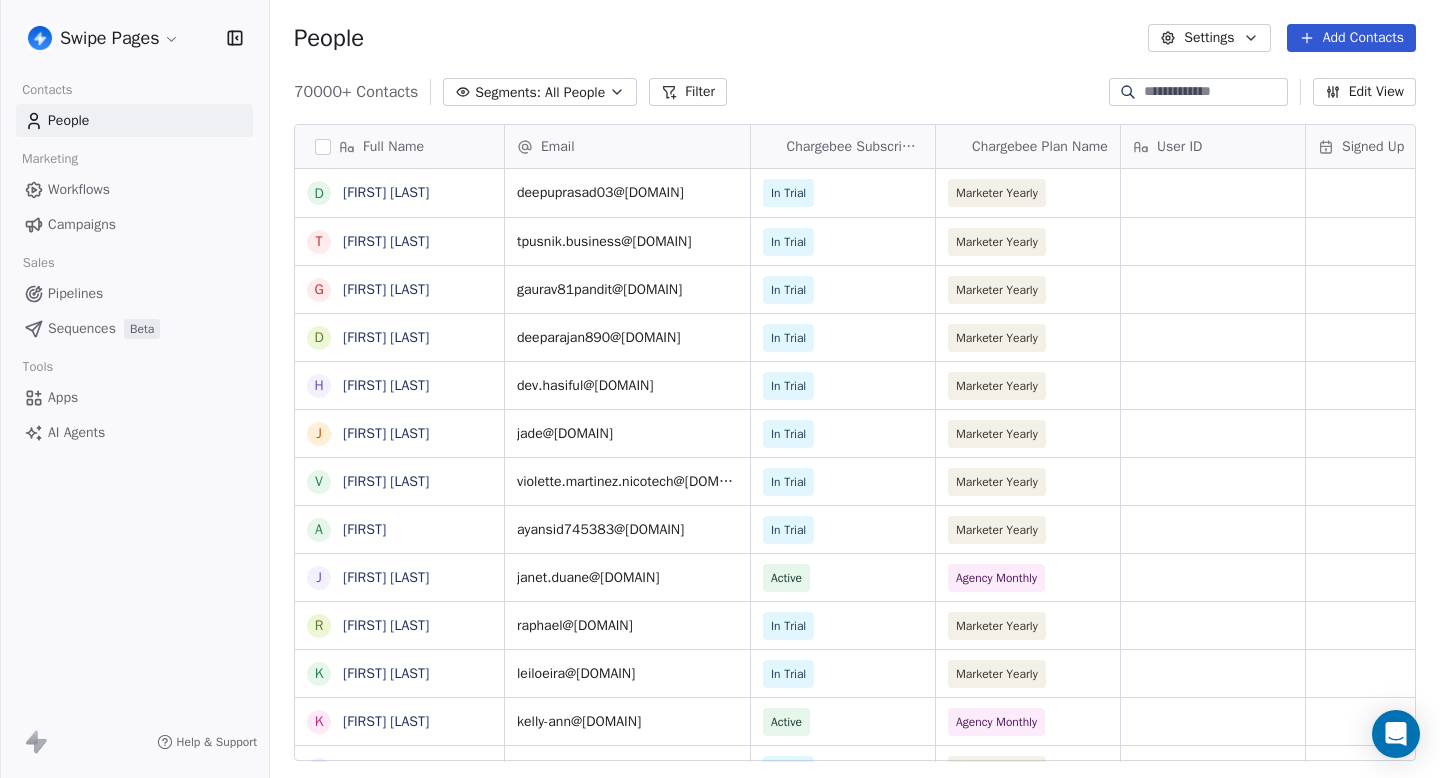 click on "D deepu prasad T Tomaž Pušnik G Gaurav Pandey D Deepa Rajan H Hasiful Islam J Jade Vanichvirulh V V MP A Ayansid J Janet Duane R Raphael Seroussi K Karina Galdeman K Kelly-Ann Barr P Pablo Alborán arretsa h hatim el kachkachi V Virat Singhaniya m mm hz T Tyler Mac O Omar Elshami Z Zaid Ahmed sharief s sparkle D Daniel Batista G Giulia Rossetto I Iakovos Koukas A Afiq Kamarudin R RENIL RAJ G Guillermo C CELI FIGUEROA A ADEWALE AMELE A Anushya S p parwaz sarao h hajar oufkir c cosmee mart S Sídney Araújo deepuprasad03@[DOMAIN] In Trial Marketer Yearly [MONTH] [DAY], [YEAR] [HOUR]:[MINUTE] [AM/PM] $1,001-$5,000 tpusnik.business@[DOMAIN] In Trial Marketer Yearly $1,001-$5,000" at bounding box center (720, 389) 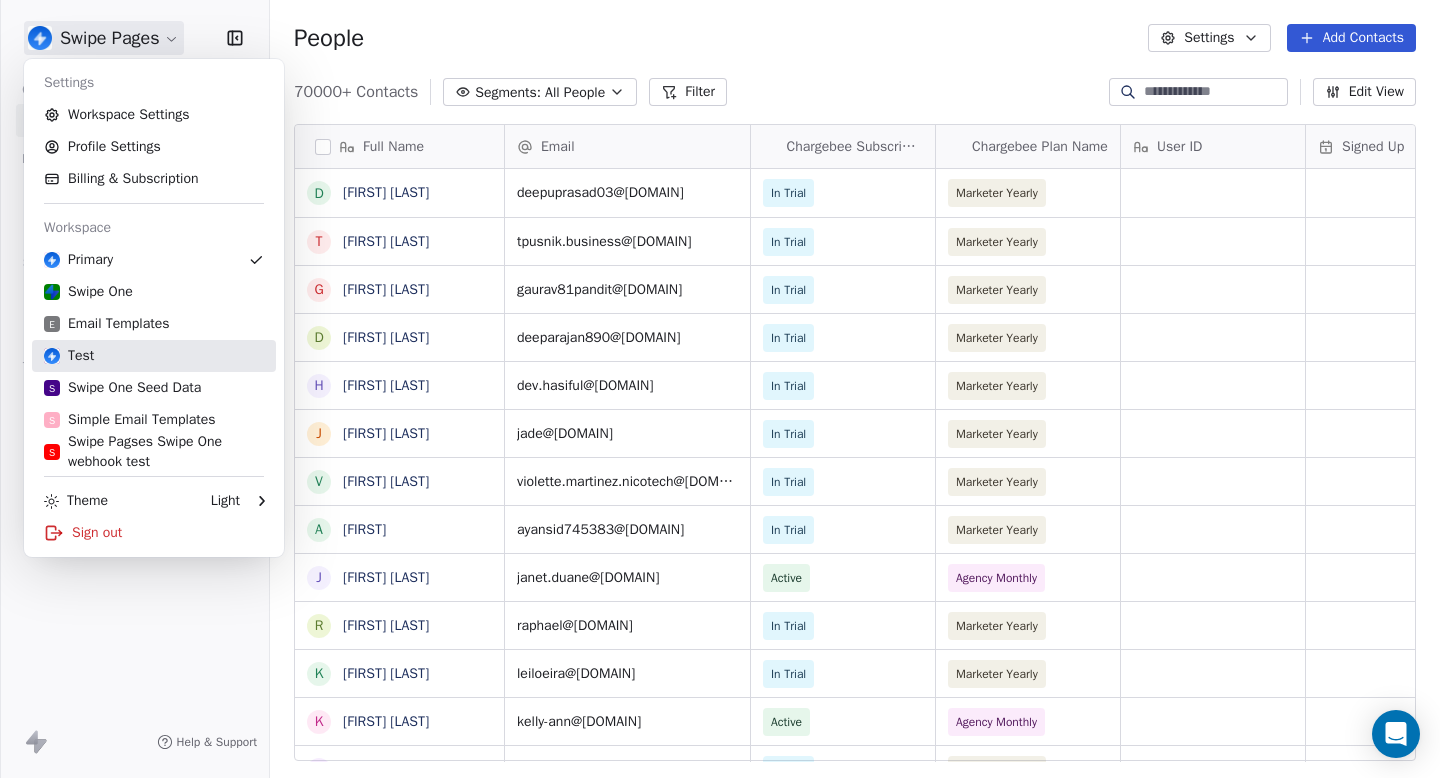 click on "Test" at bounding box center (154, 356) 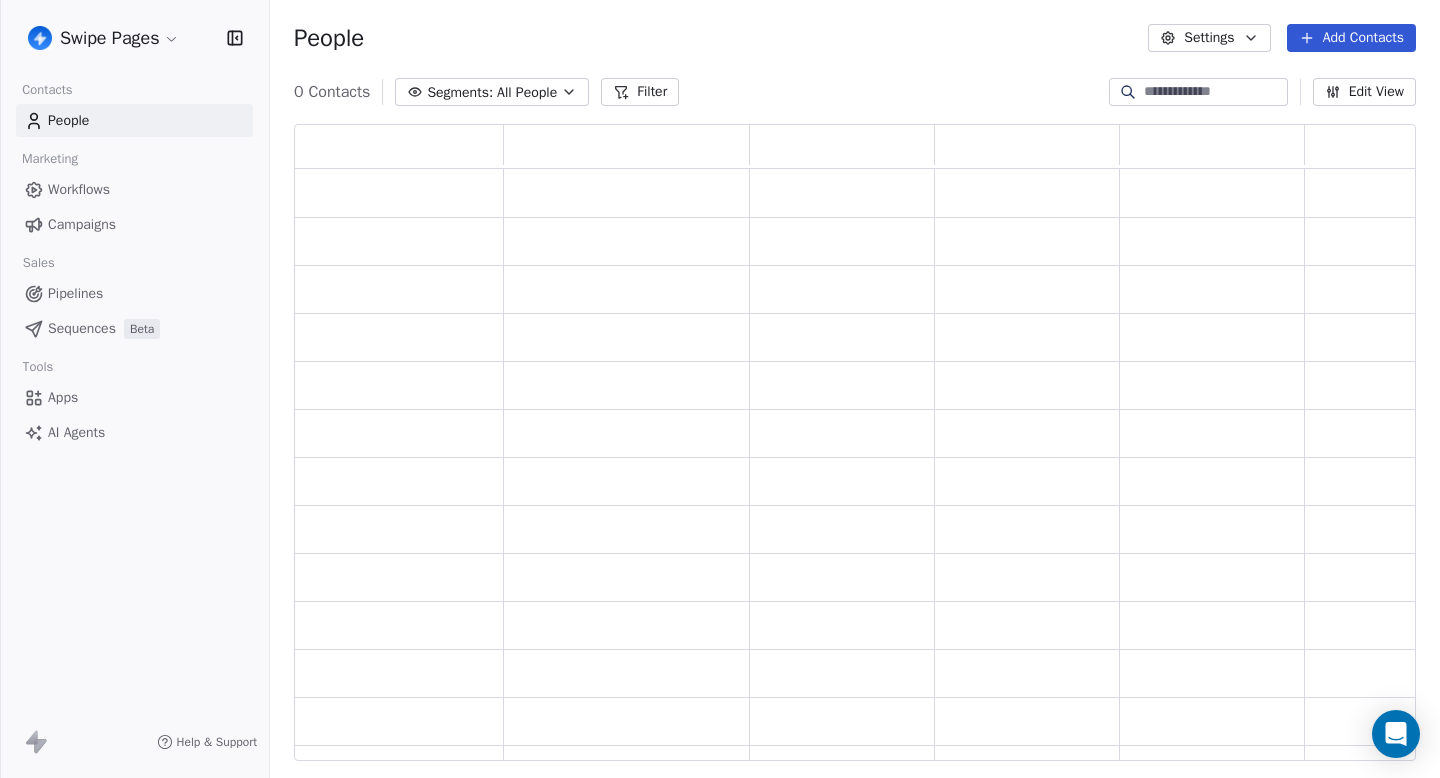 scroll, scrollTop: 1, scrollLeft: 1, axis: both 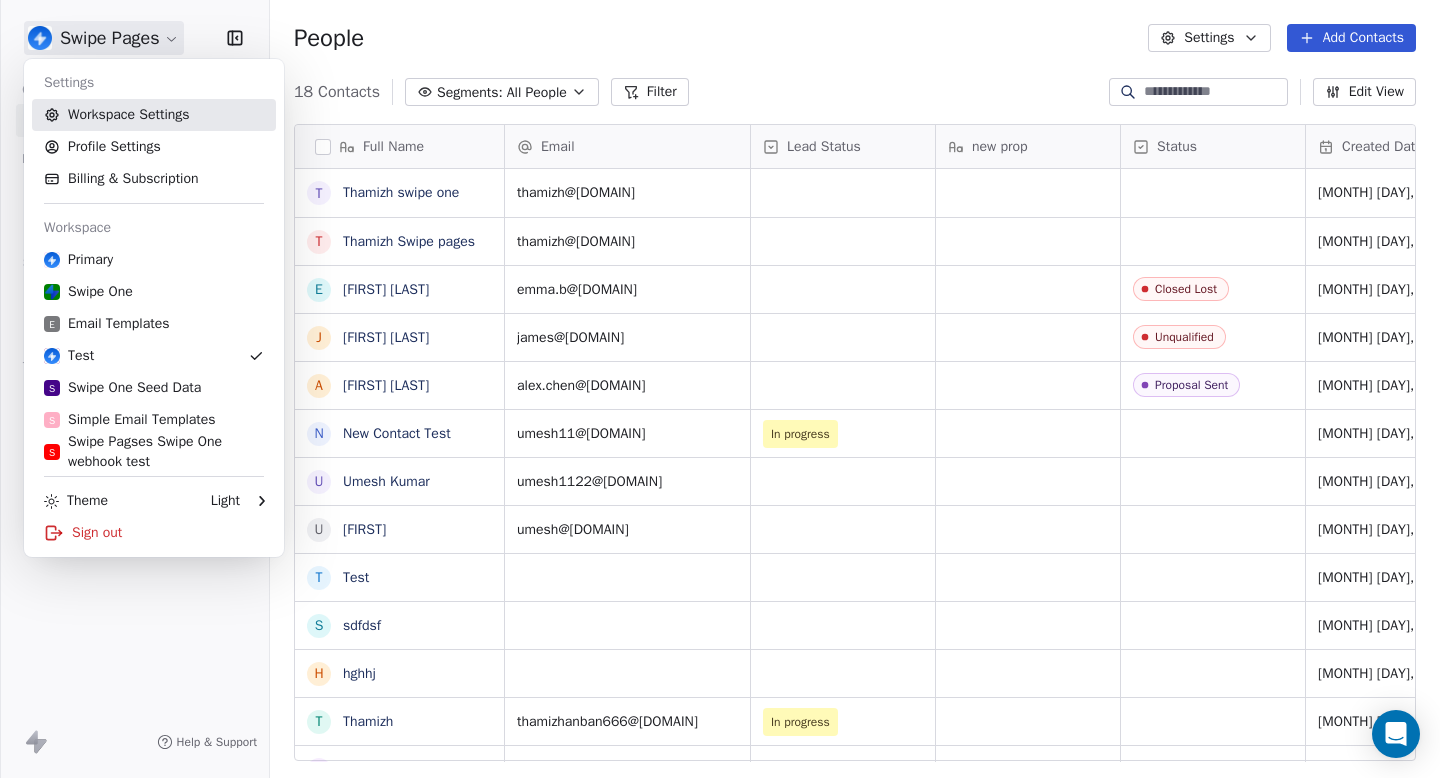 click on "Workspace Settings" at bounding box center (154, 115) 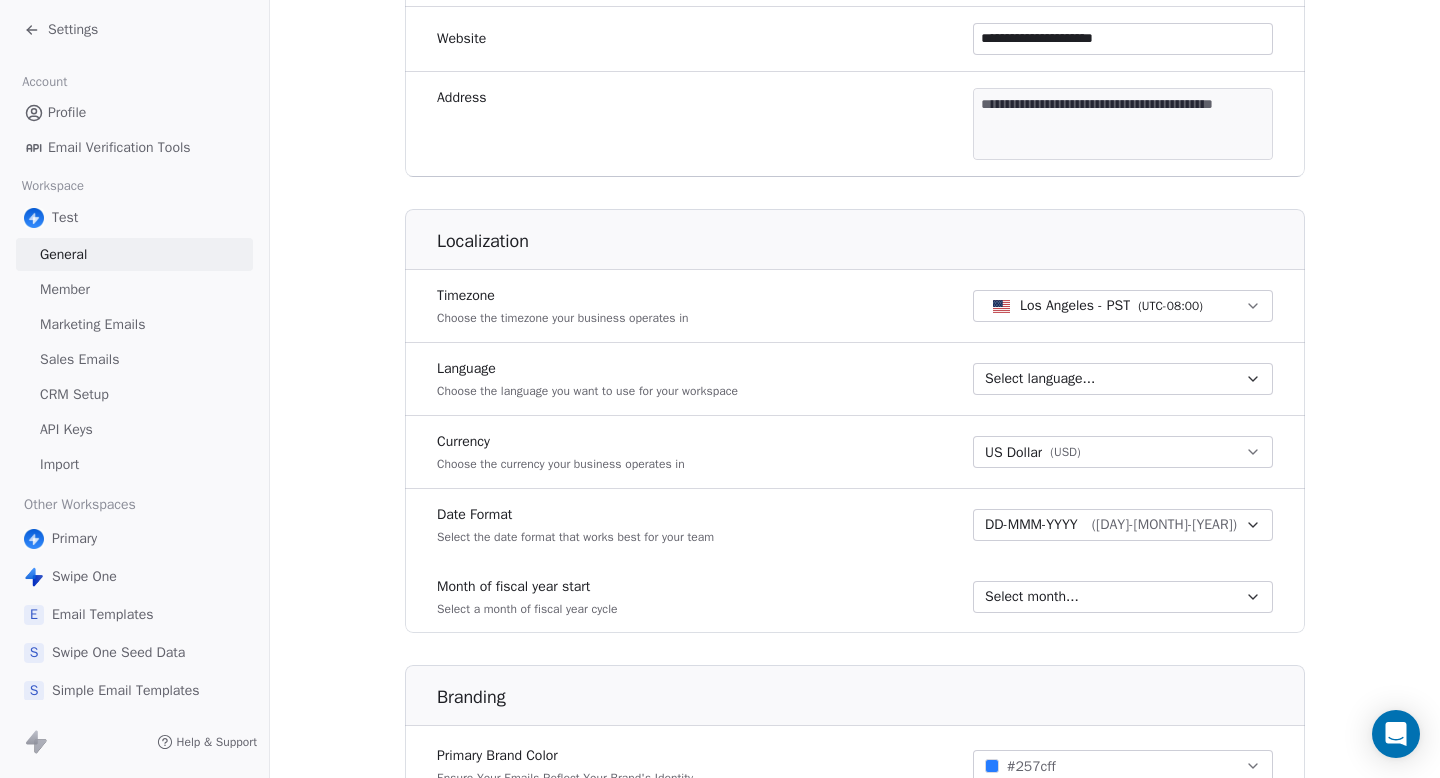 scroll, scrollTop: 937, scrollLeft: 0, axis: vertical 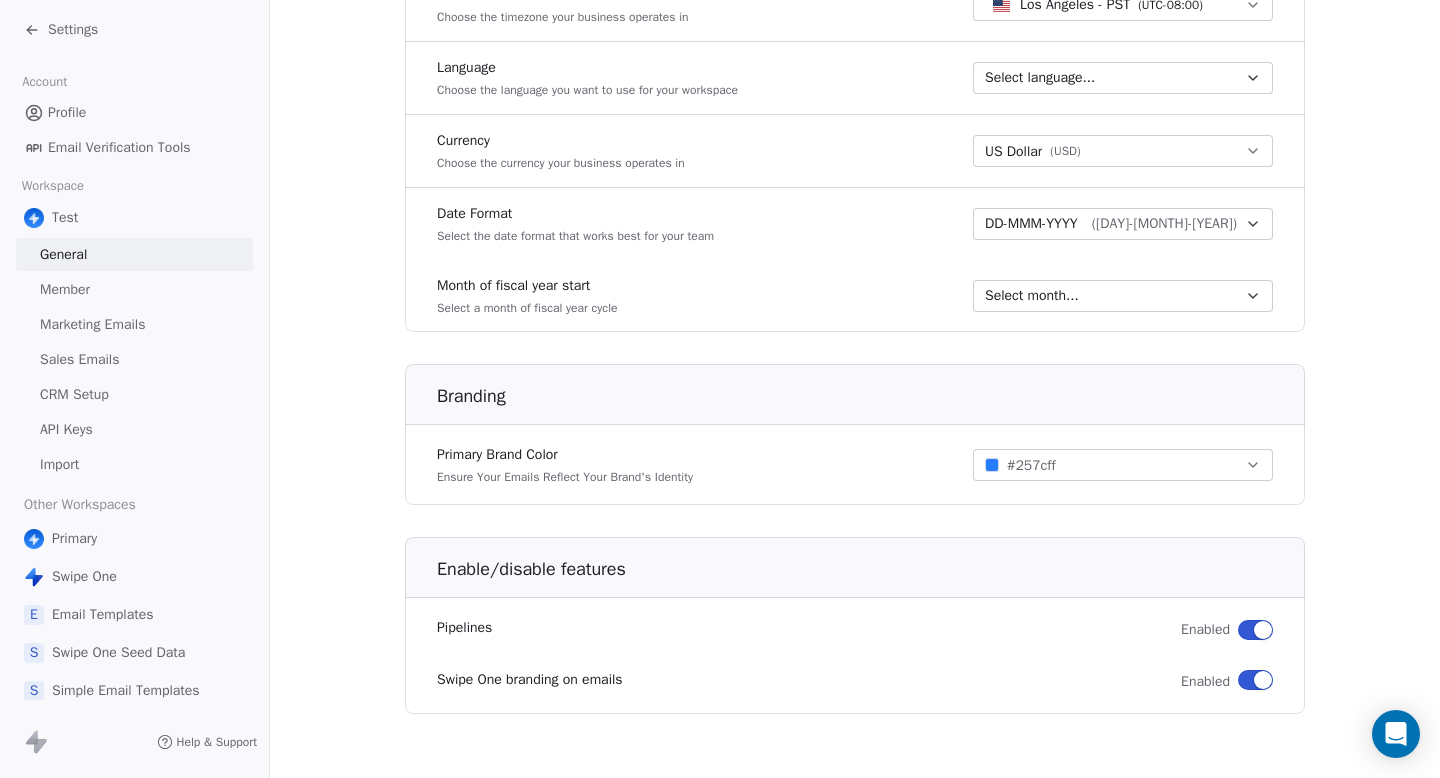 click on "Sales Emails" at bounding box center (79, 359) 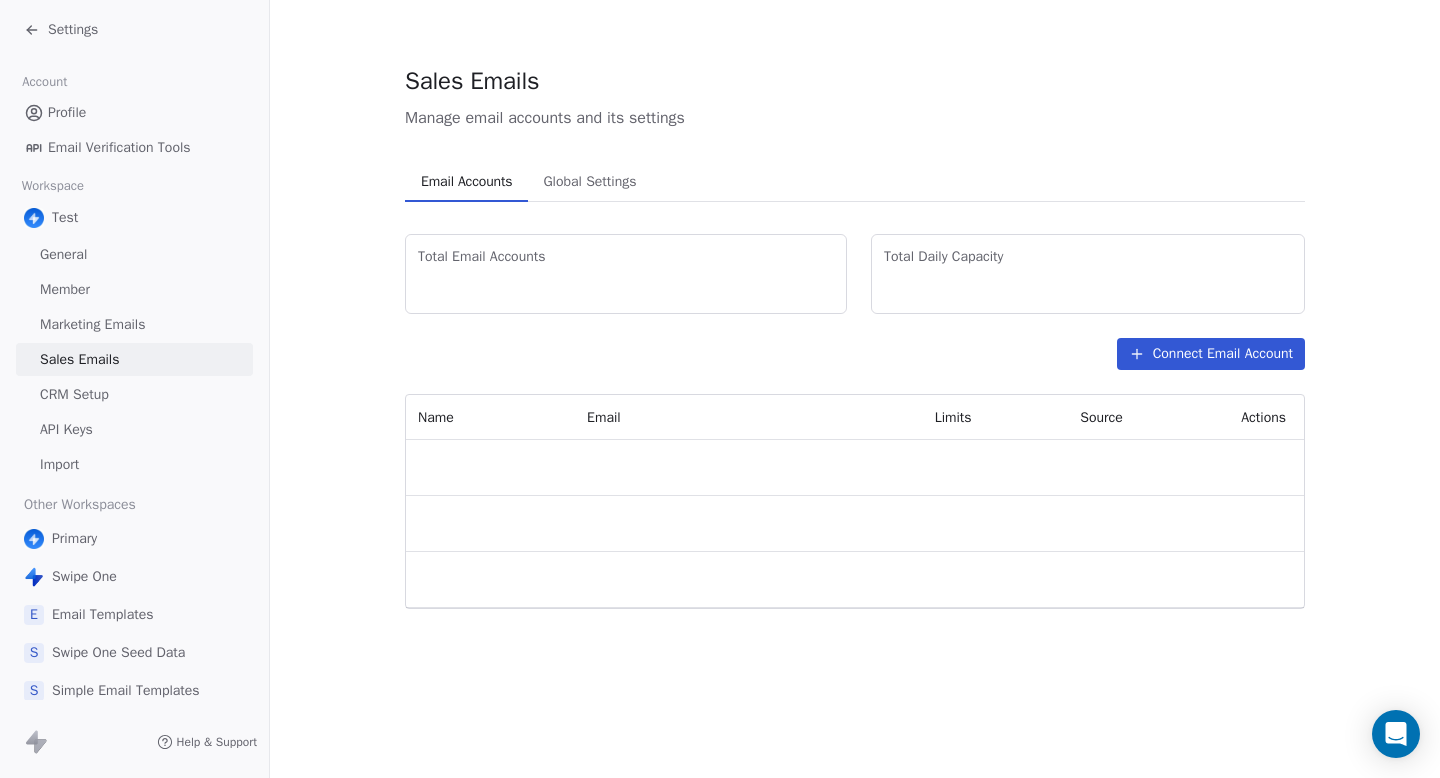scroll, scrollTop: 0, scrollLeft: 0, axis: both 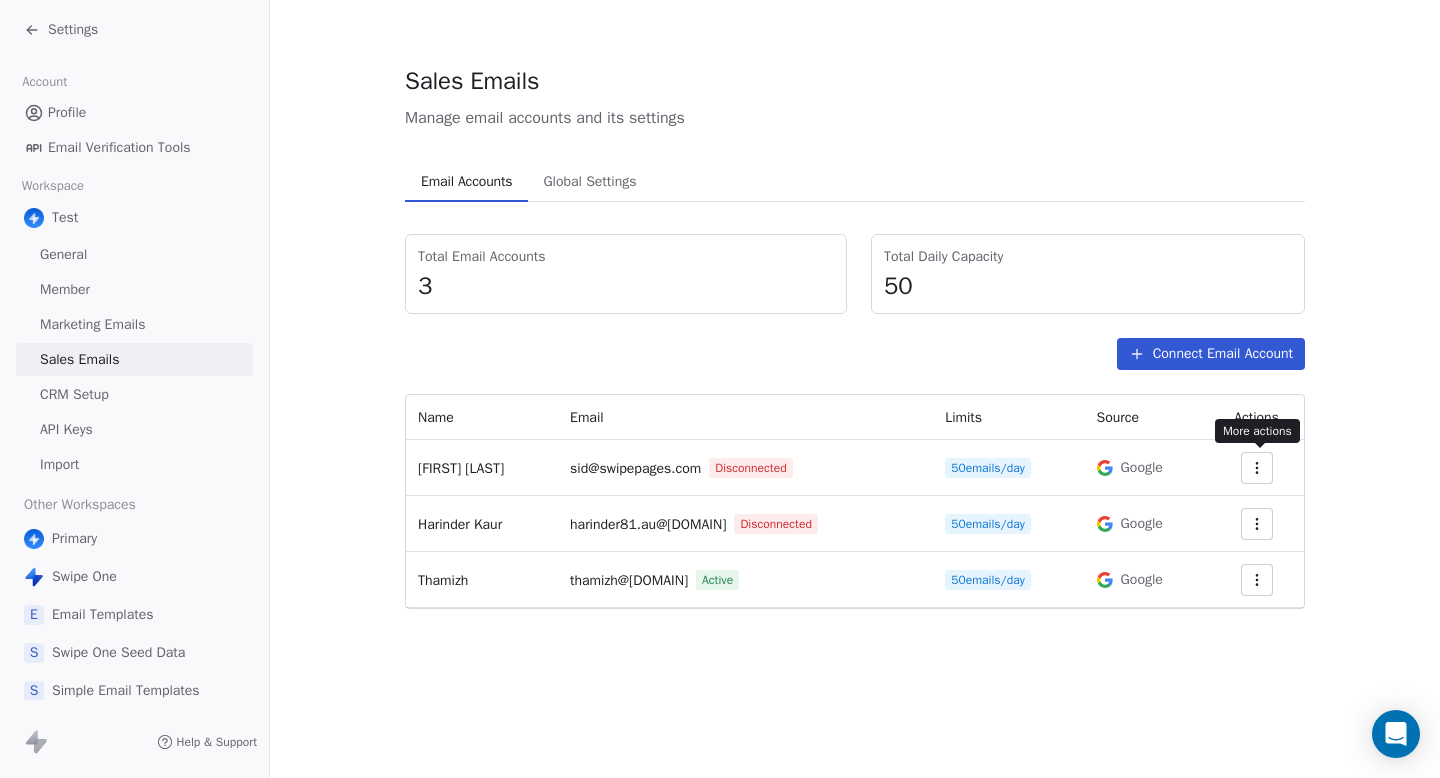 click 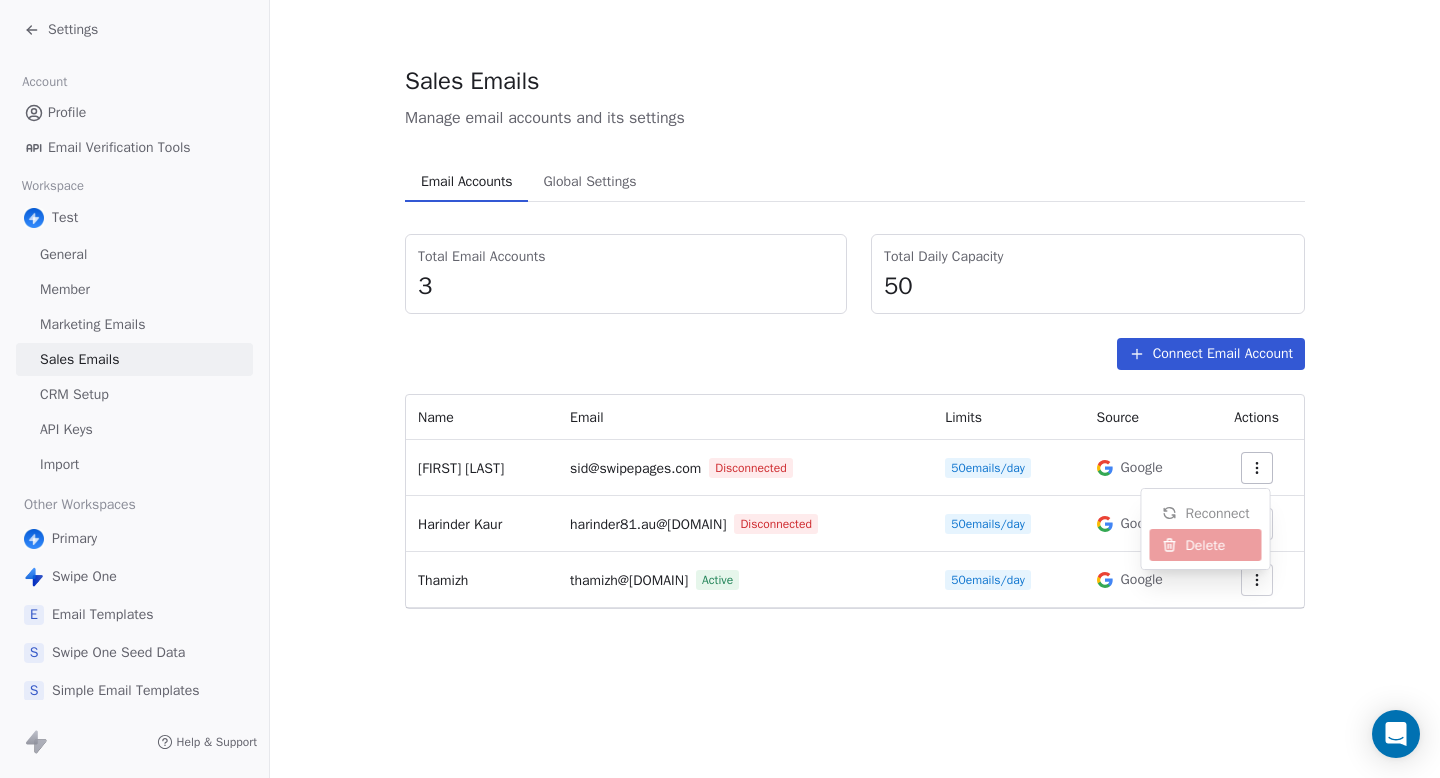 click on "Siddarth Sai Sundar sid@[DOMAIN] Disconnected 50  emails/day Google Harinder Kaur harinder81.au@[DOMAIN] Disconnected 50  emails/day Google Thamizh thamizh@[DOMAIN] Active 50  emails/day Google" at bounding box center (720, 389) 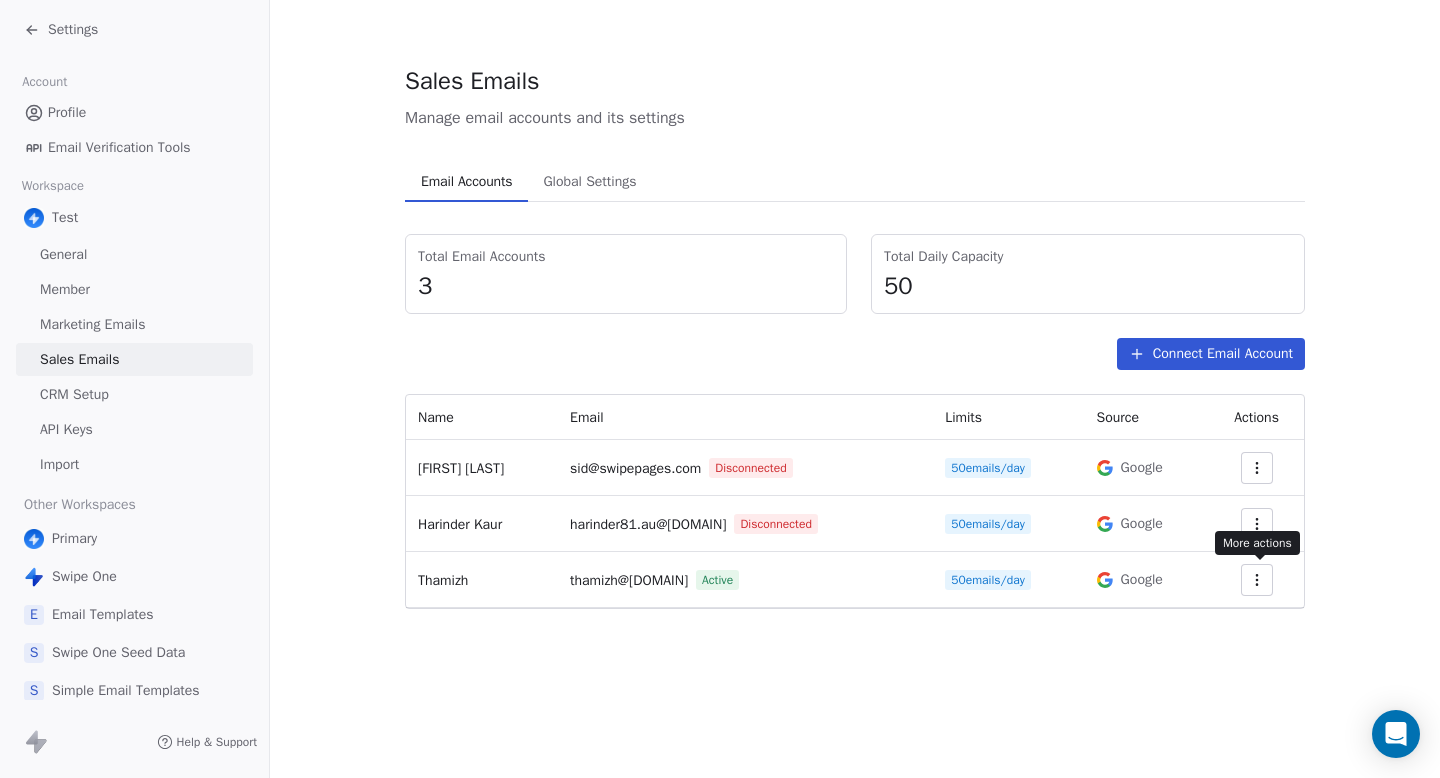 click 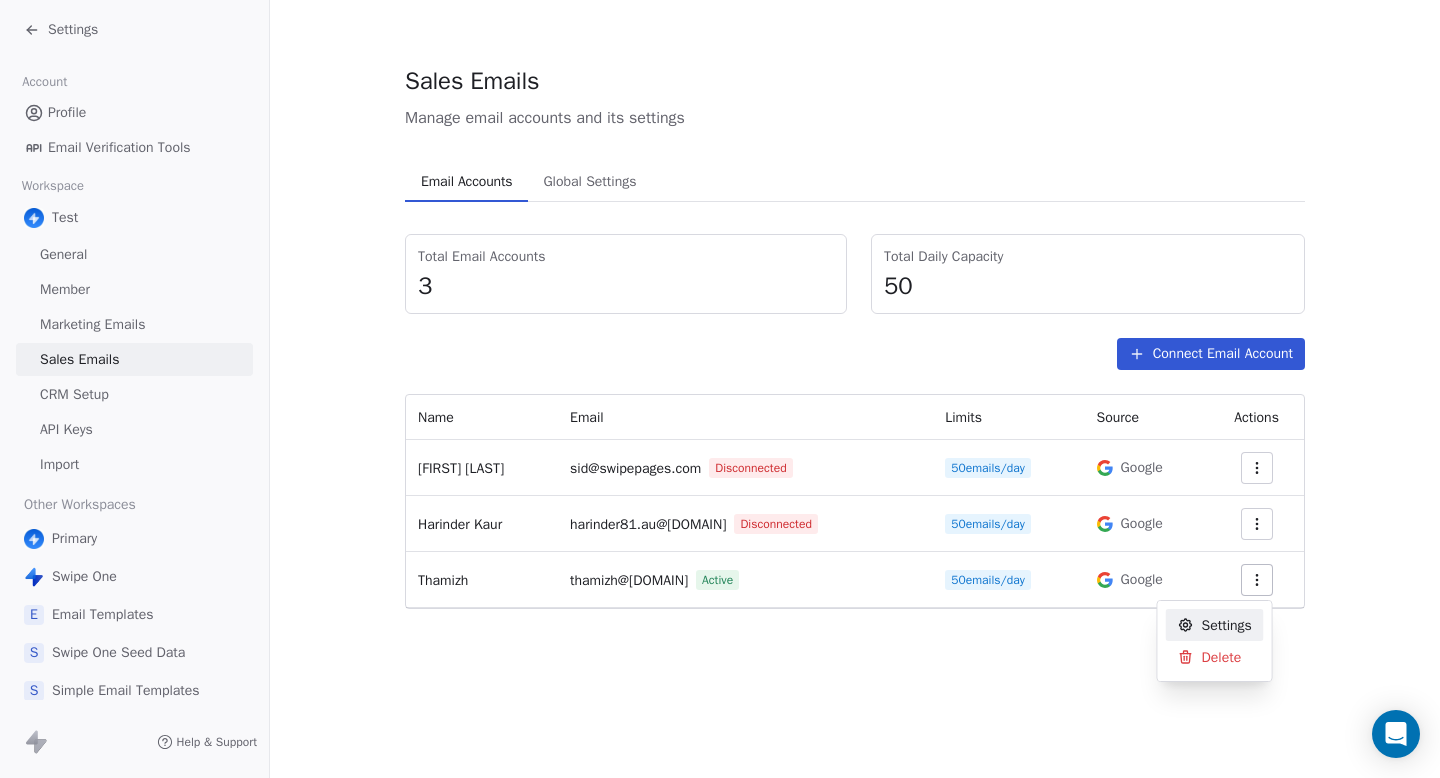click on "Settings" at bounding box center [1227, 625] 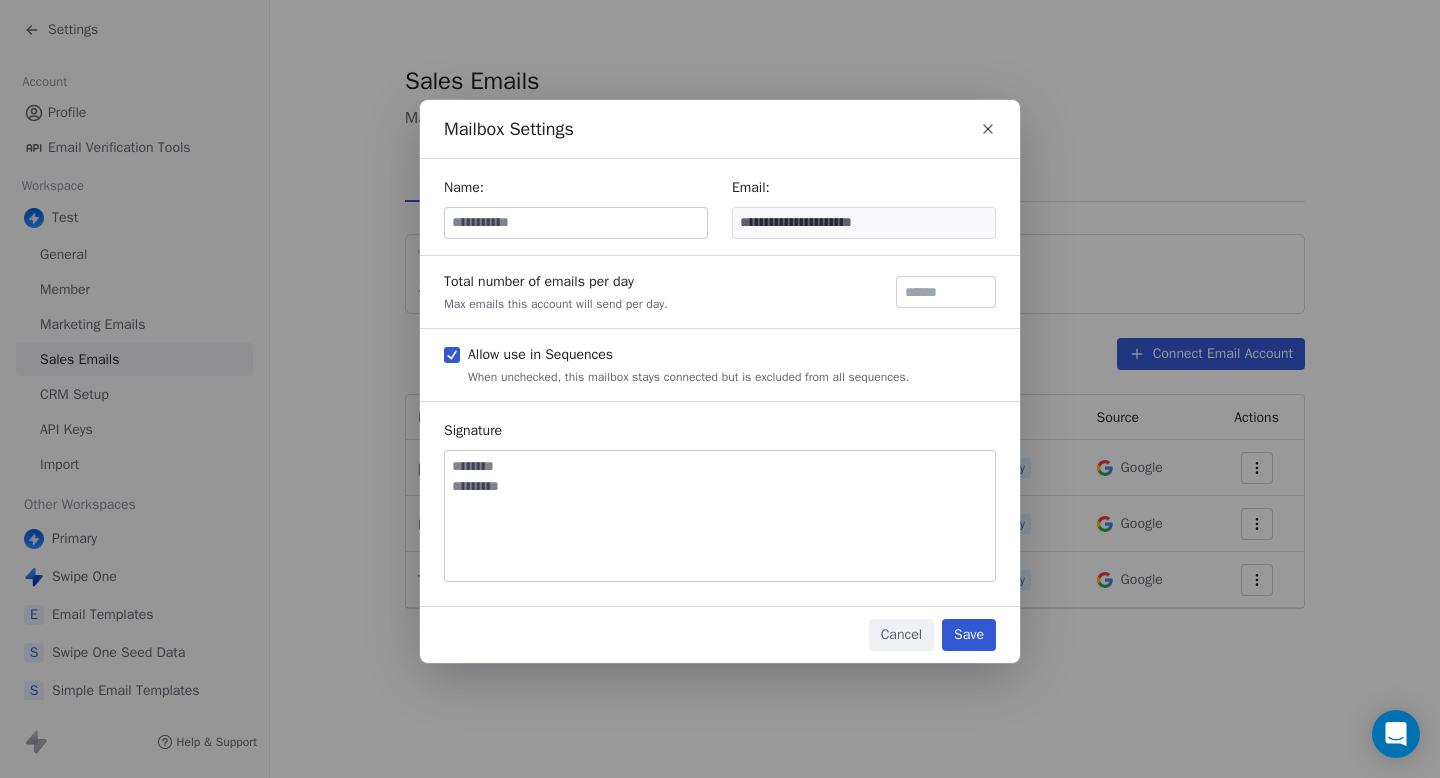 click 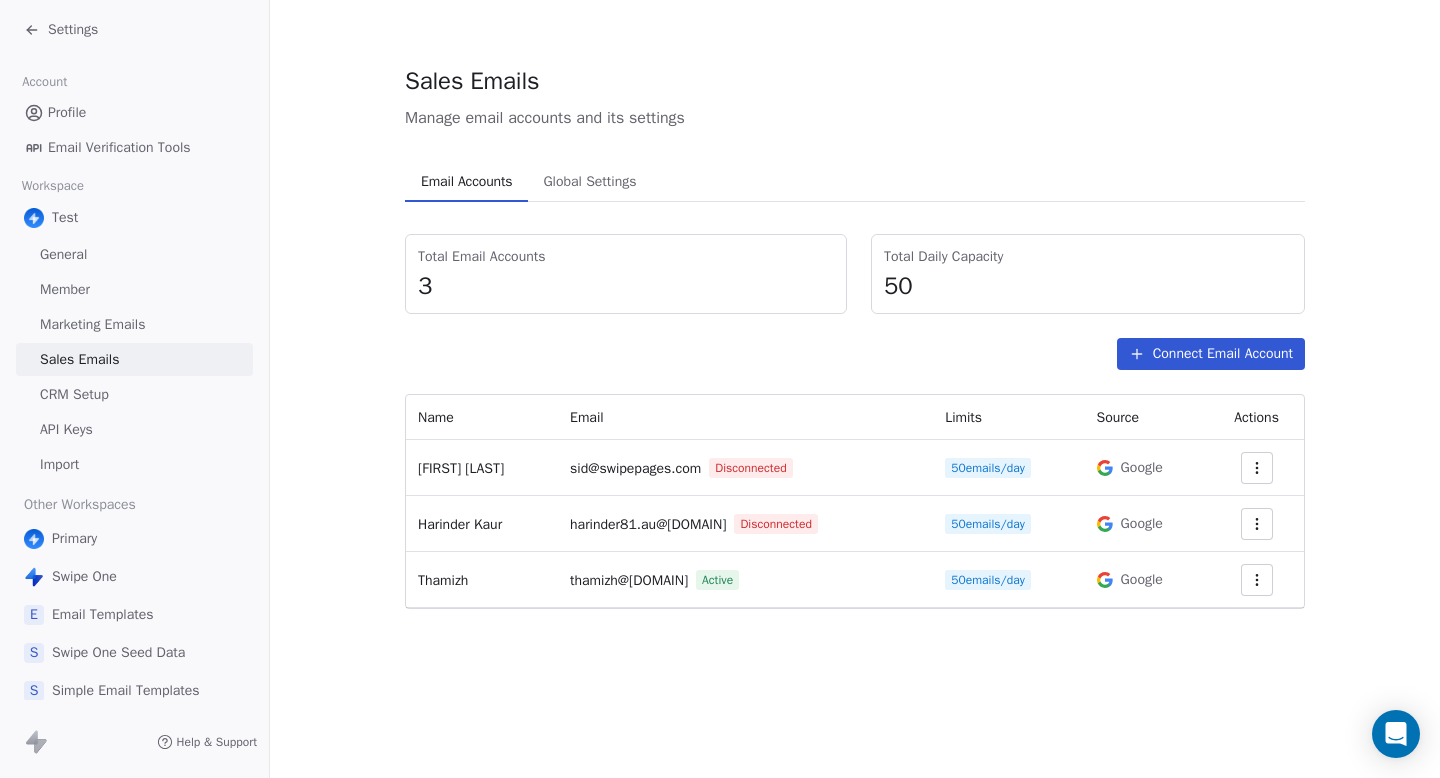 click at bounding box center [1257, 468] 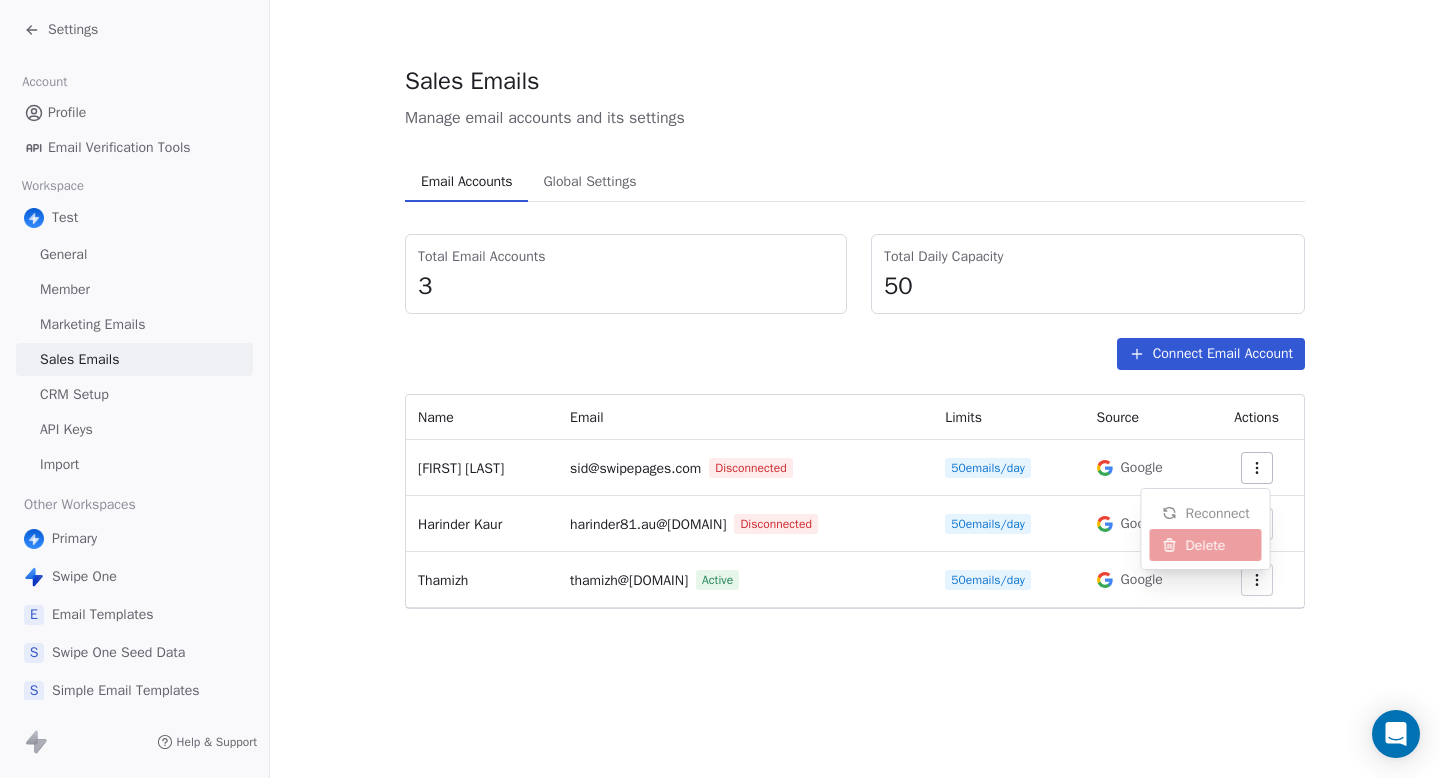 click on "Siddarth Sai Sundar sid@[DOMAIN] Disconnected 50  emails/day Google Harinder Kaur harinder81.au@[DOMAIN] Disconnected 50  emails/day Google Thamizh thamizh@[DOMAIN] Active 50  emails/day Google" at bounding box center (720, 389) 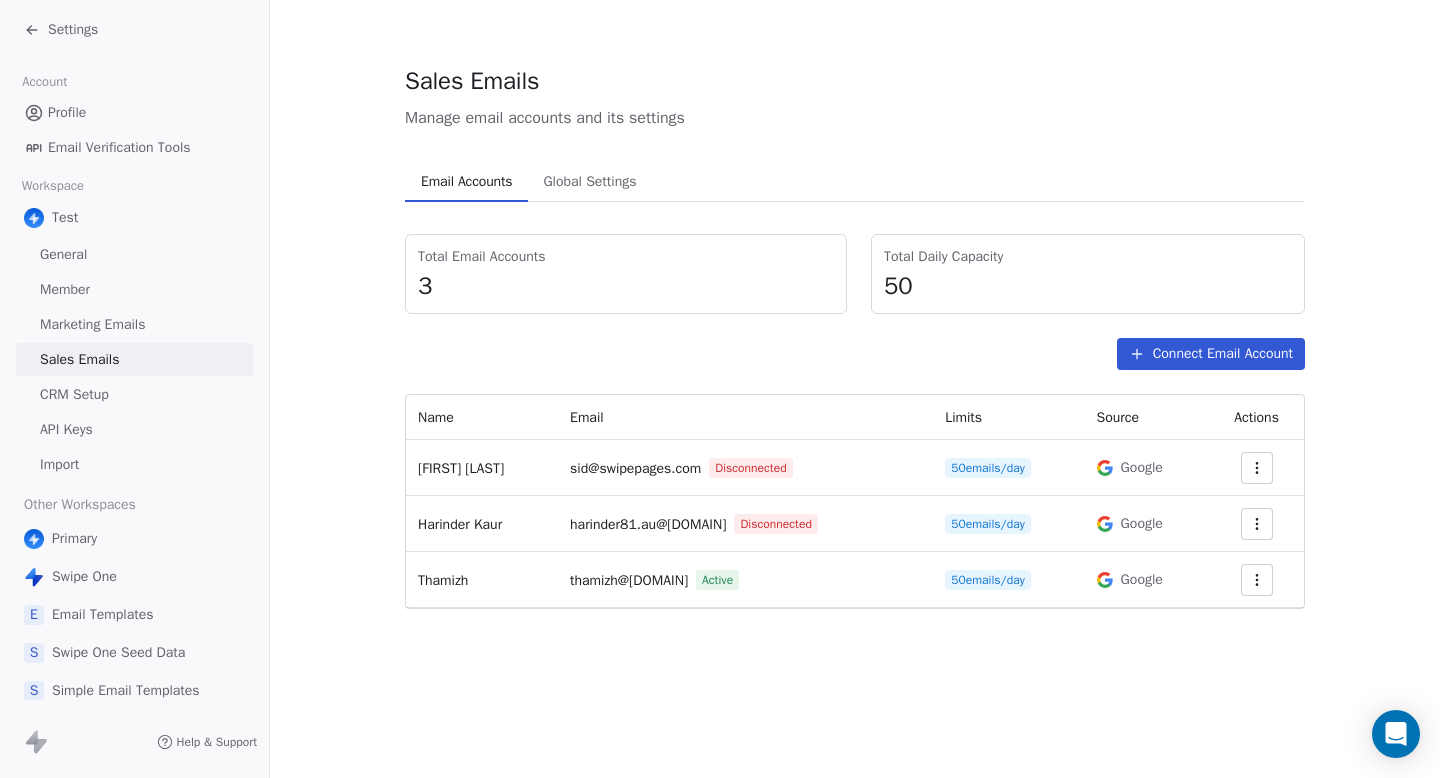 click at bounding box center [1257, 580] 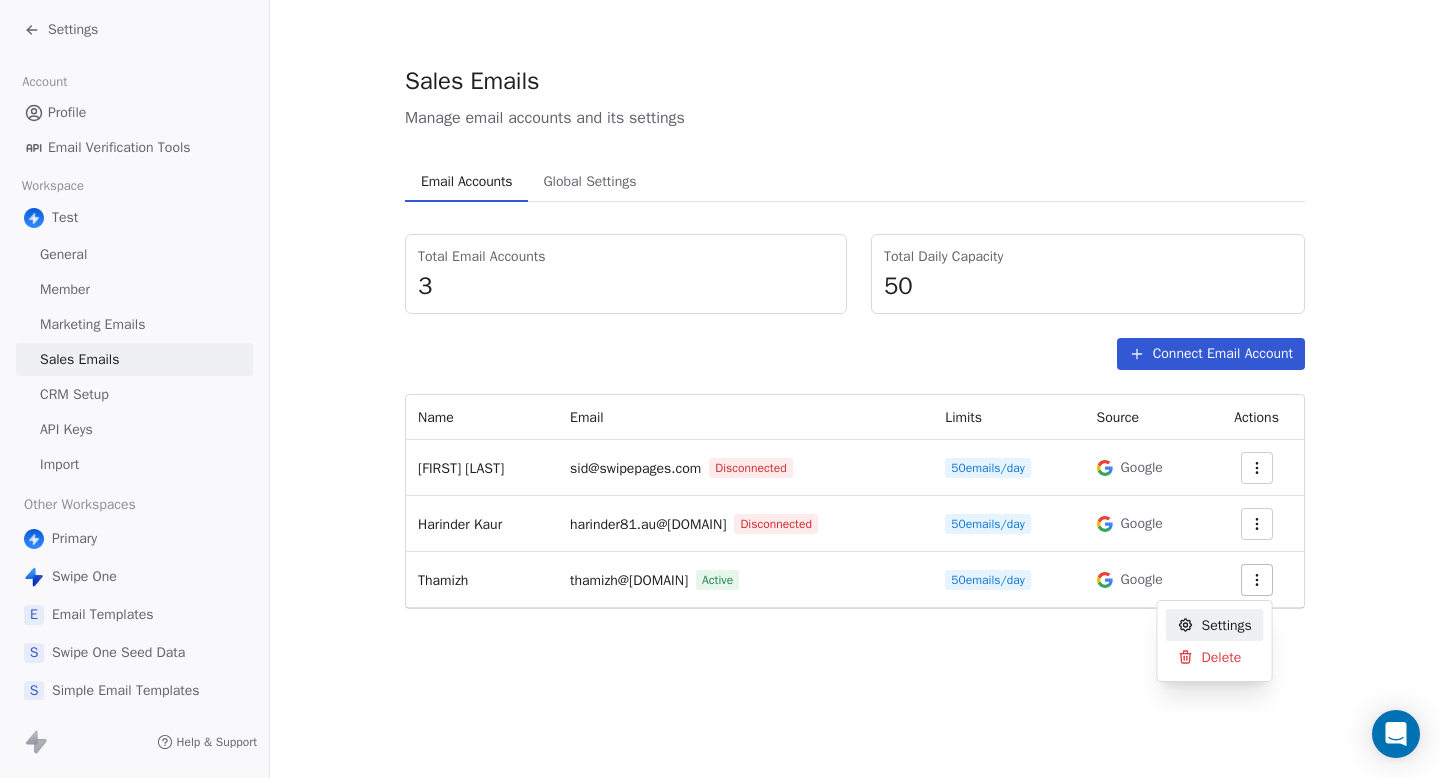 click on "Settings" at bounding box center [1227, 625] 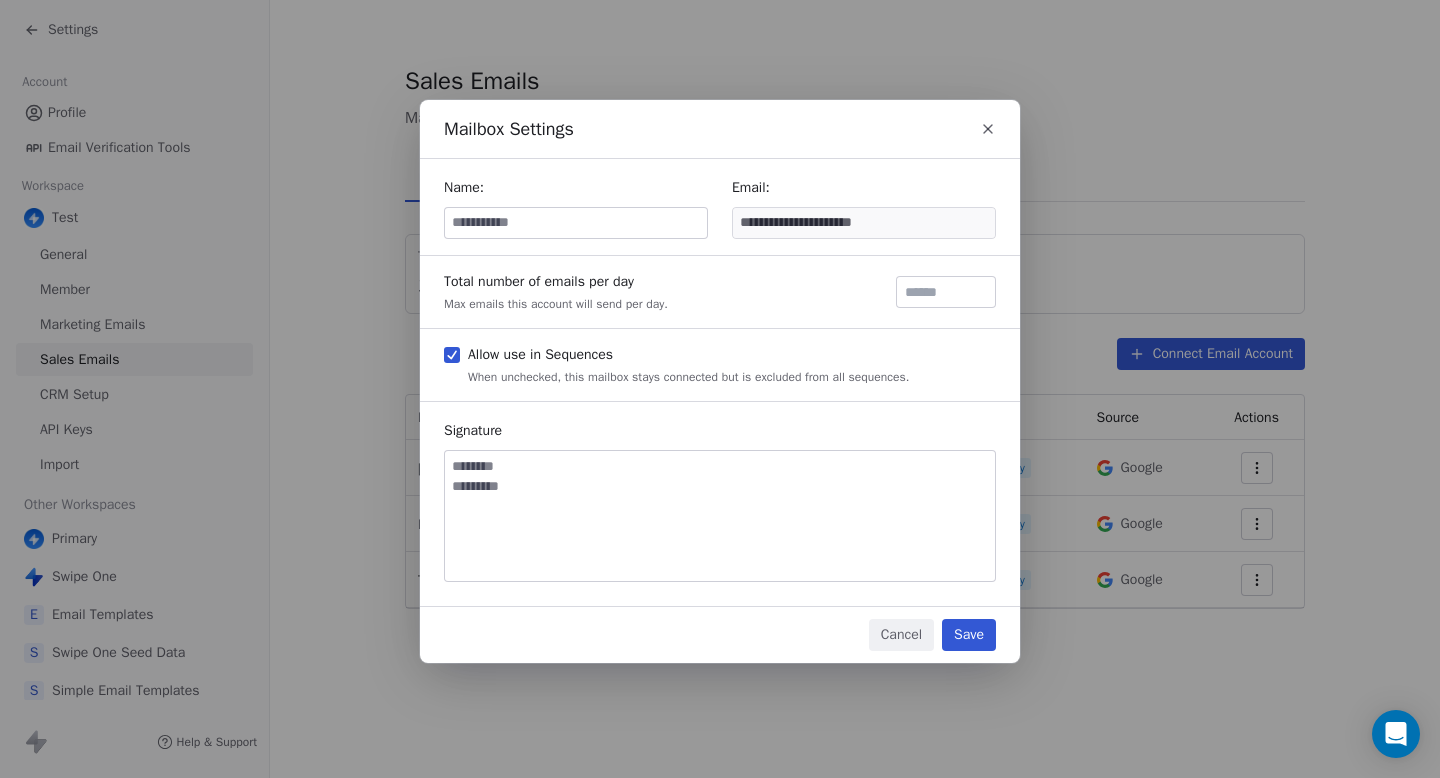 click 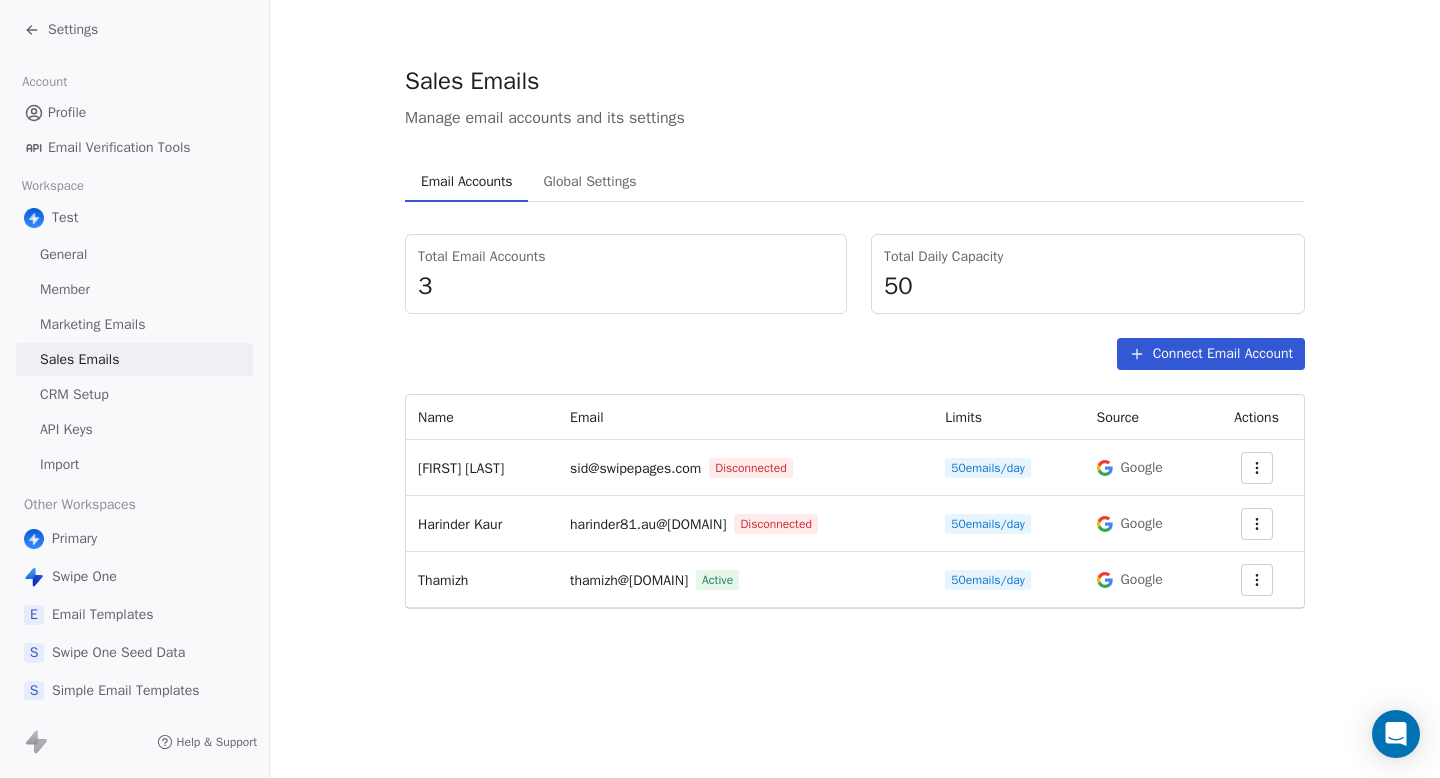 click at bounding box center (1257, 580) 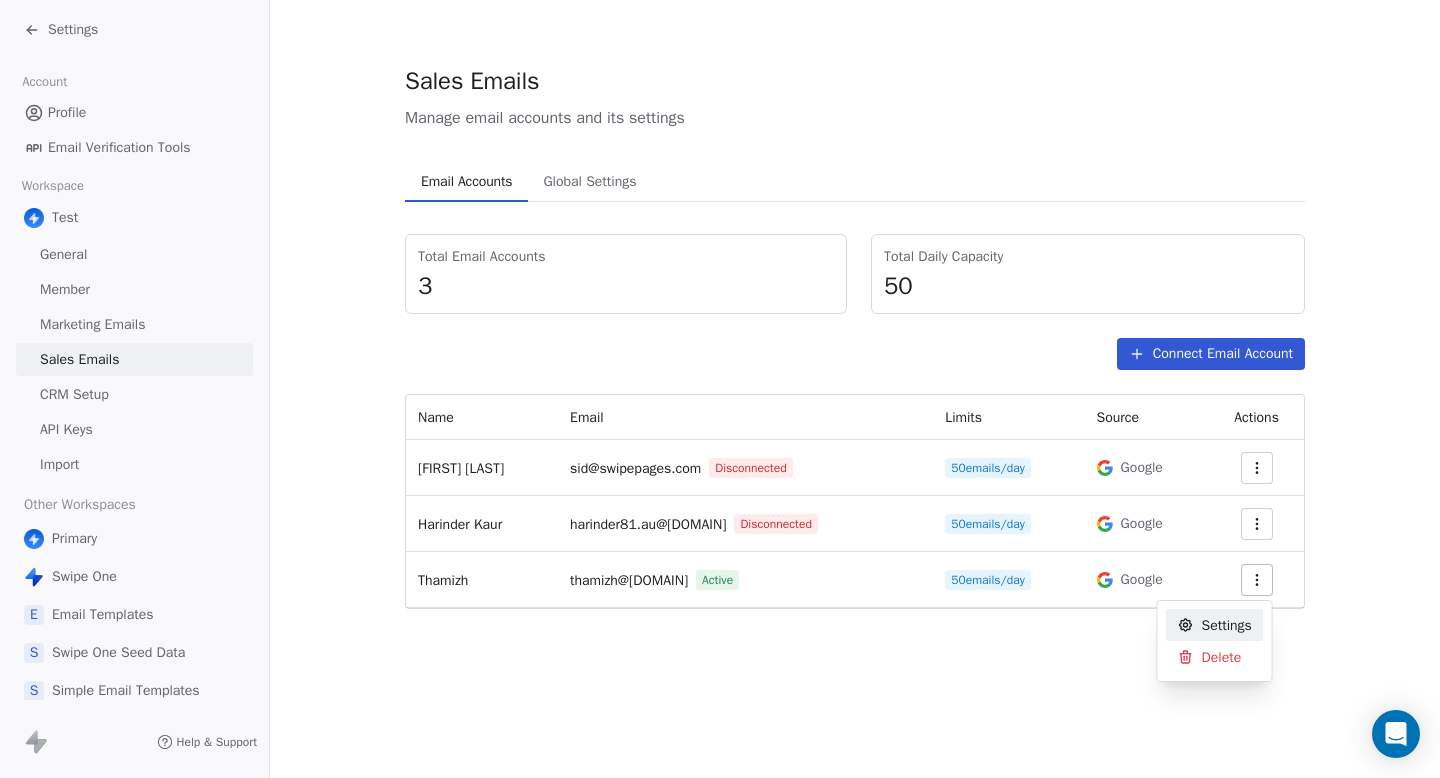 click on "Settings" at bounding box center [1227, 625] 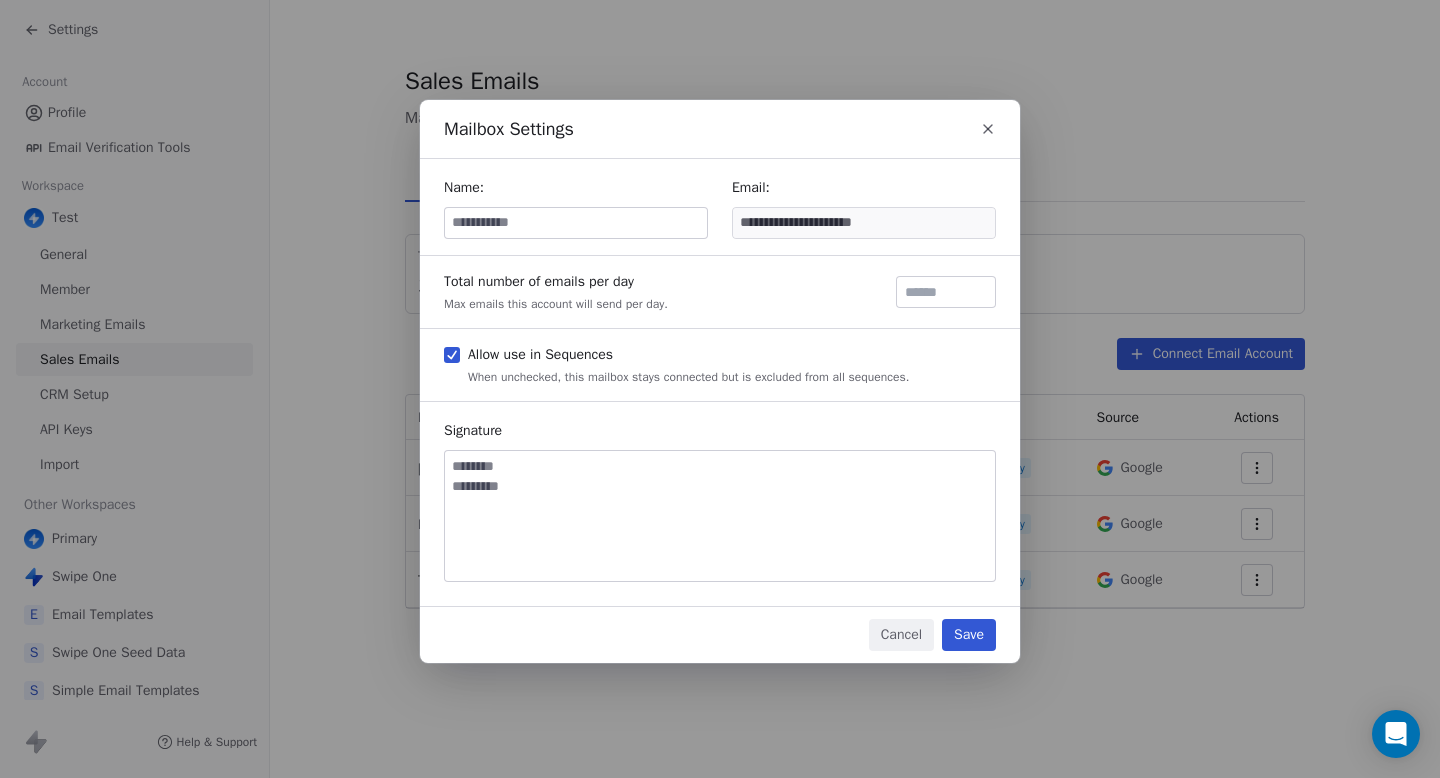 click on "Signature" at bounding box center [720, 504] 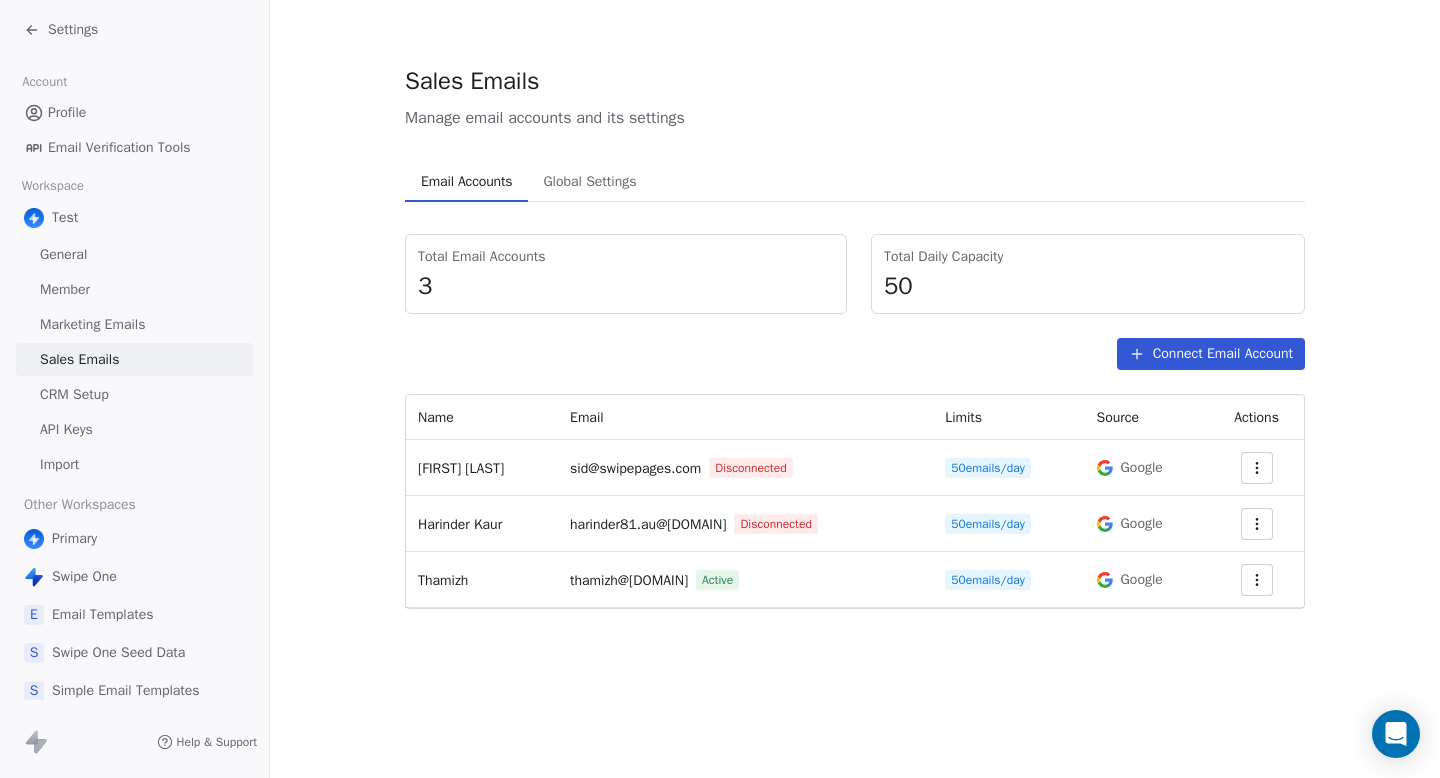 click at bounding box center (1257, 580) 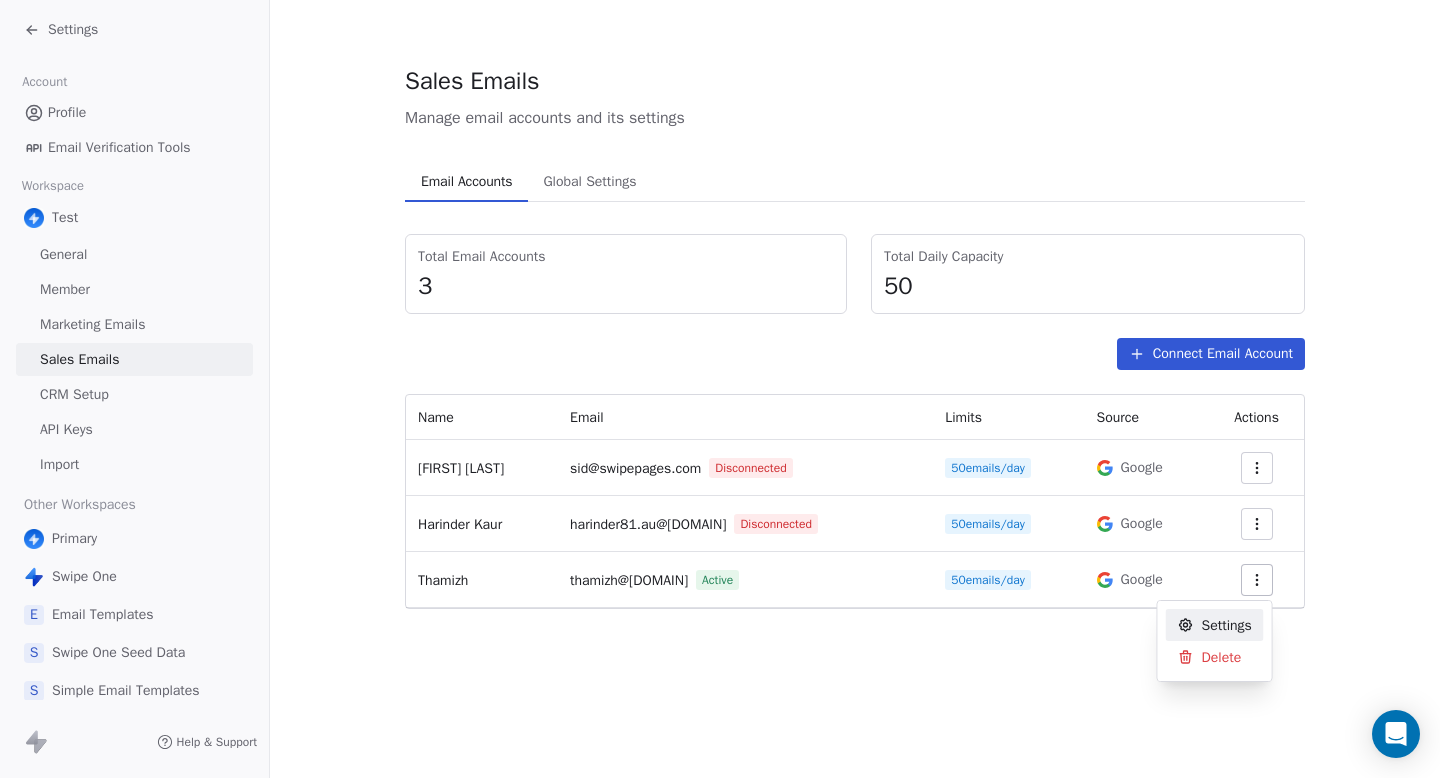 click on "Settings" at bounding box center [1227, 625] 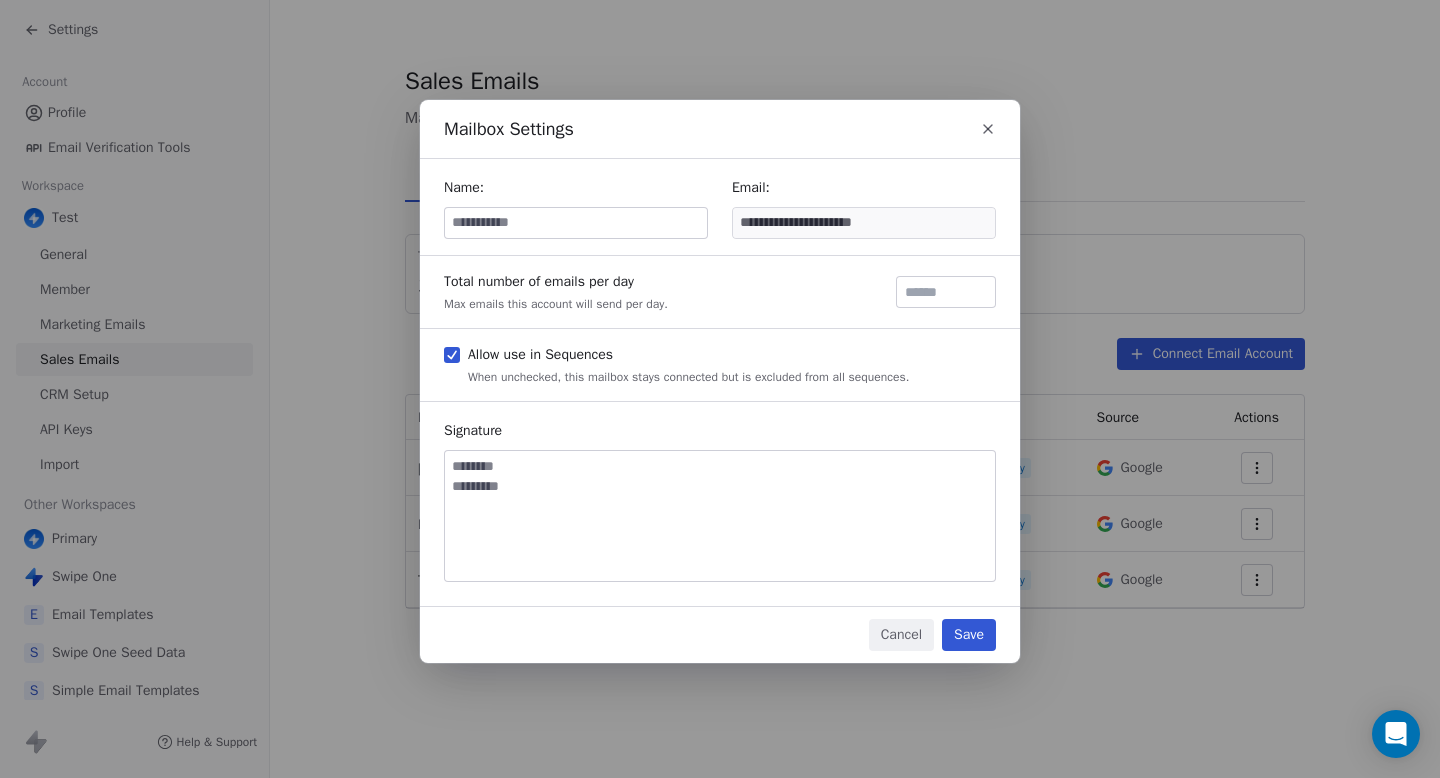 click at bounding box center [720, 516] 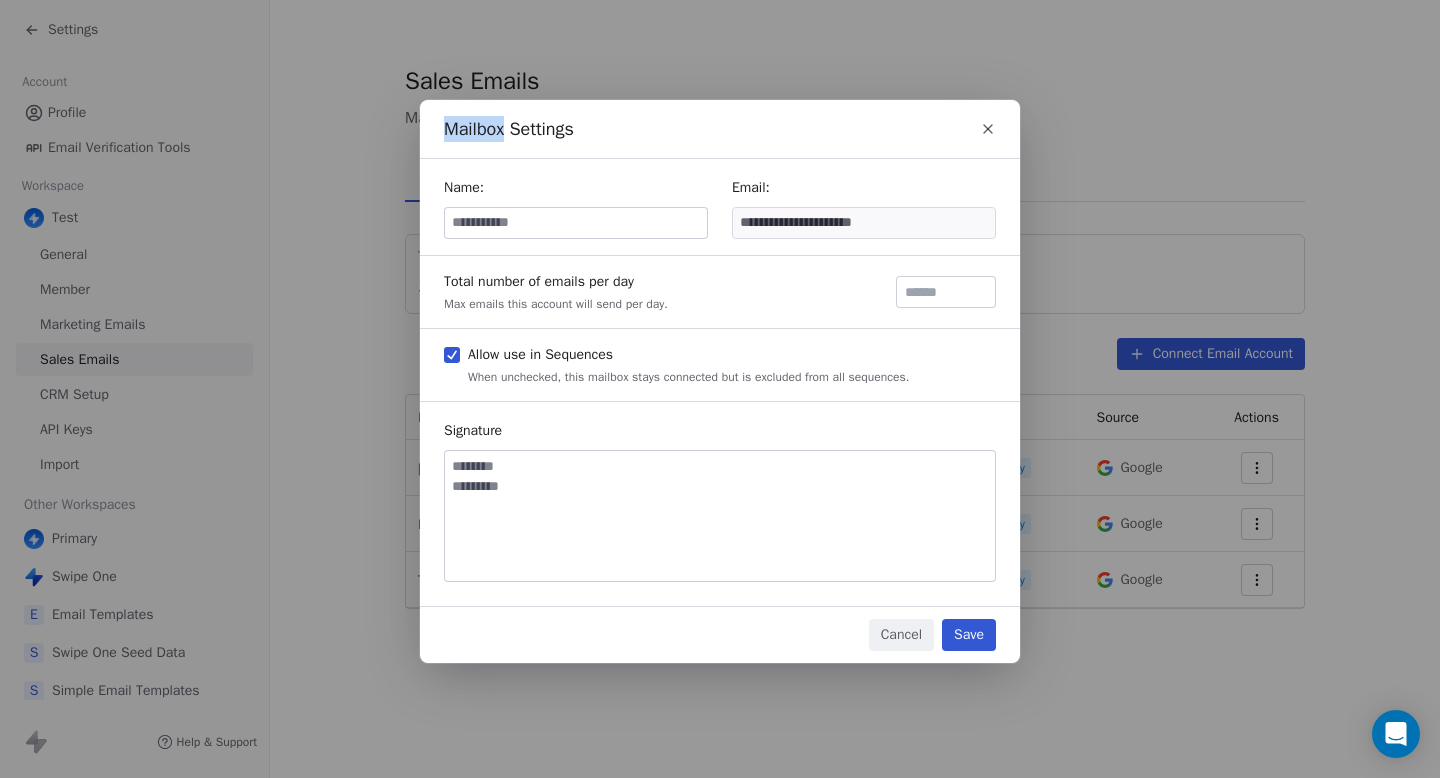 click on "Mailbox Settings" at bounding box center (509, 129) 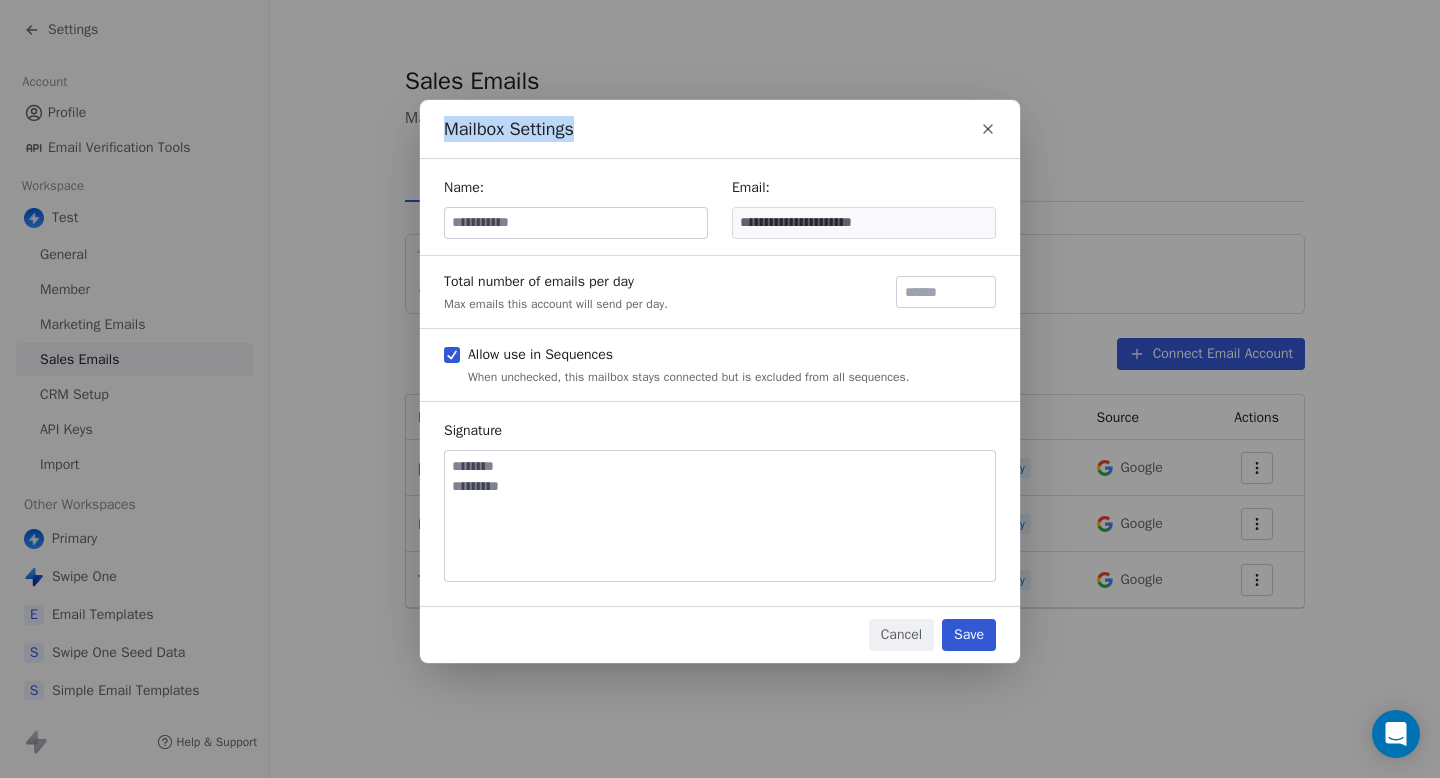 click on "Mailbox Settings" at bounding box center (509, 129) 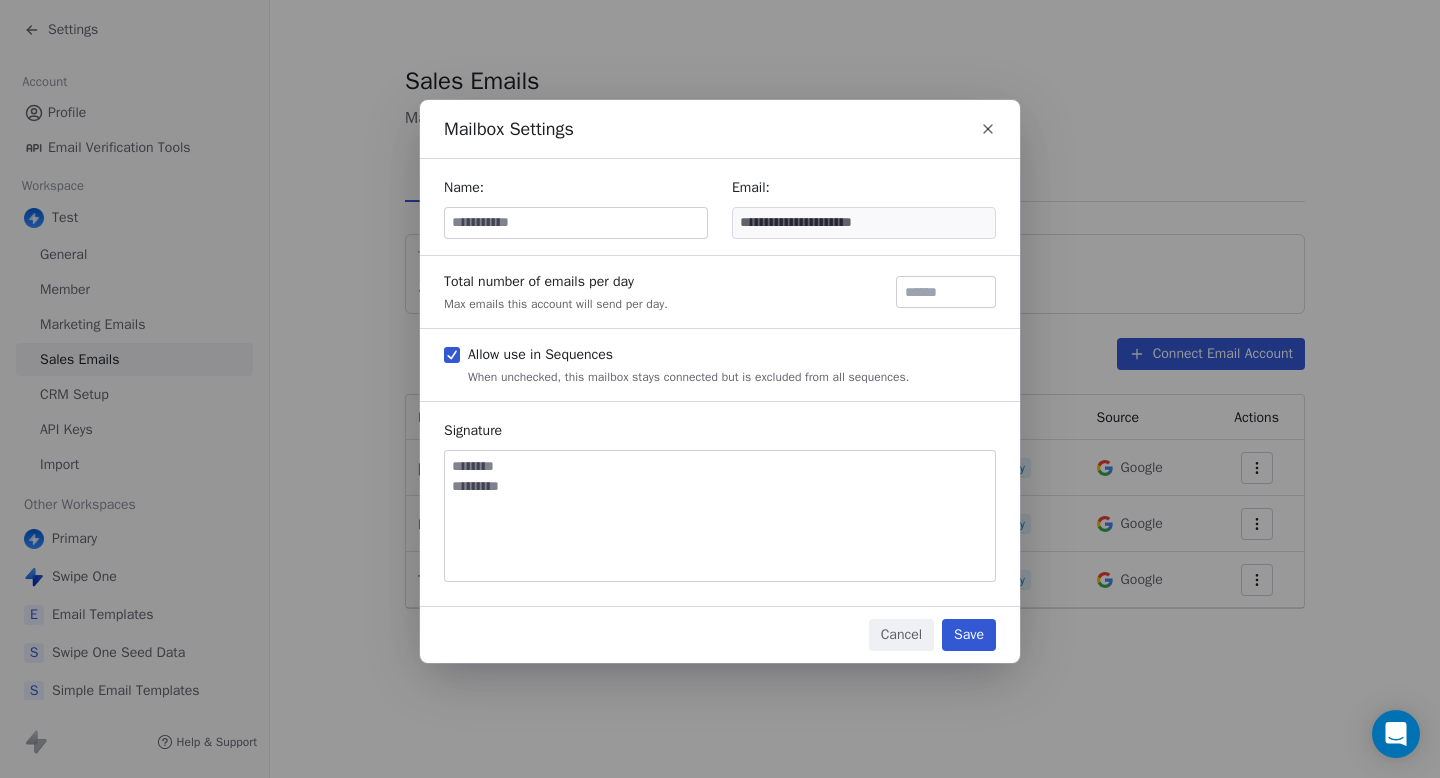 click at bounding box center (720, 516) 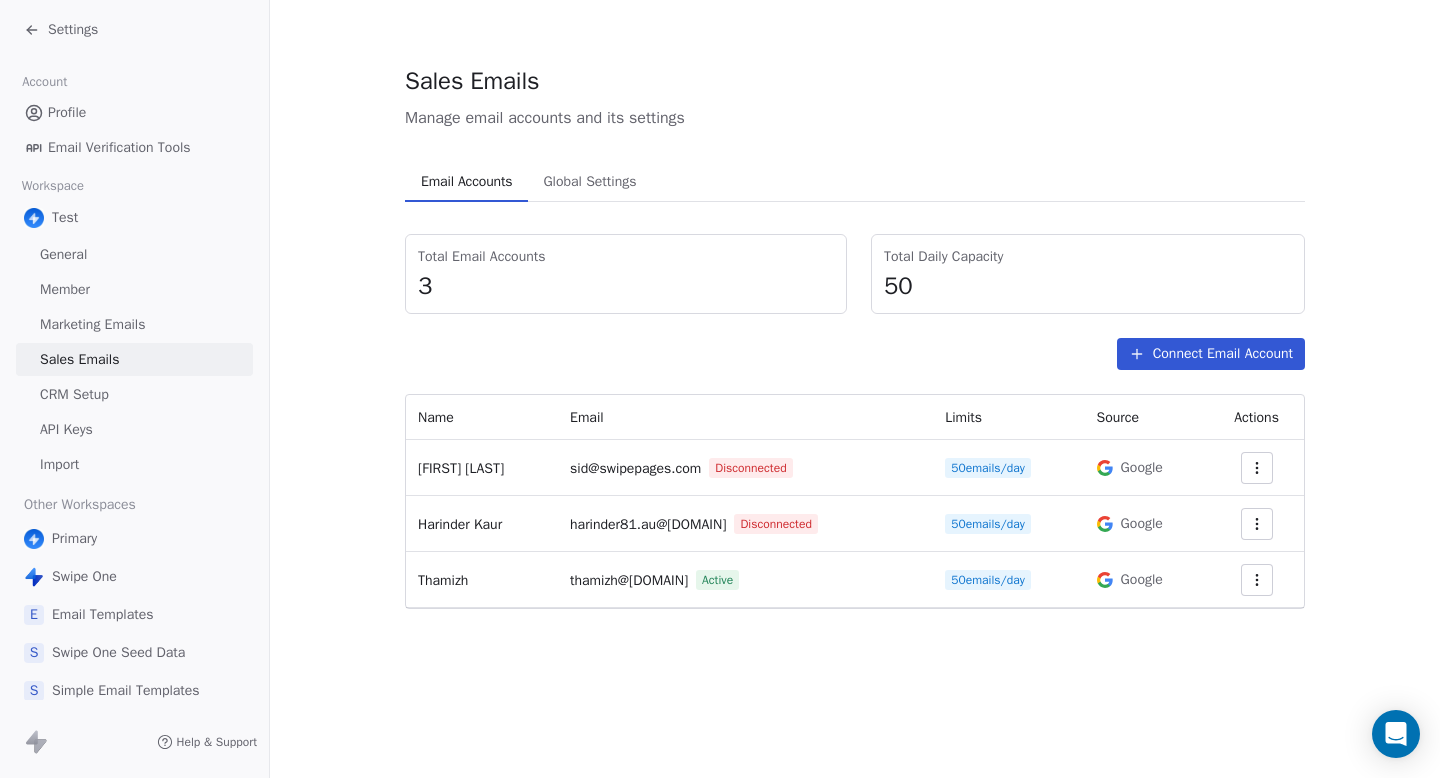drag, startPoint x: 1207, startPoint y: 581, endPoint x: 1200, endPoint y: 589, distance: 10.630146 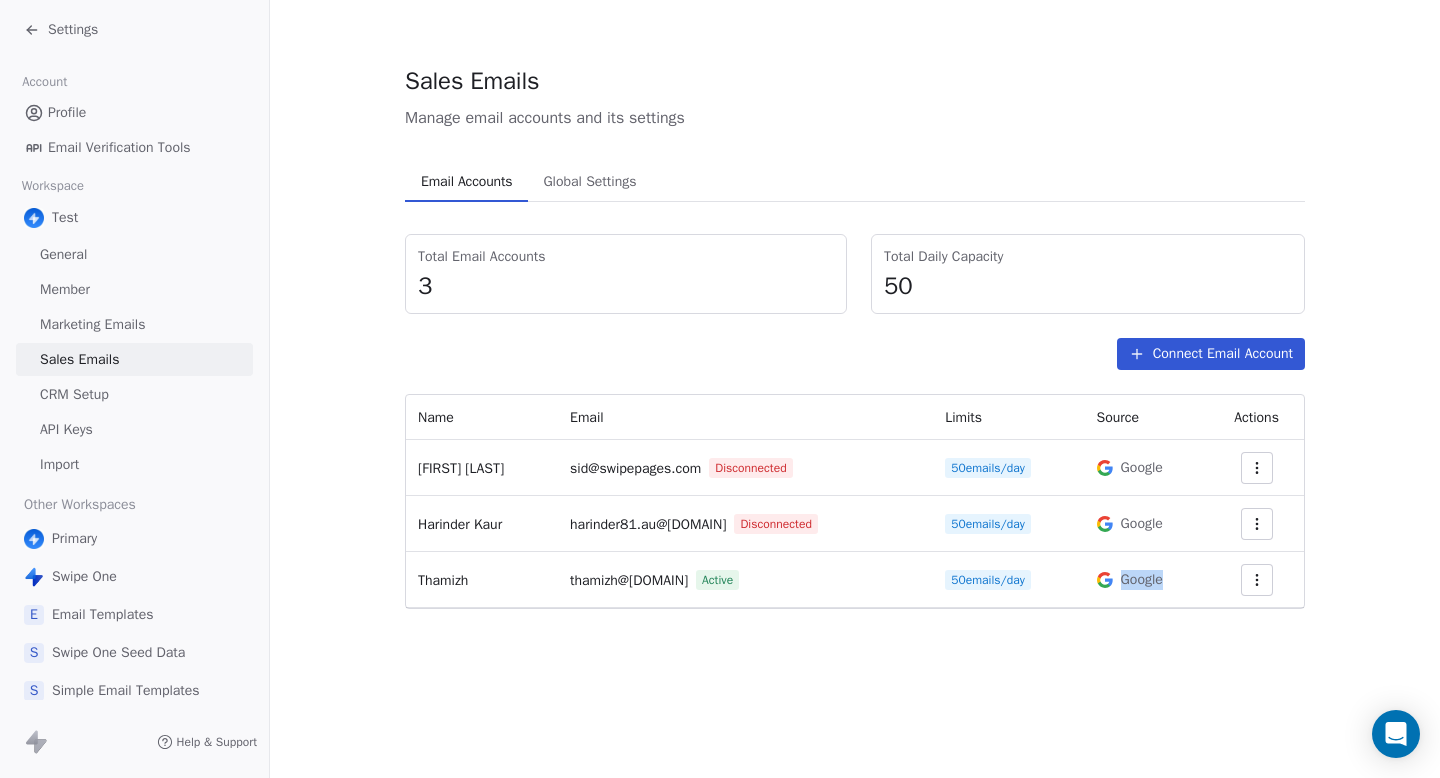 drag, startPoint x: 1200, startPoint y: 589, endPoint x: 1136, endPoint y: 585, distance: 64.12488 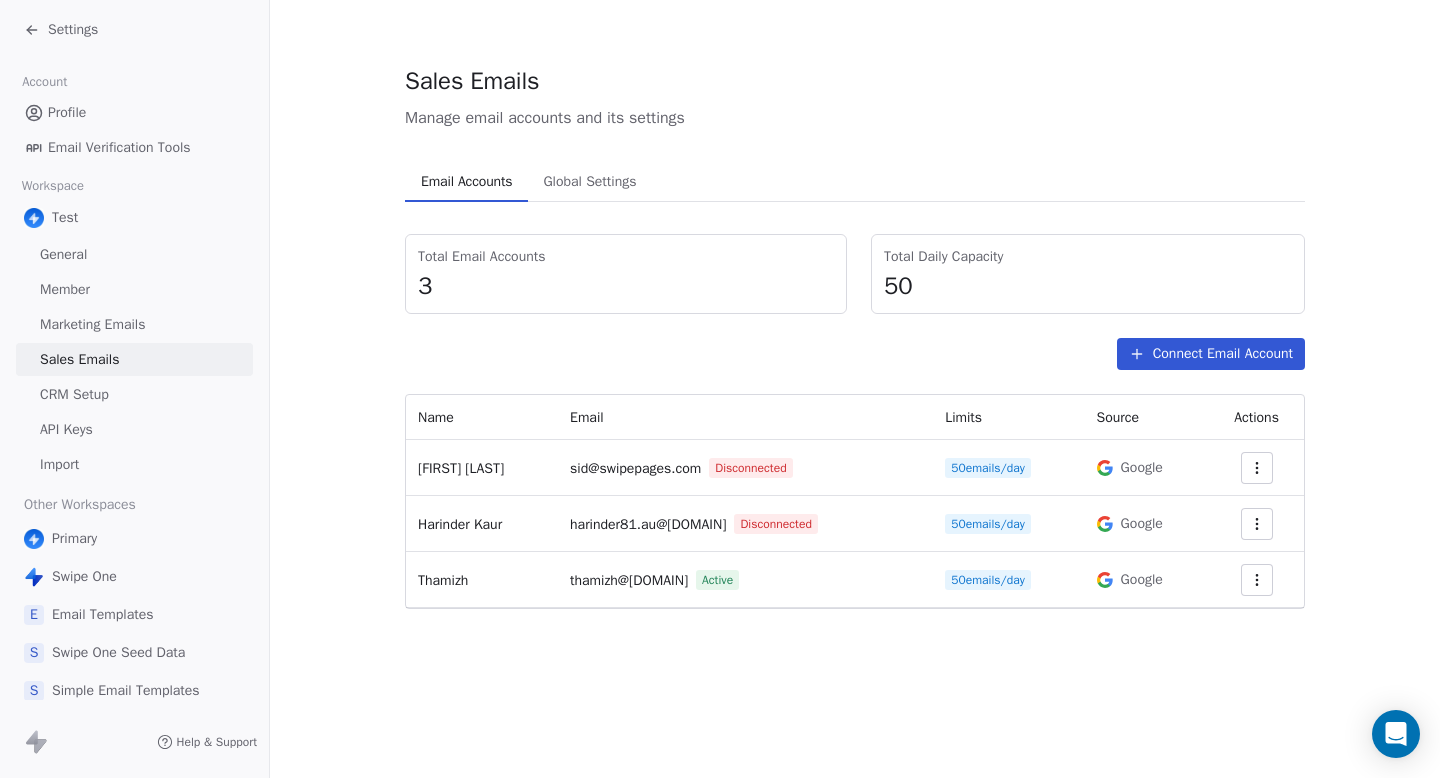 click on "Google" at bounding box center (1142, 580) 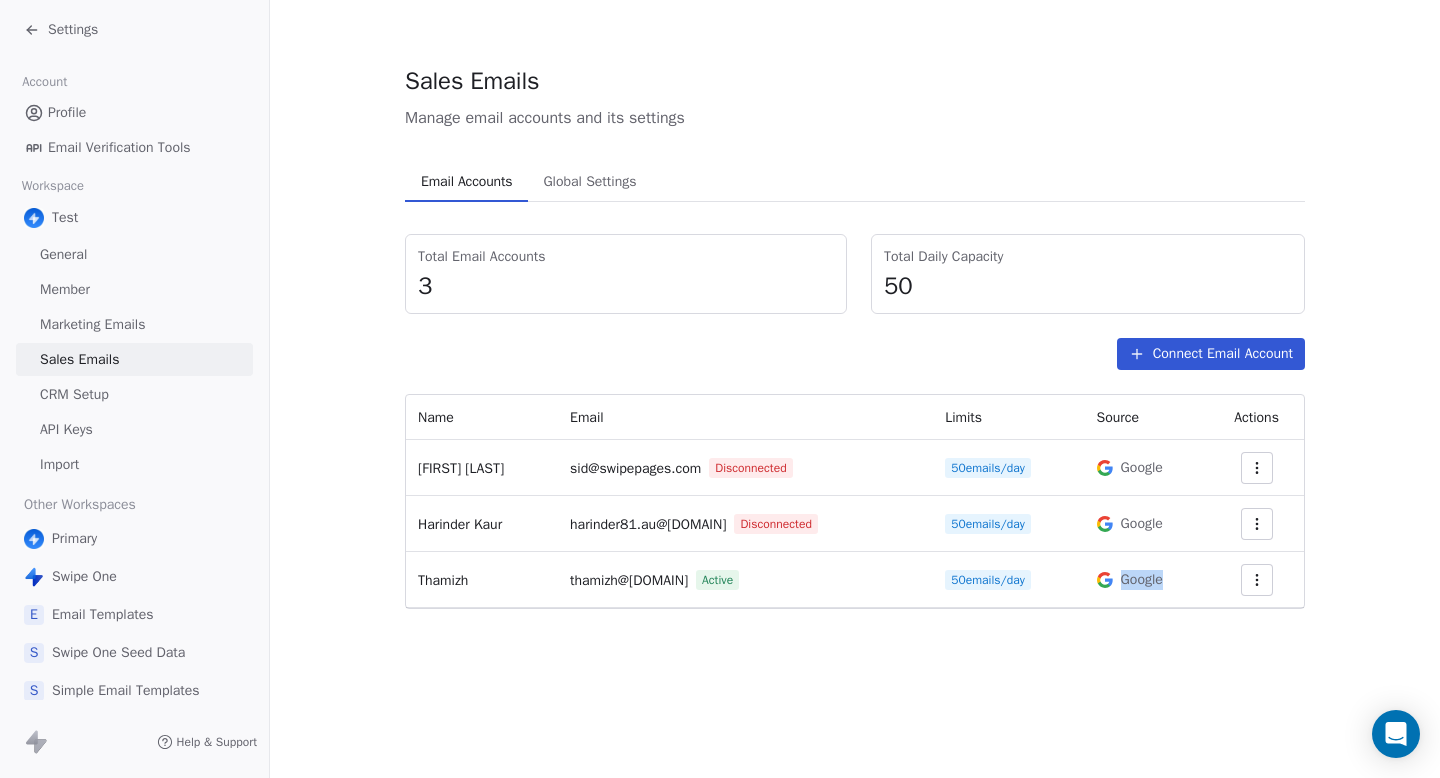 click on "Google" at bounding box center (1142, 580) 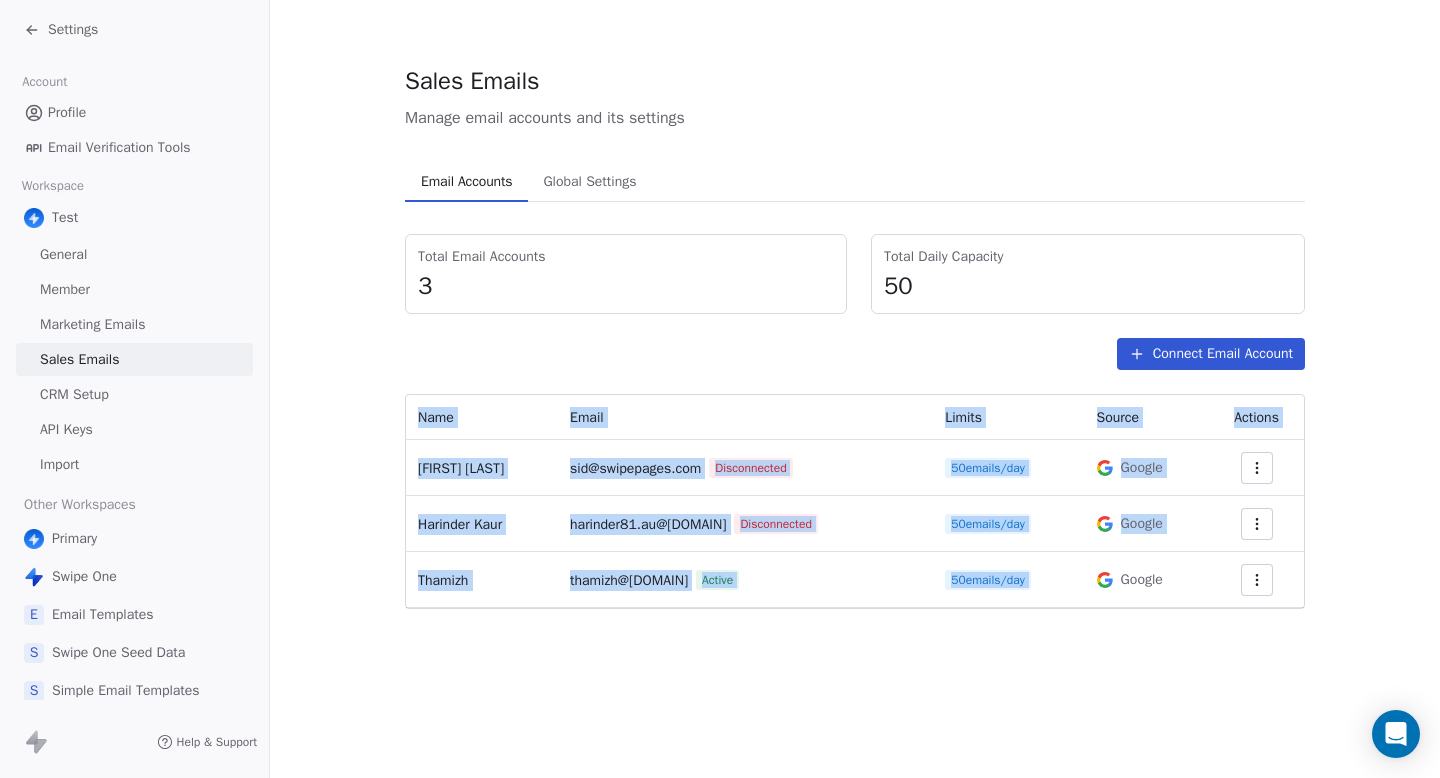 click on "Google" at bounding box center [1142, 580] 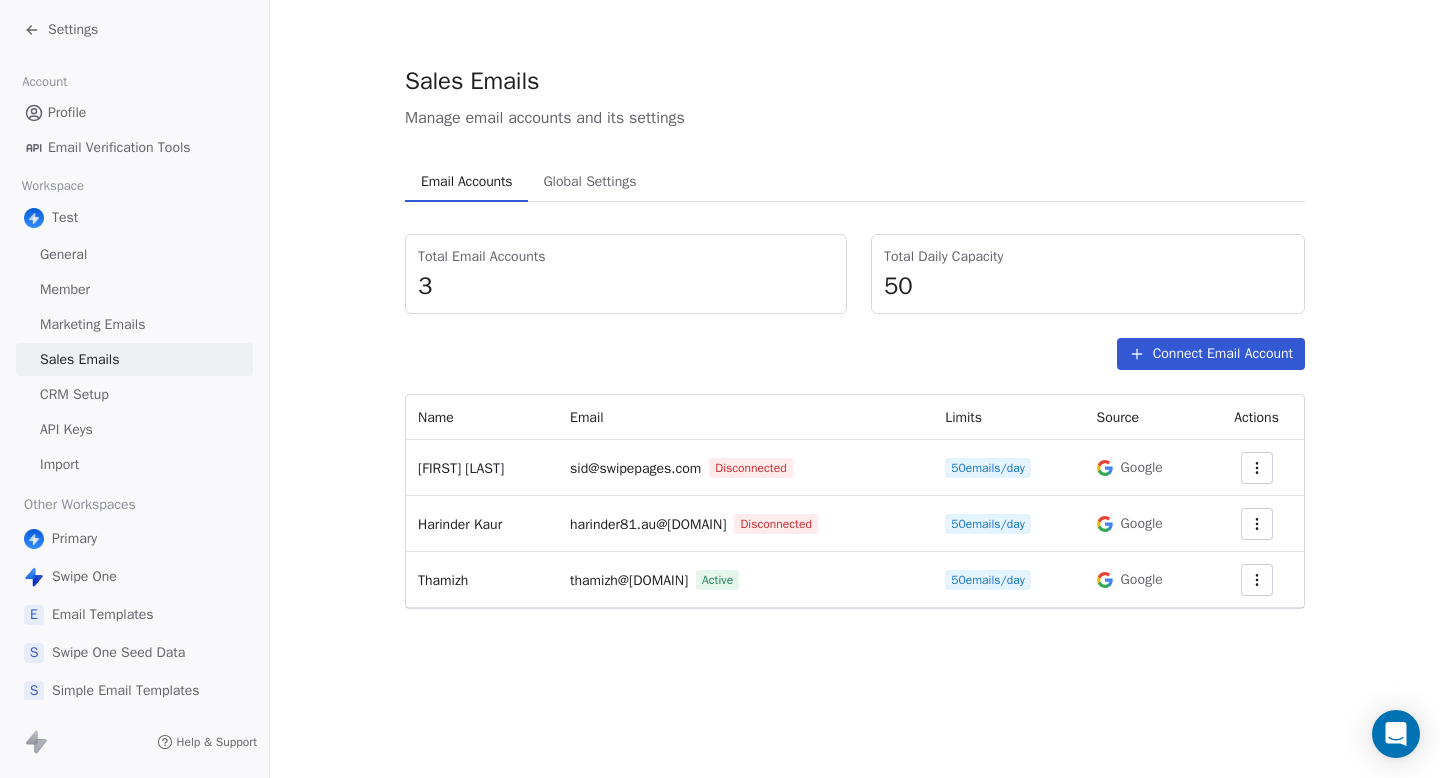 click on "Google" at bounding box center (1142, 580) 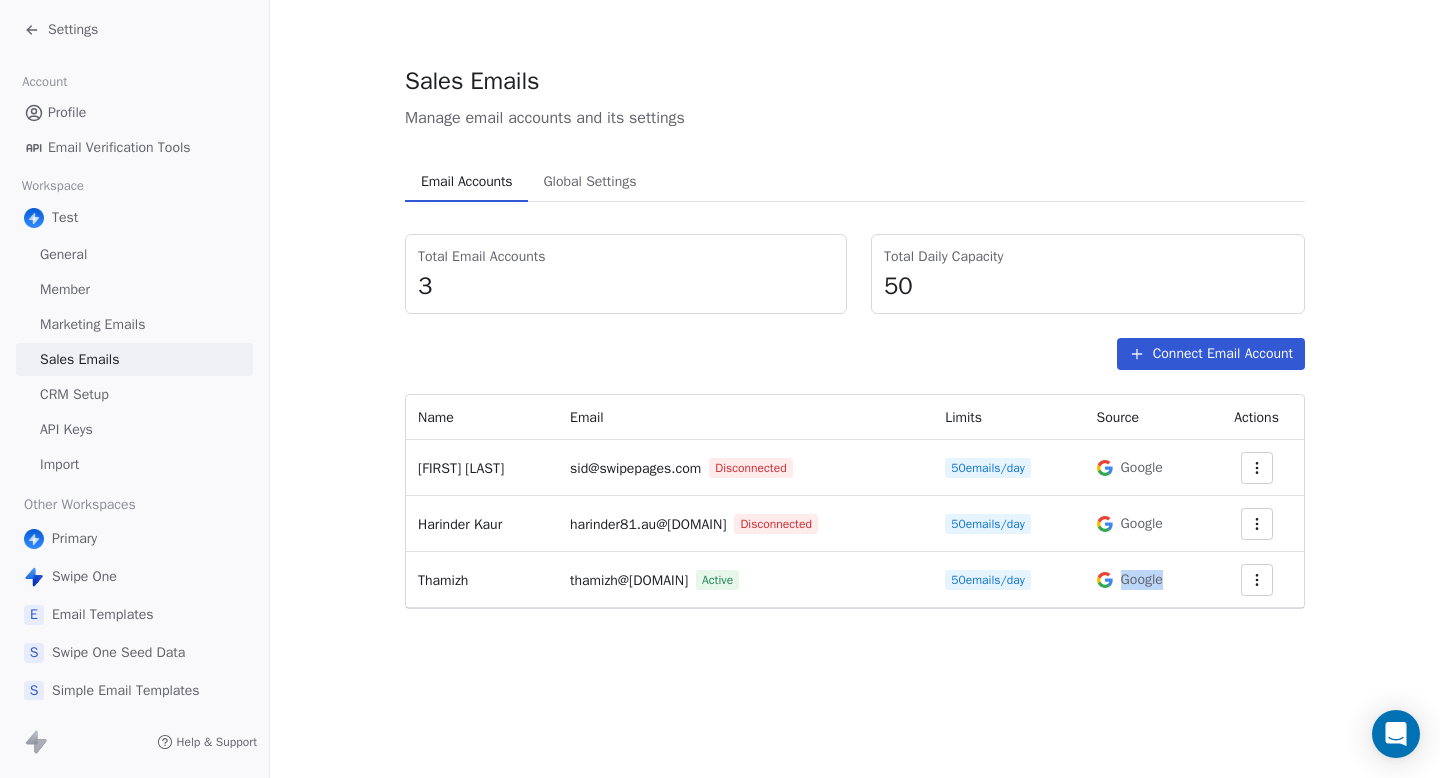 click on "Google" at bounding box center (1142, 524) 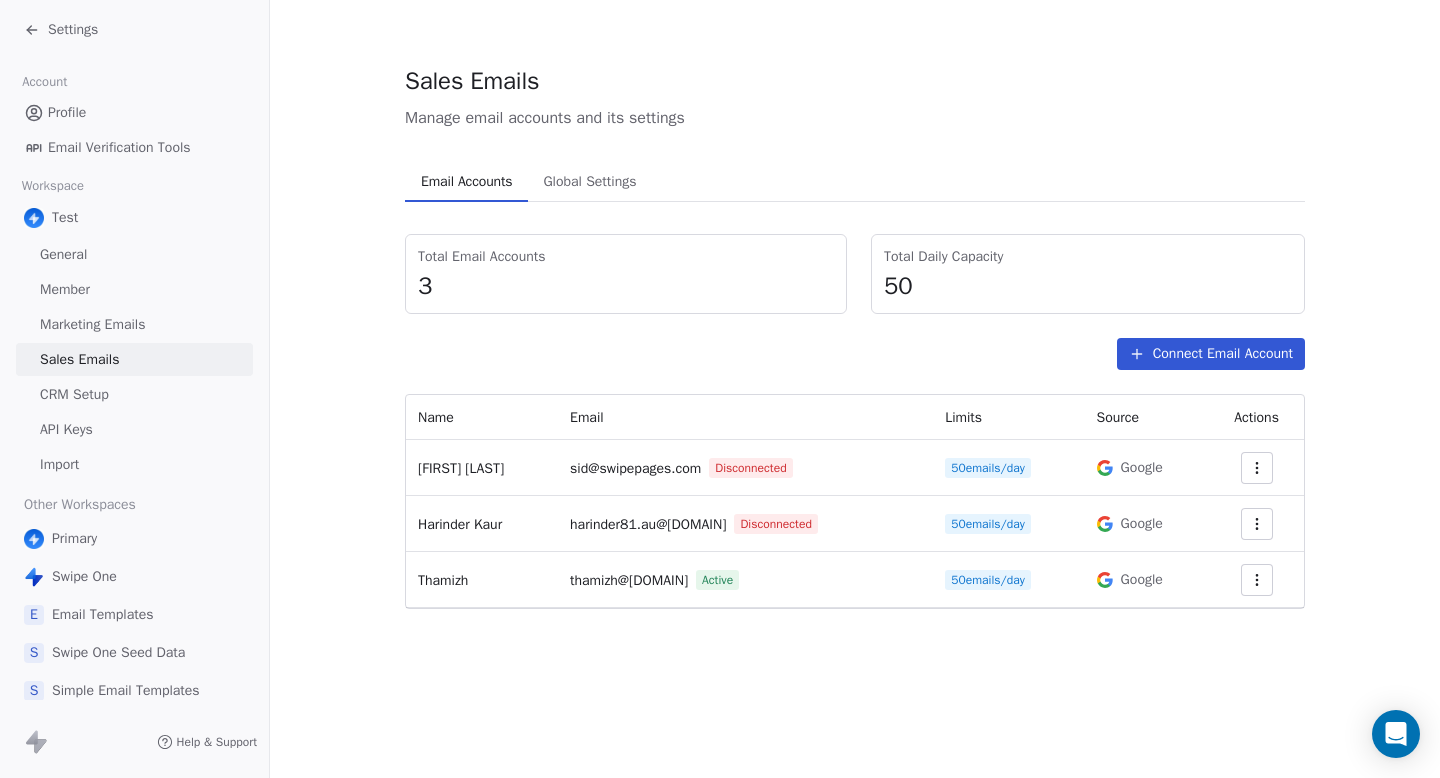 click on "Google" at bounding box center [1142, 524] 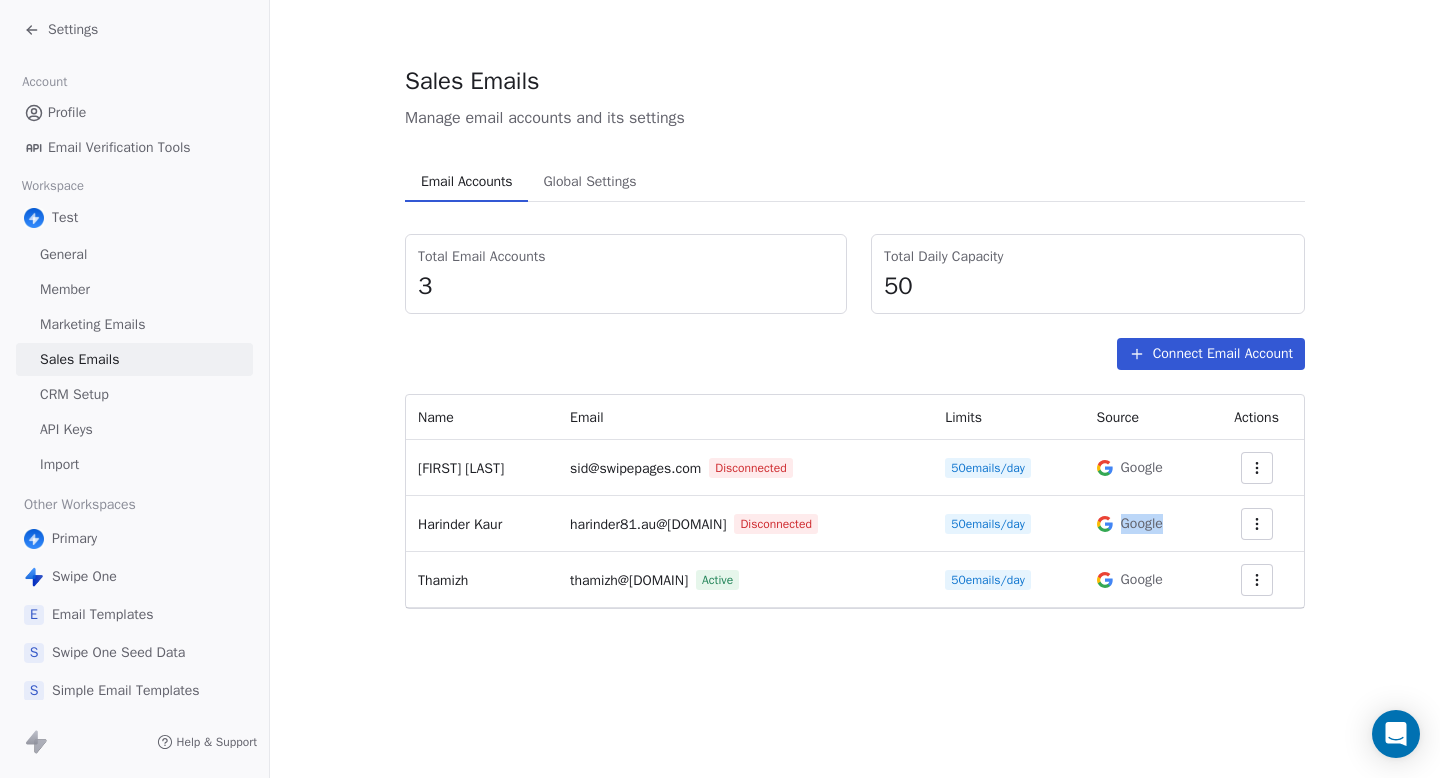 click on "Google" at bounding box center (1142, 524) 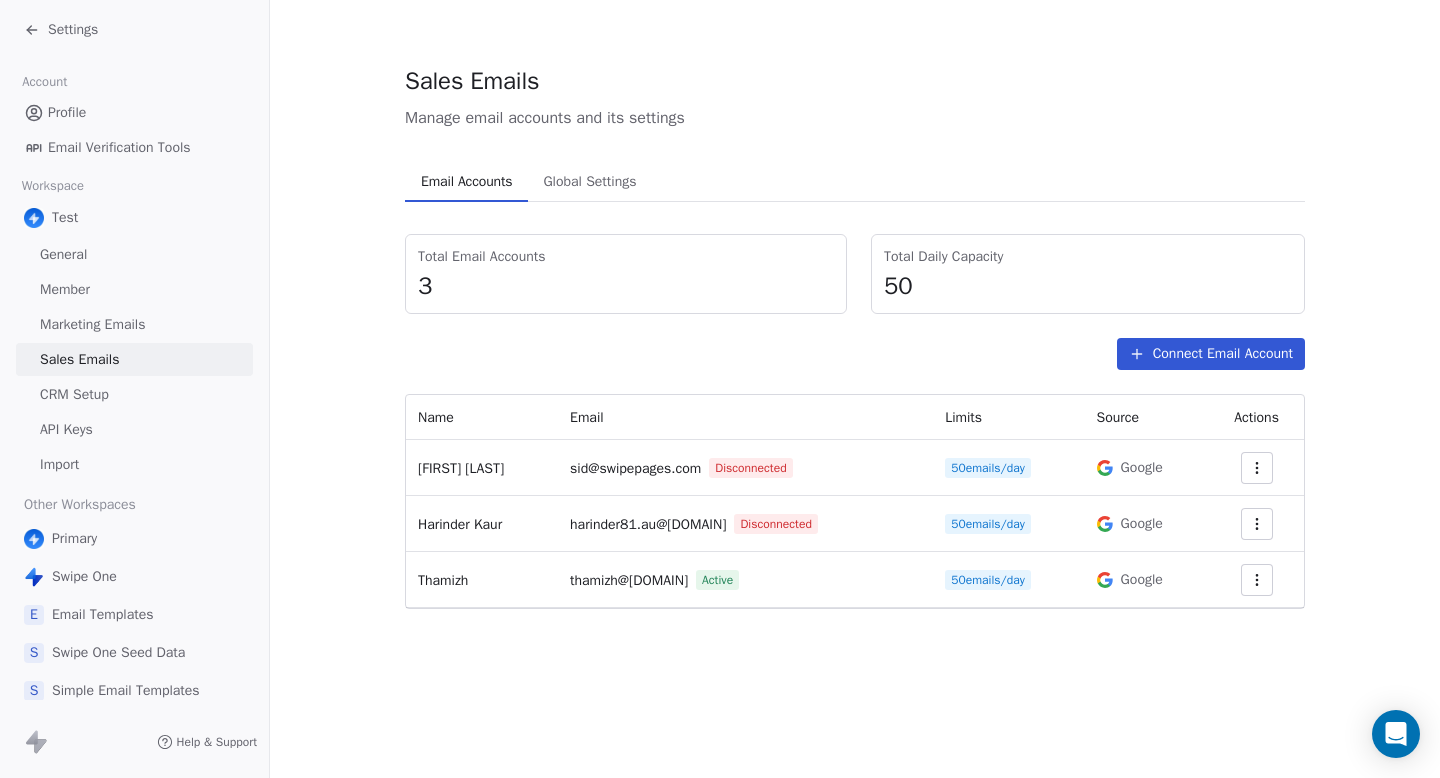 click on "Google" at bounding box center [1142, 468] 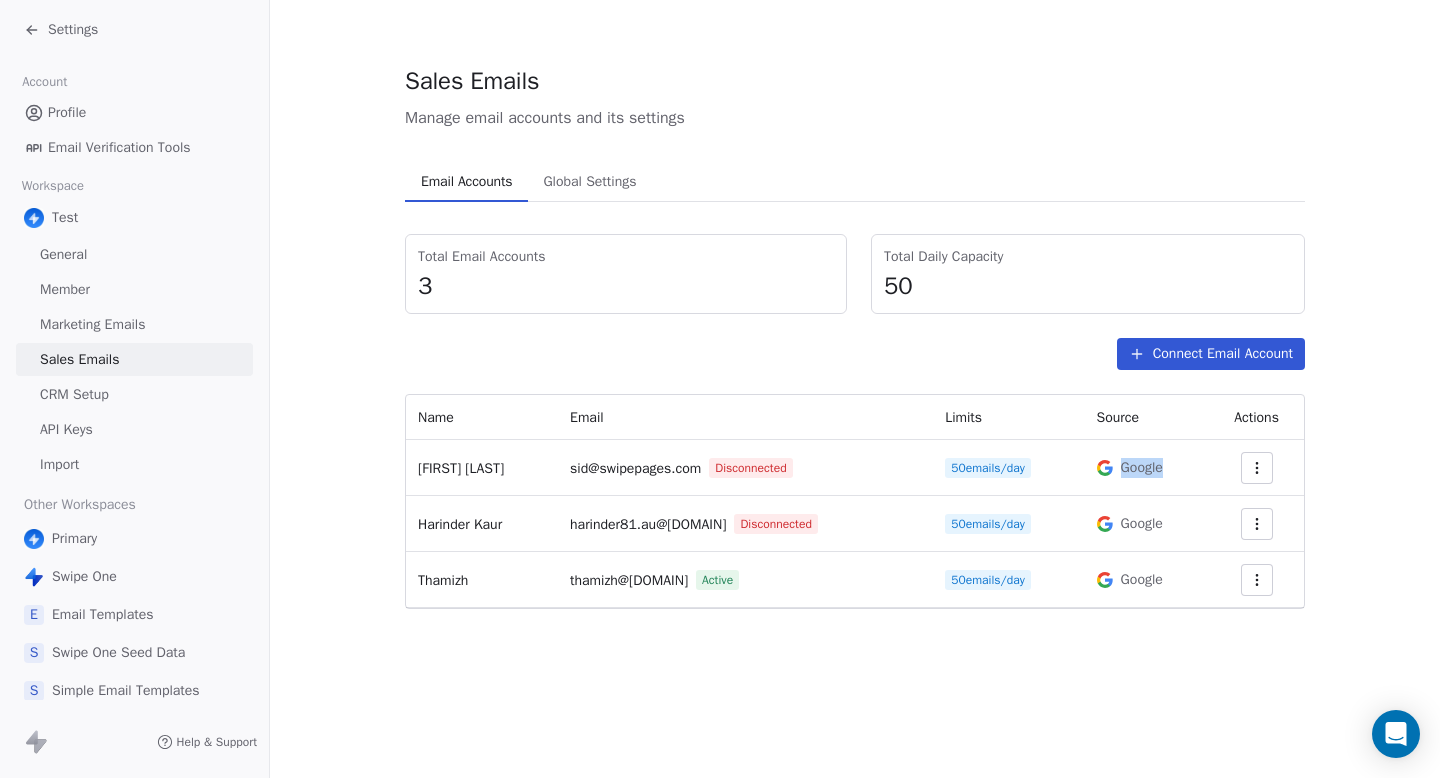 click on "Google" at bounding box center (1147, 468) 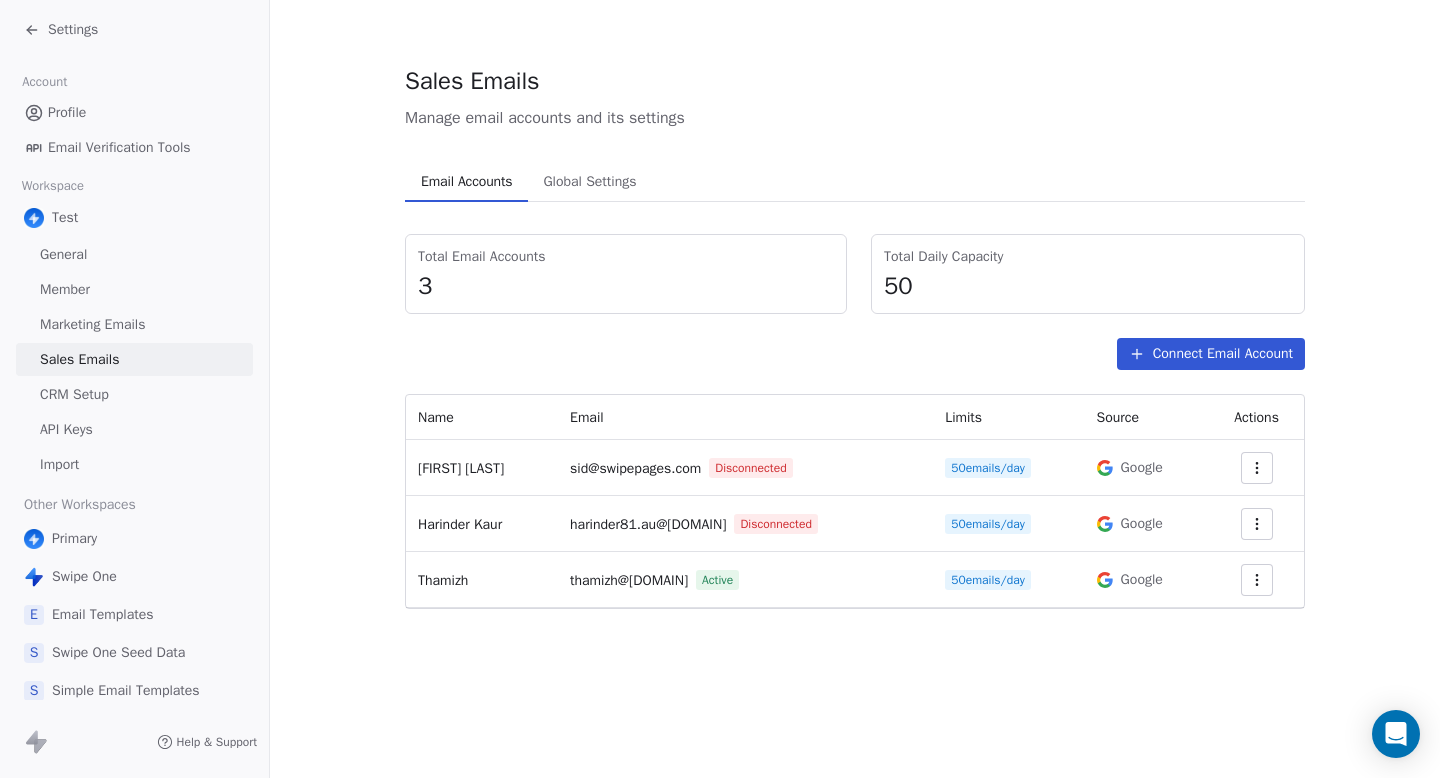 click on "Google" at bounding box center (1142, 468) 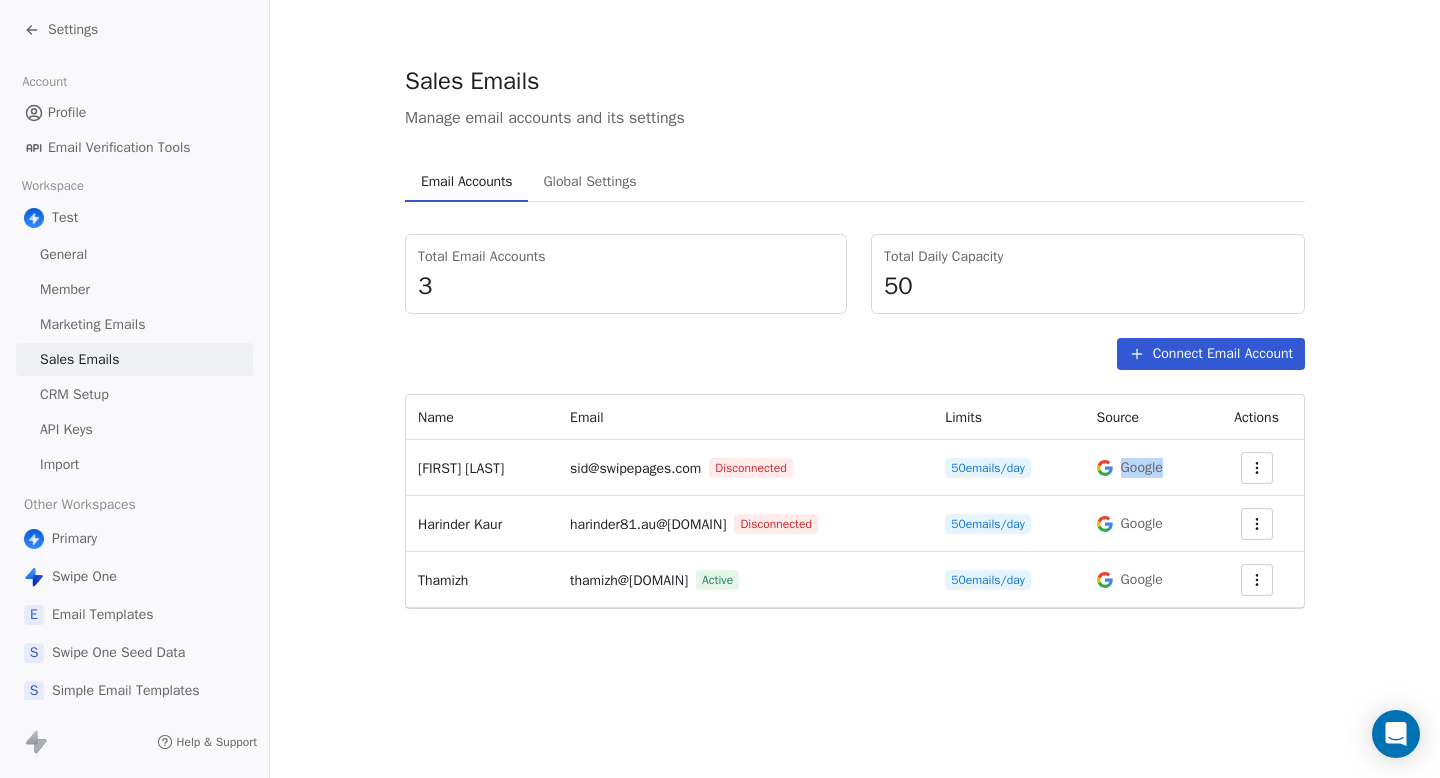 click on "Google" at bounding box center [1142, 468] 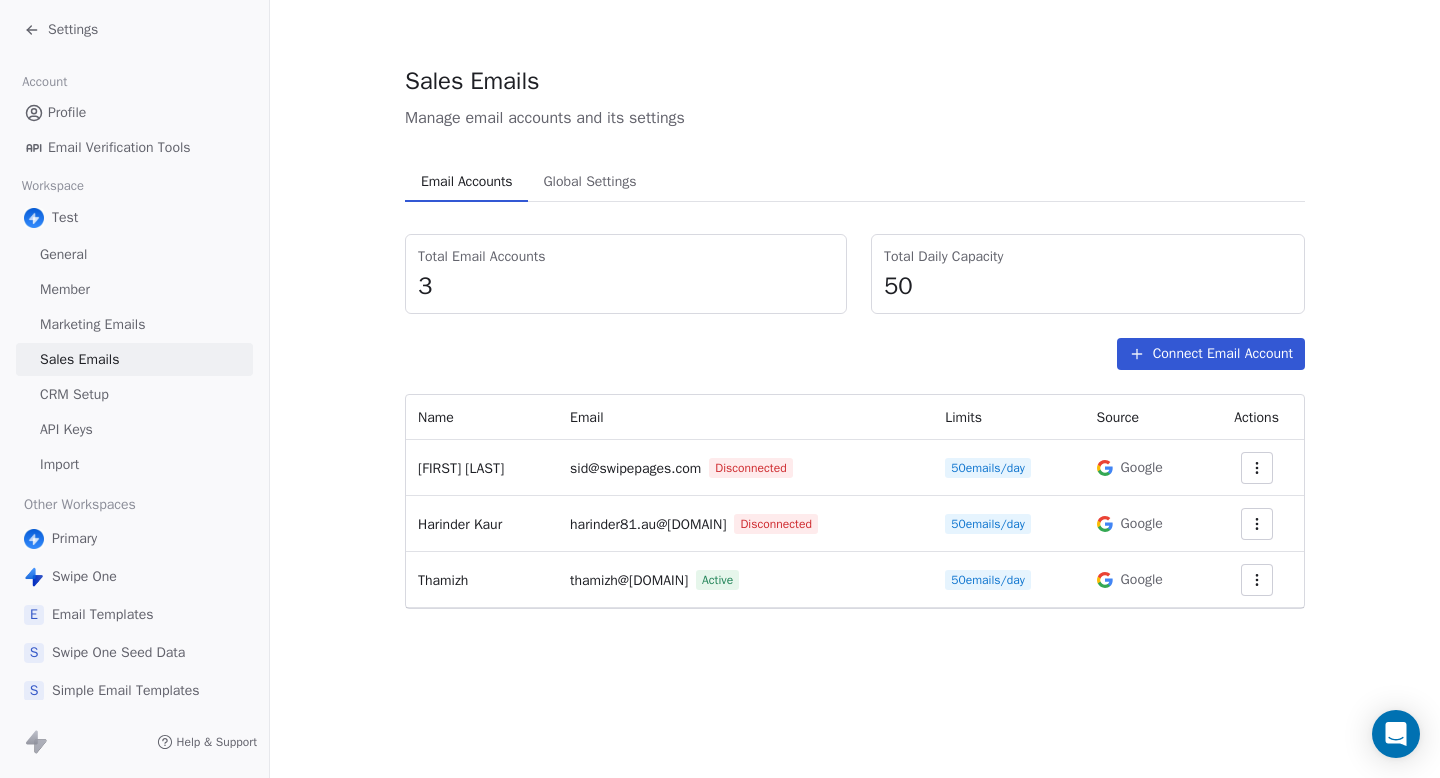 click on "Google" at bounding box center (1142, 524) 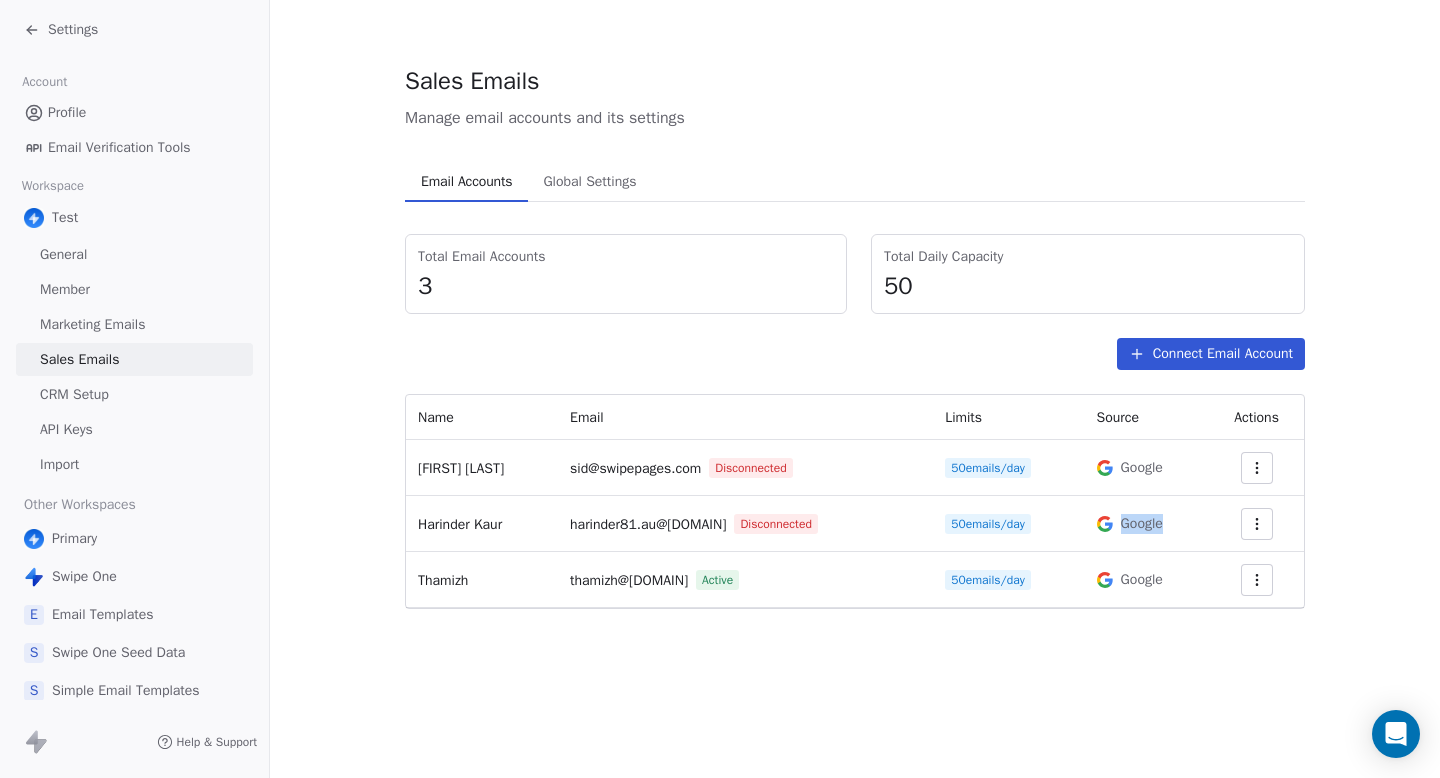 click on "Google" at bounding box center [1142, 524] 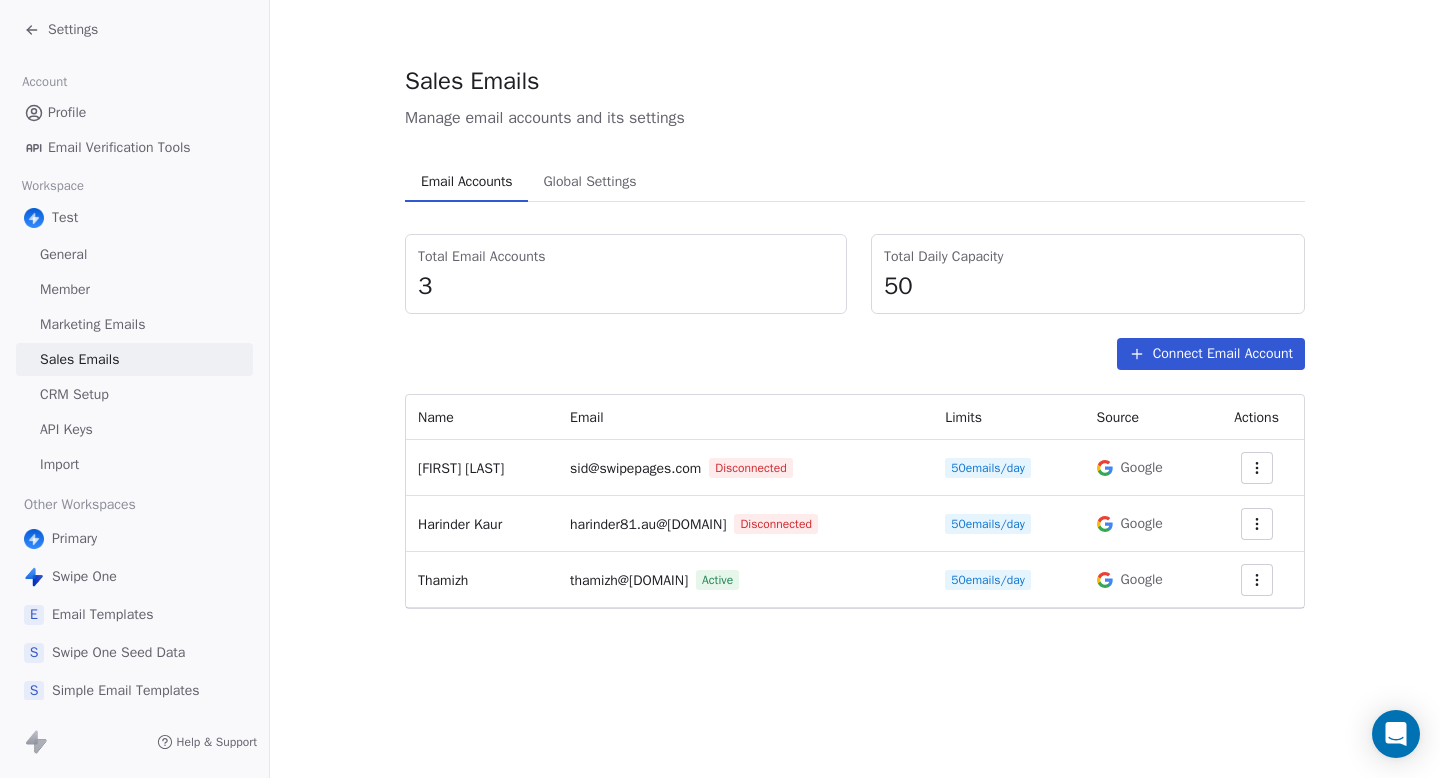 click on "Google" at bounding box center (1142, 580) 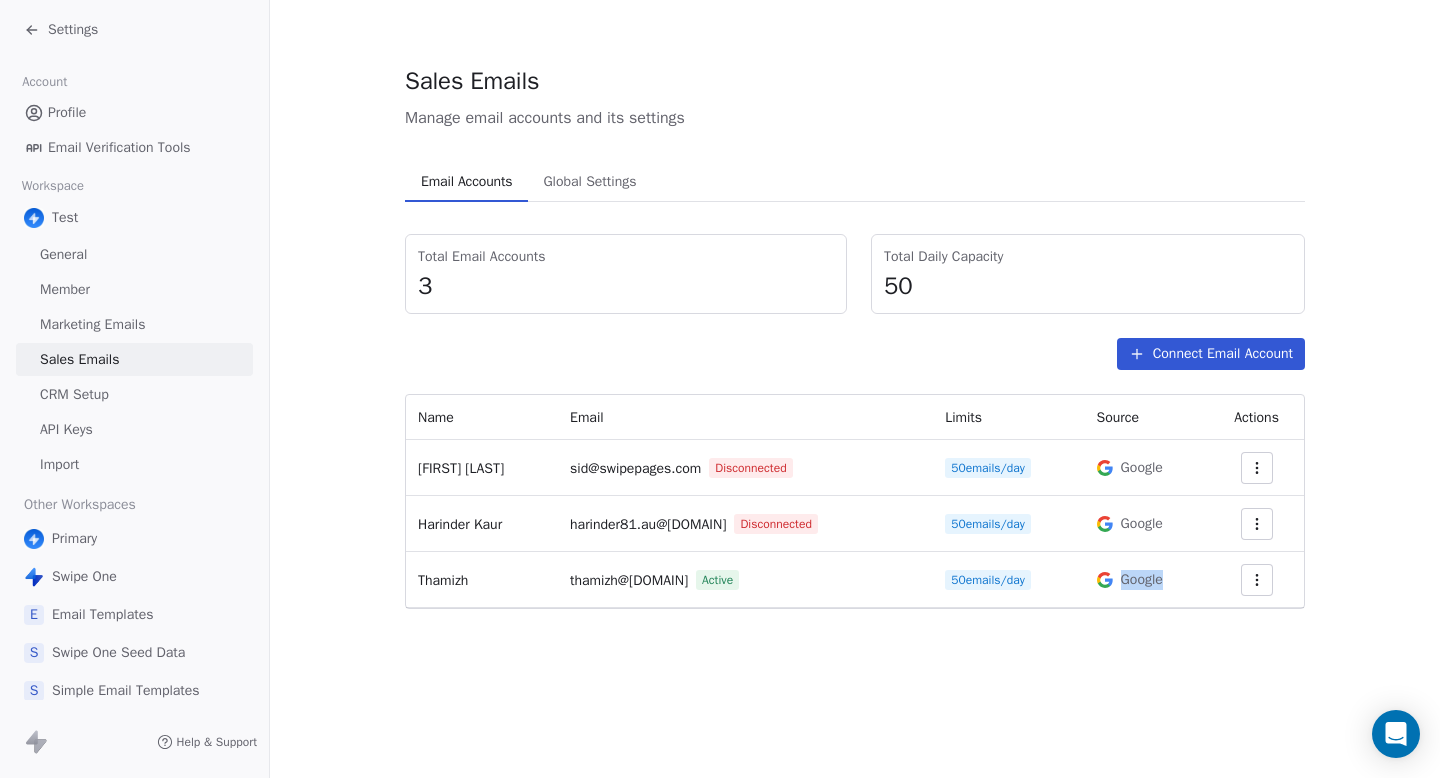 click on "Google" at bounding box center (1142, 580) 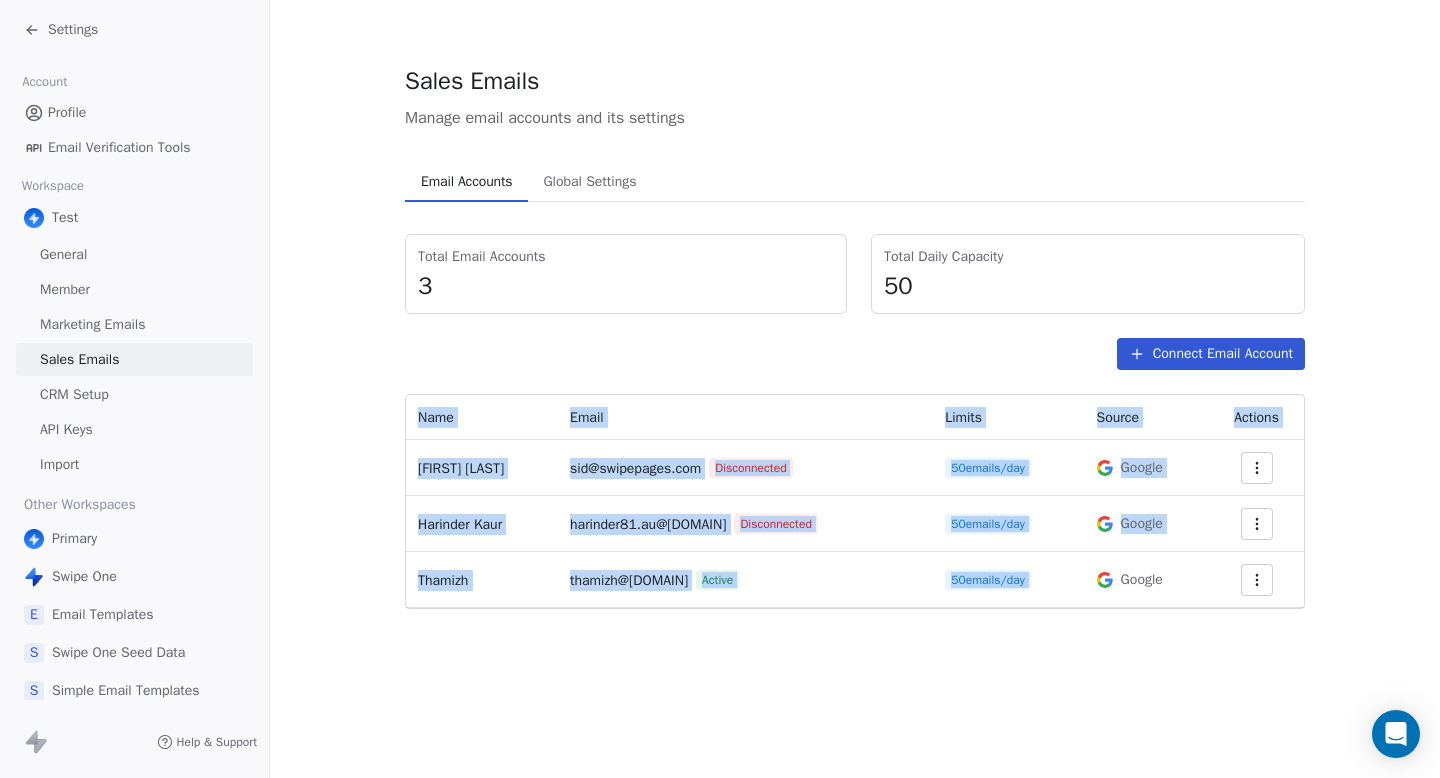 click on "thamizh@[DOMAIN]" at bounding box center [629, 580] 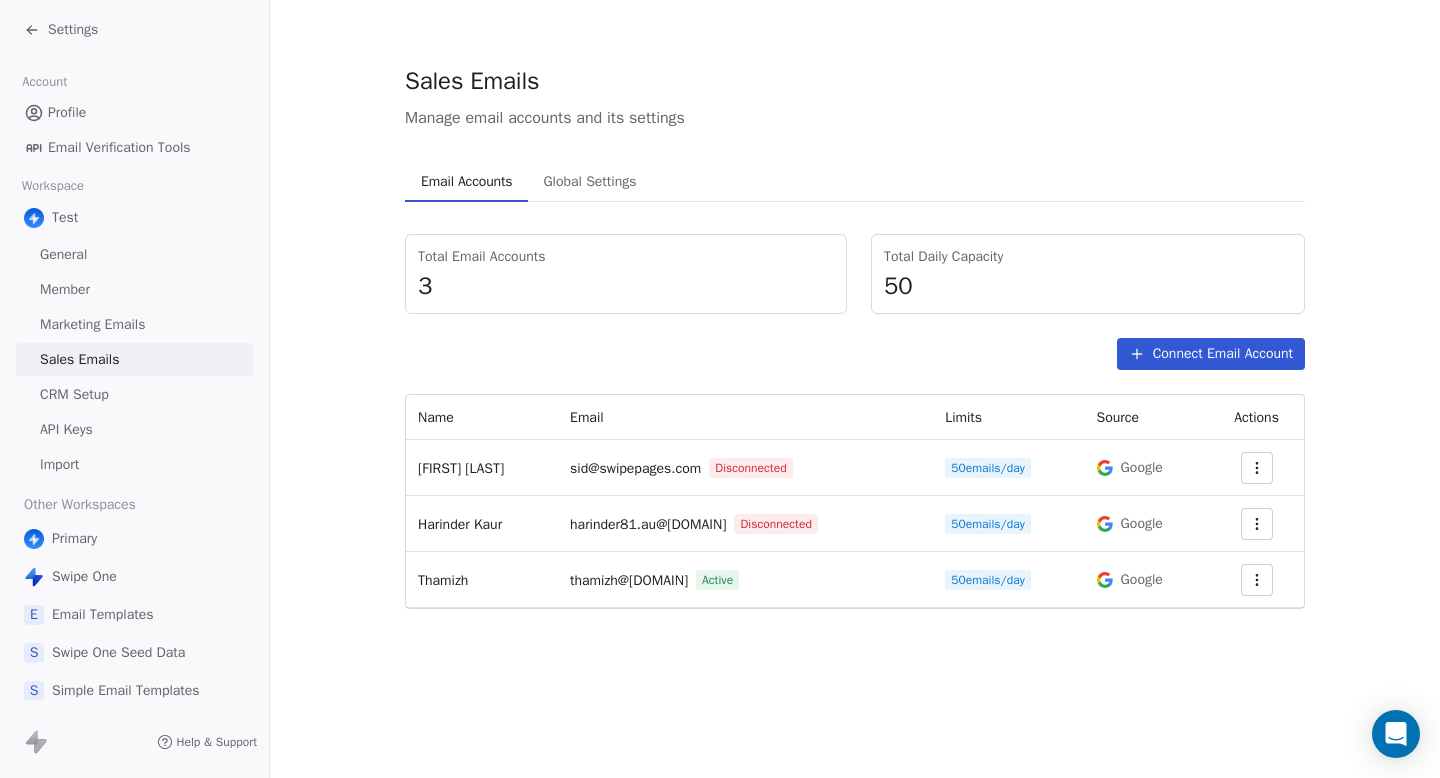 click on "thamizh@[DOMAIN]" at bounding box center [629, 580] 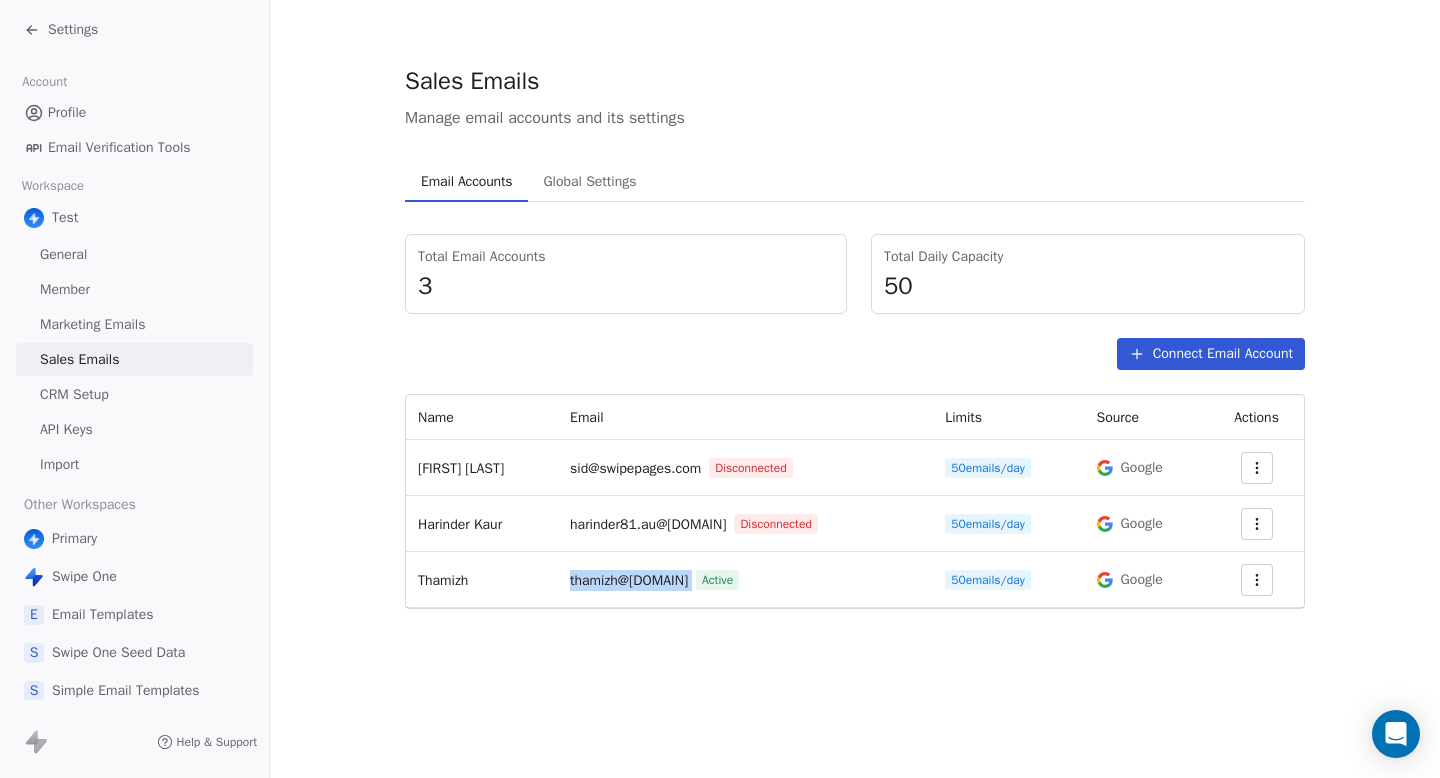 click on "thamizh@[DOMAIN]" at bounding box center [629, 580] 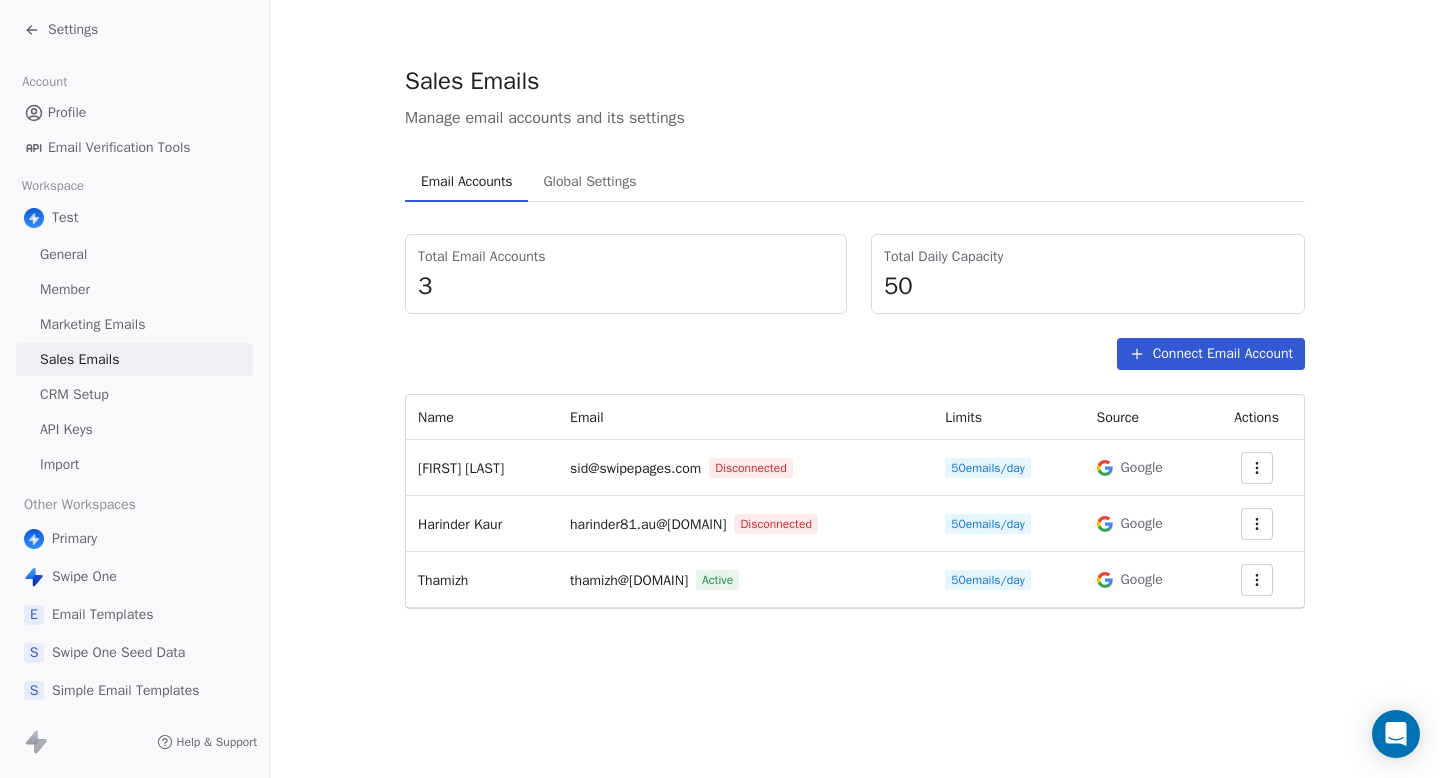 click on "harinder81.au@[DOMAIN]" at bounding box center [648, 524] 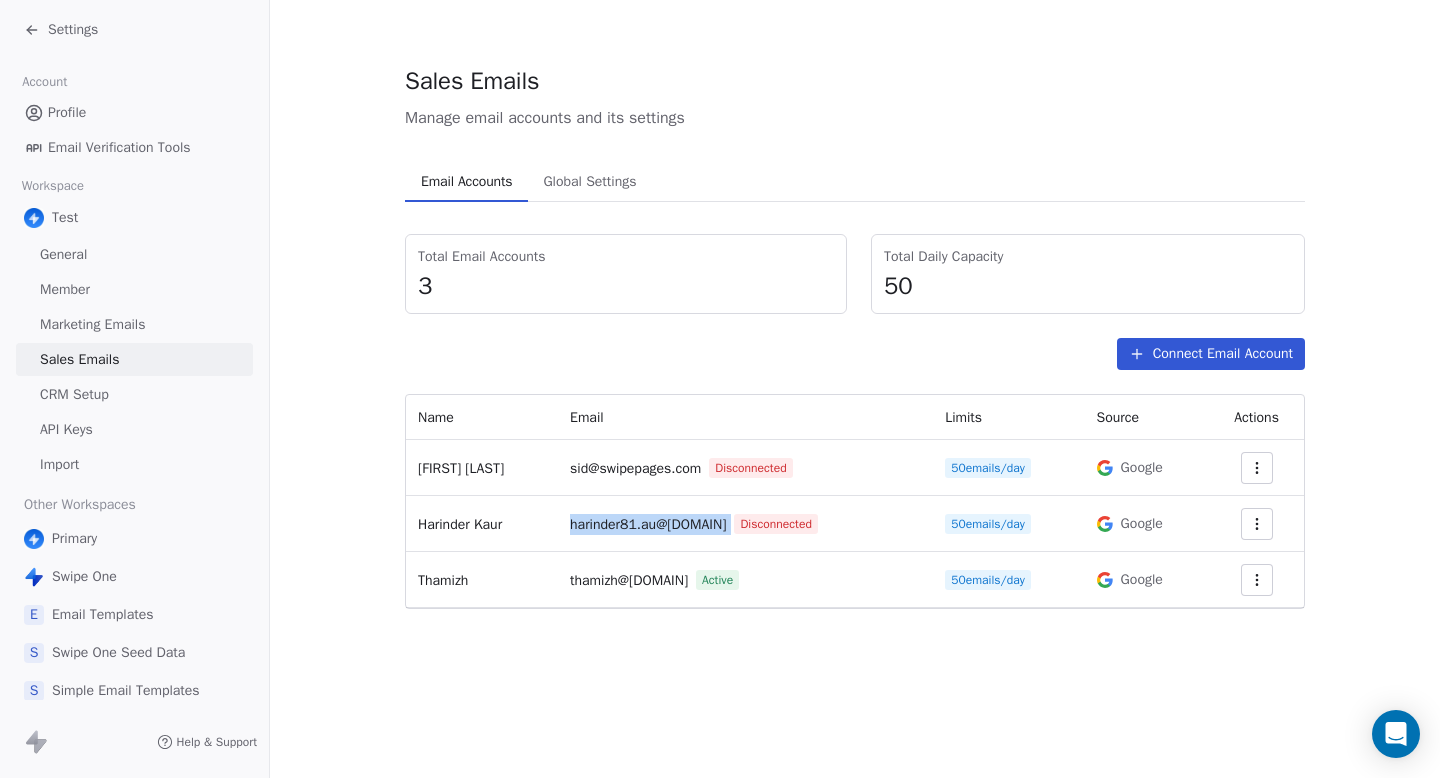 click on "harinder81.au@[DOMAIN]" at bounding box center [648, 524] 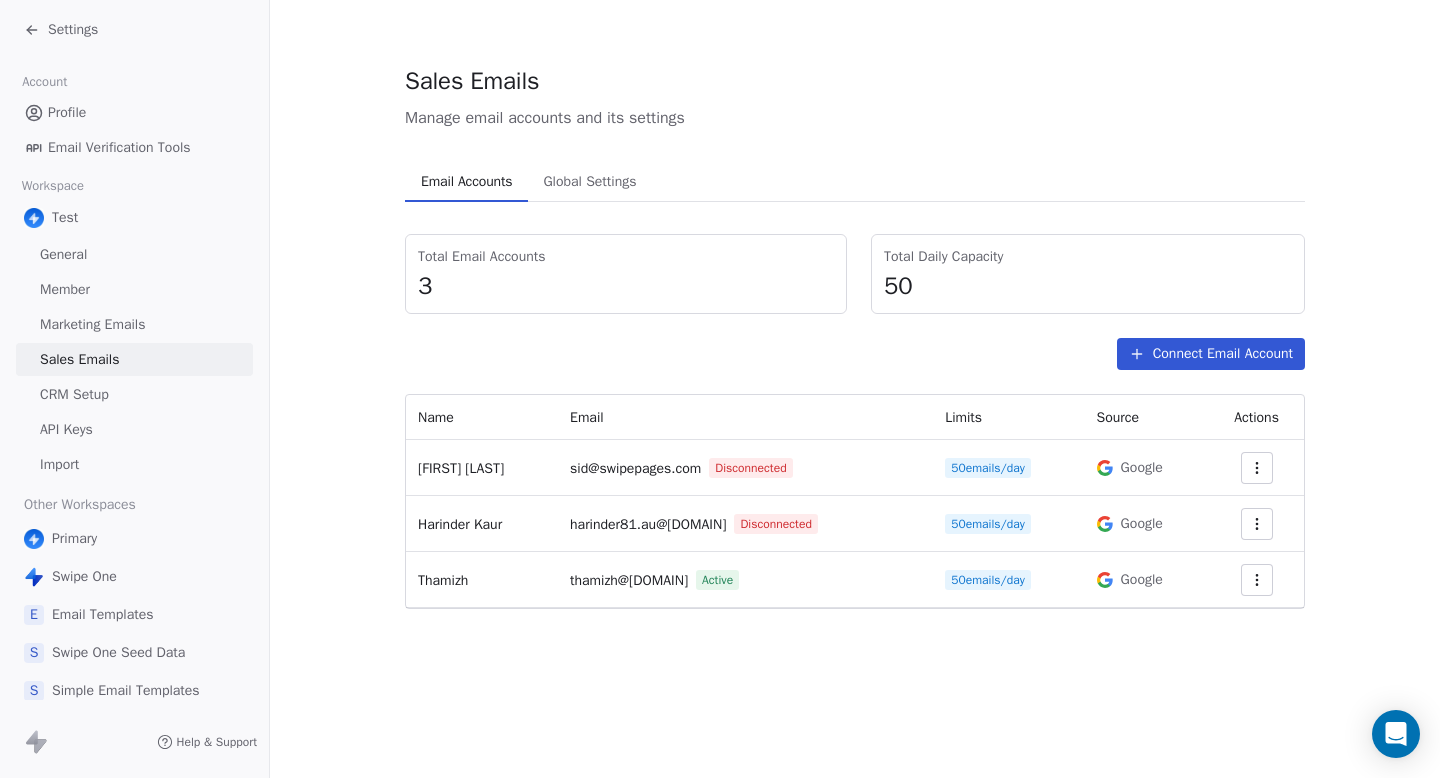 click on "sid@swipepages.com" at bounding box center (635, 468) 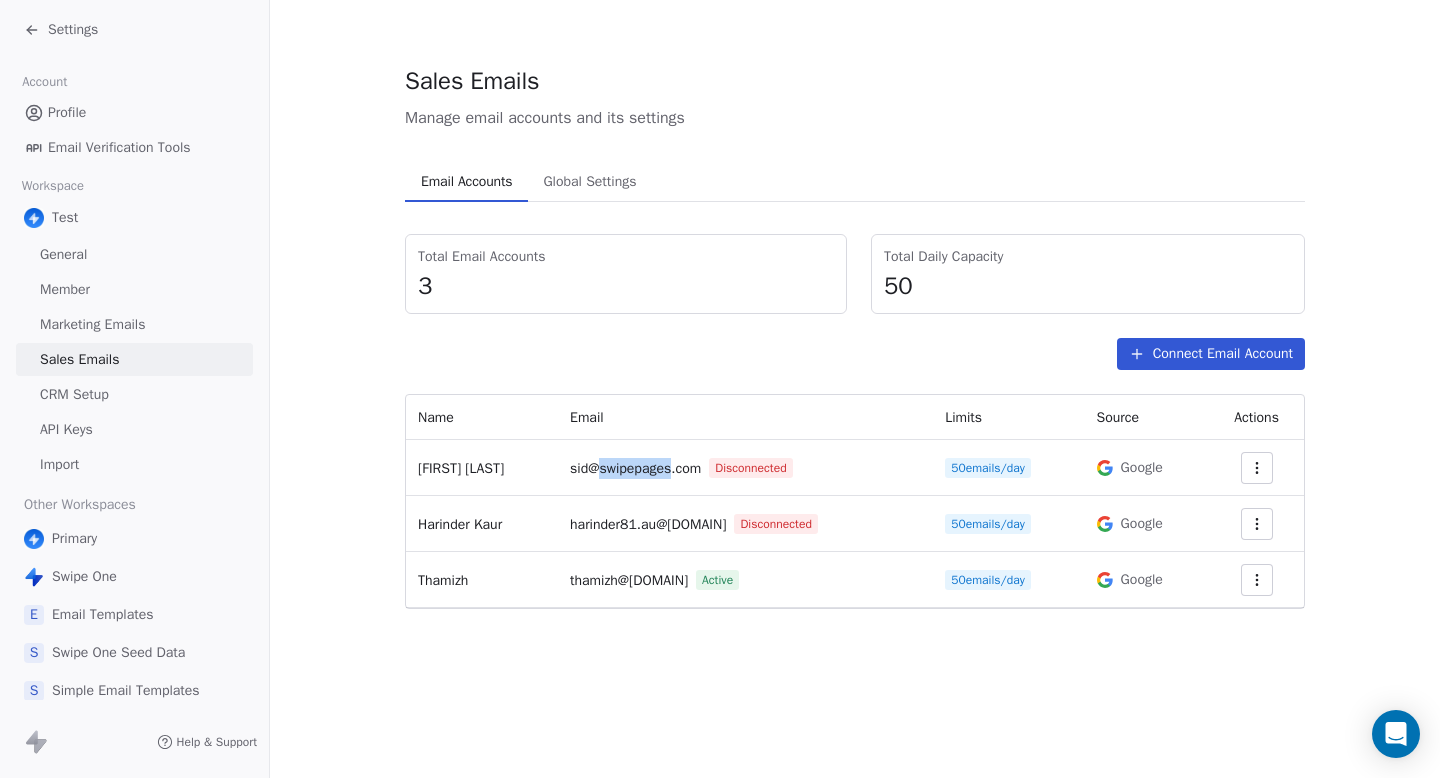 click on "sid@swipepages.com" at bounding box center (635, 468) 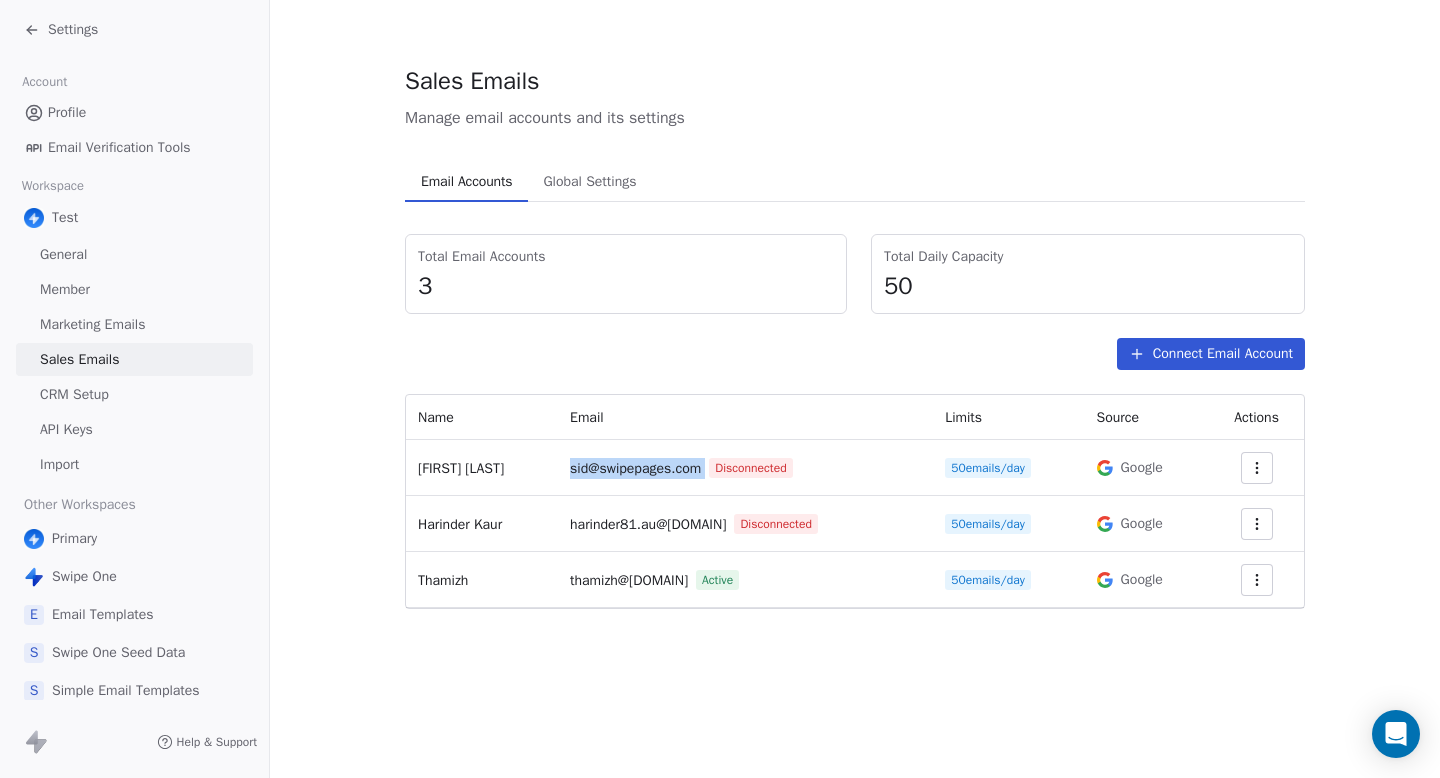 click on "sid@swipepages.com" at bounding box center (635, 468) 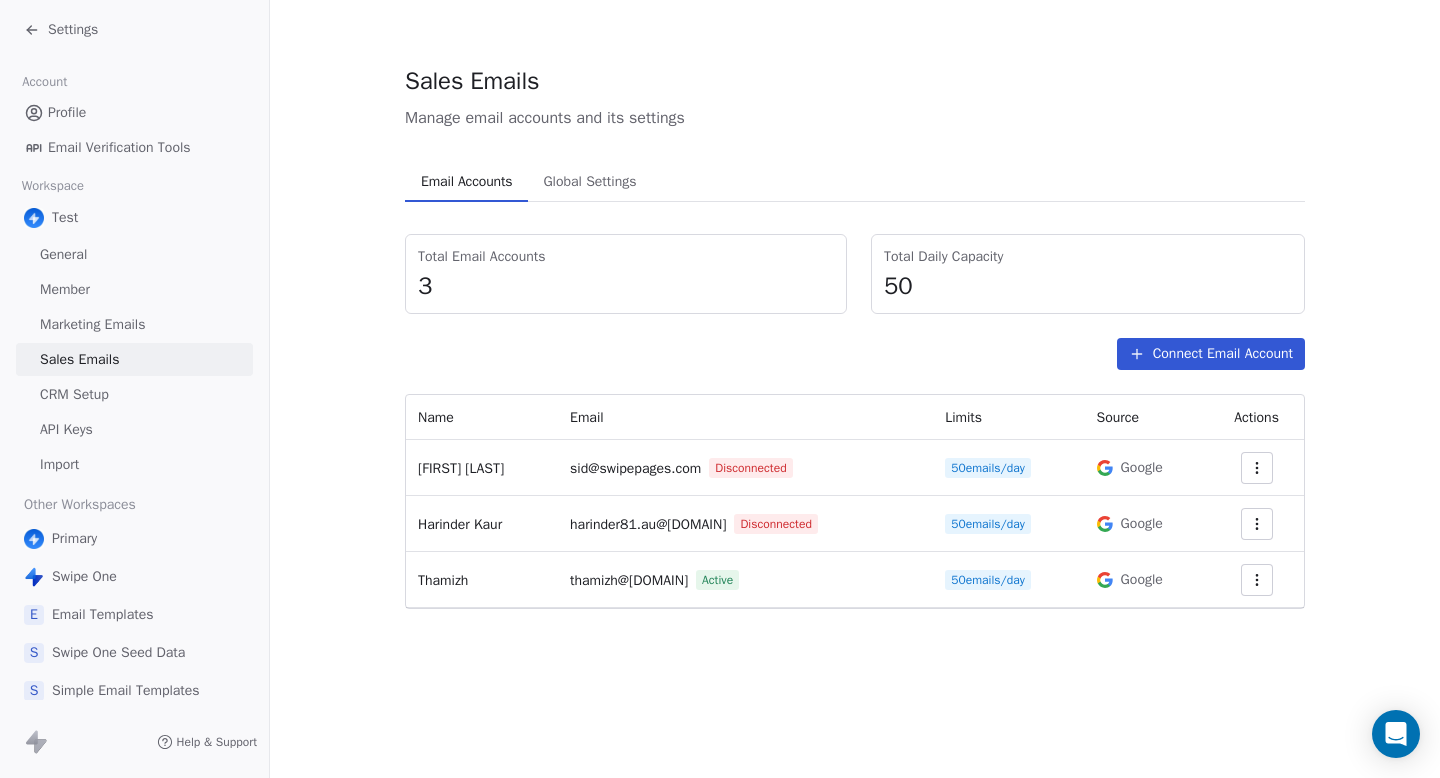 click on "[FIRST] [LAST]" at bounding box center [461, 468] 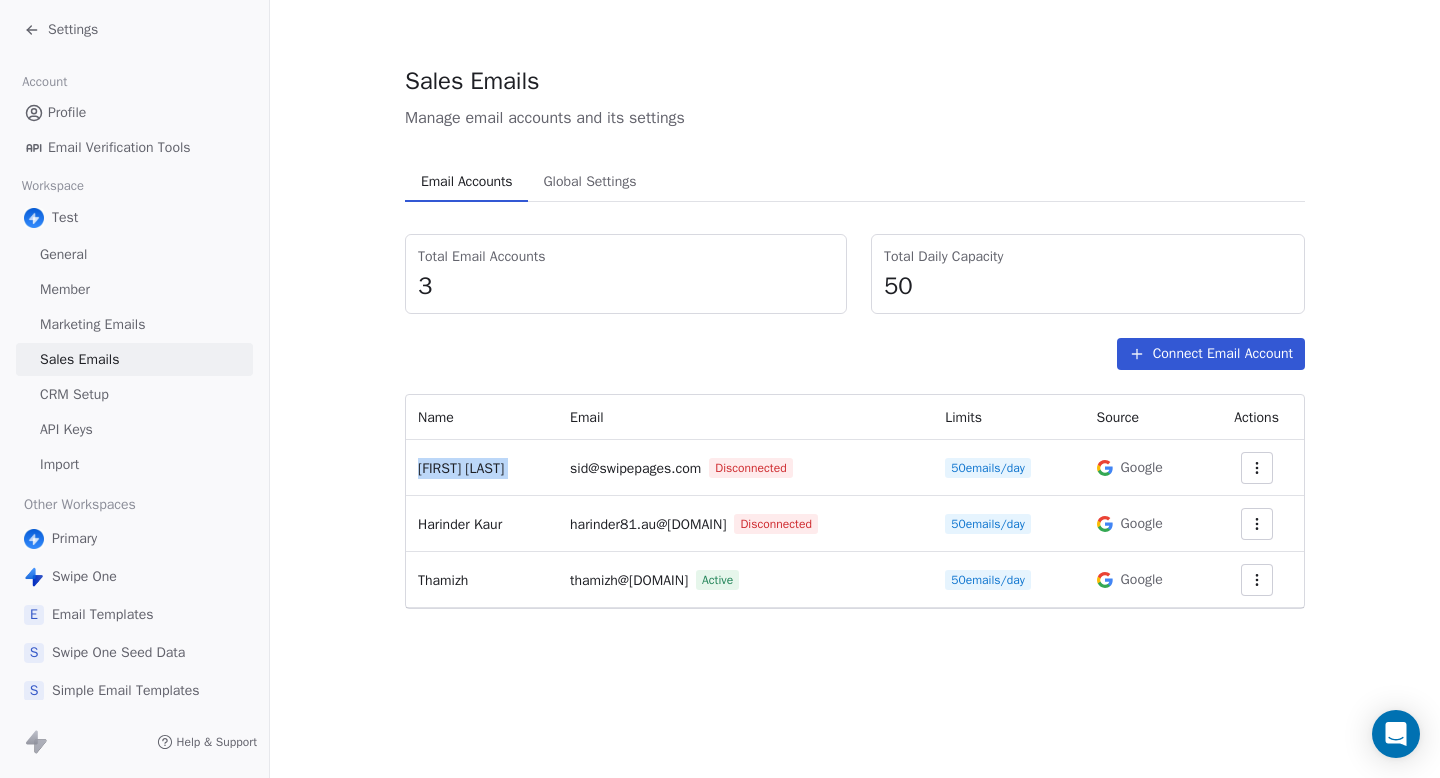 click on "Harinder Kaur" at bounding box center (482, 524) 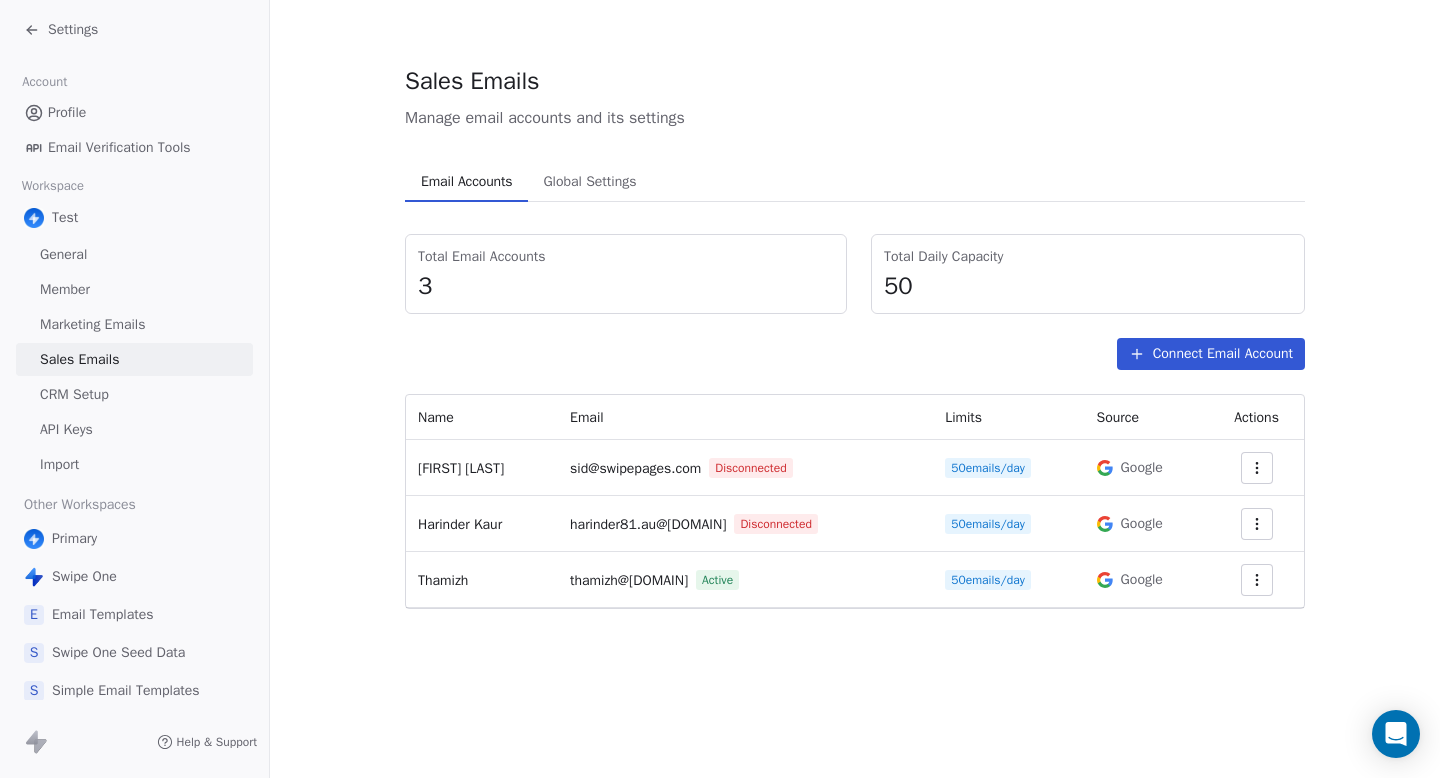 click on "Harinder Kaur" at bounding box center (482, 524) 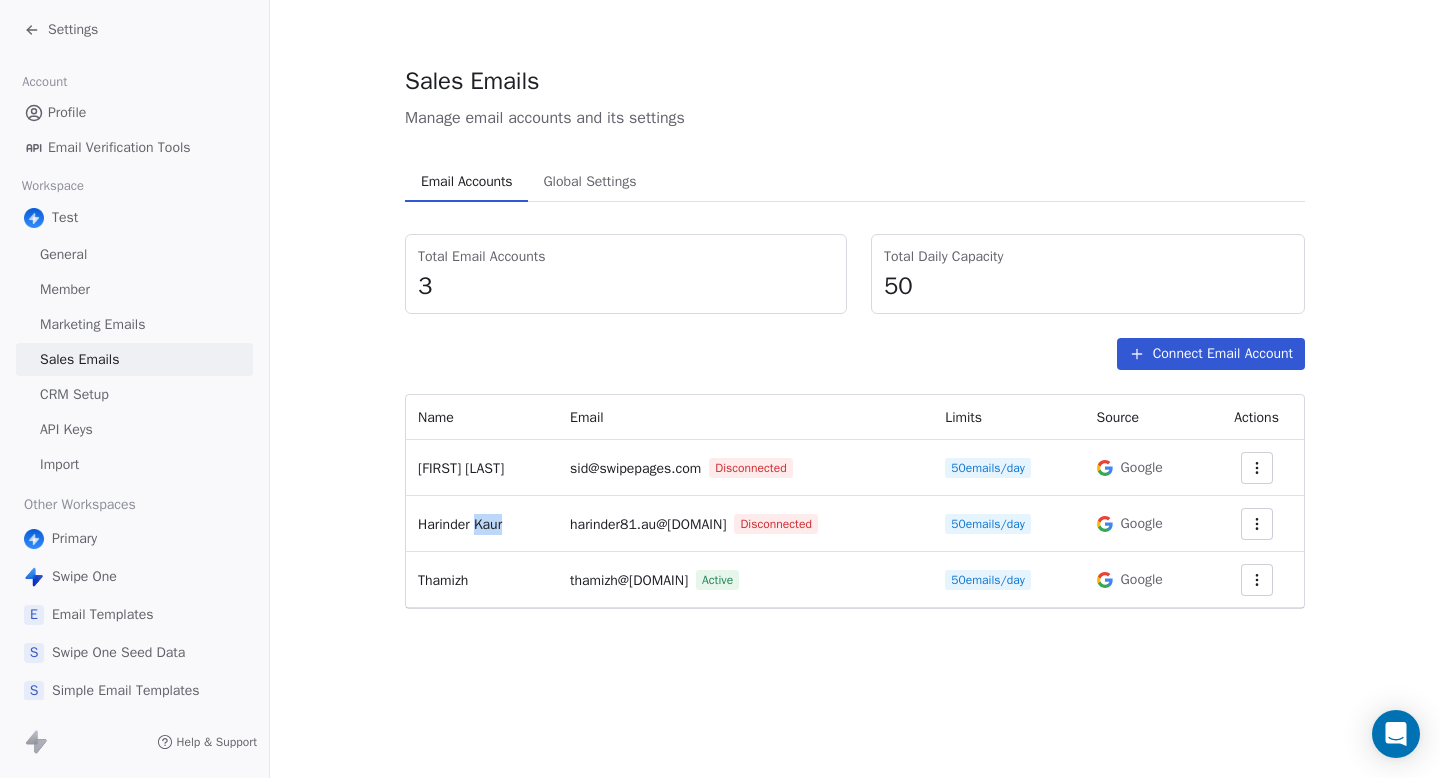 click on "Harinder Kaur" at bounding box center [482, 524] 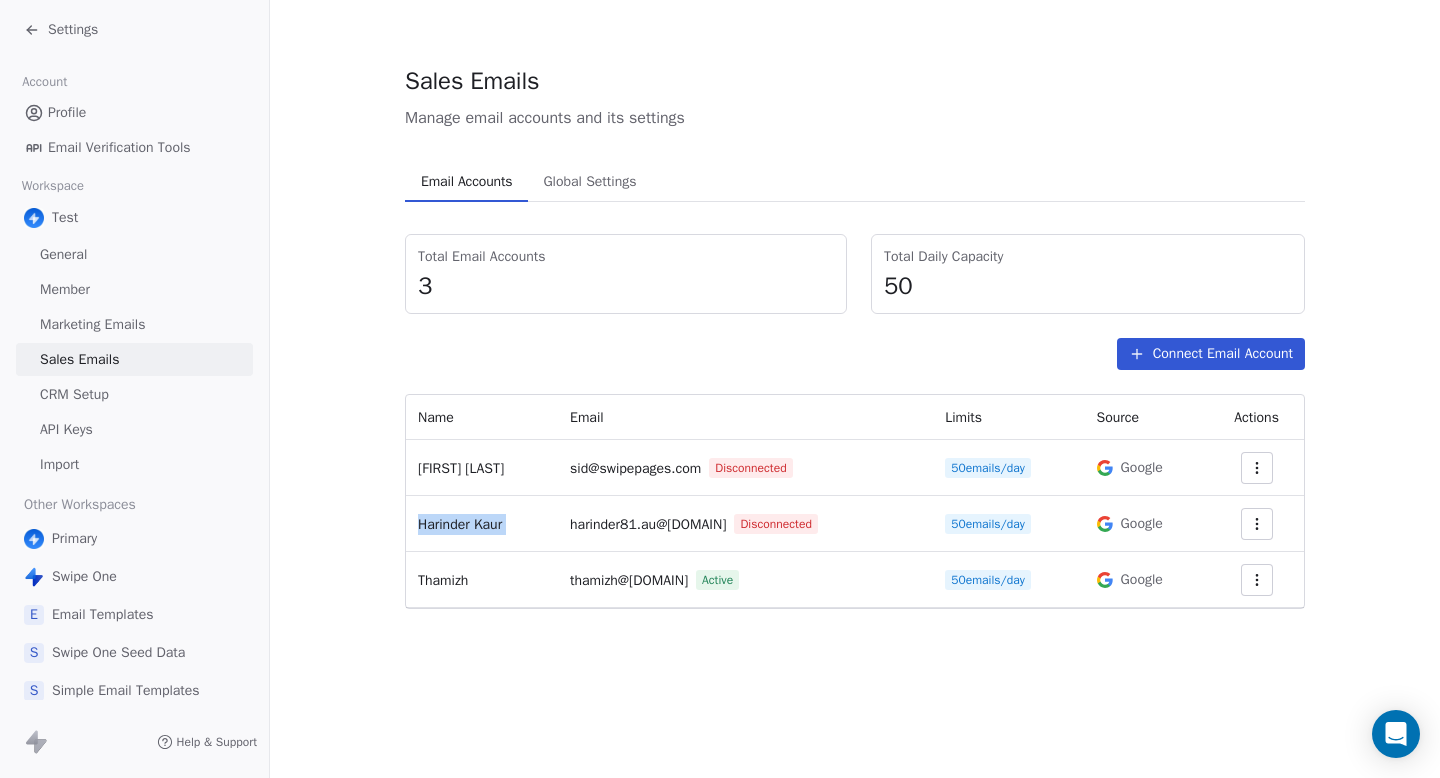 click on "Harinder Kaur" at bounding box center (460, 524) 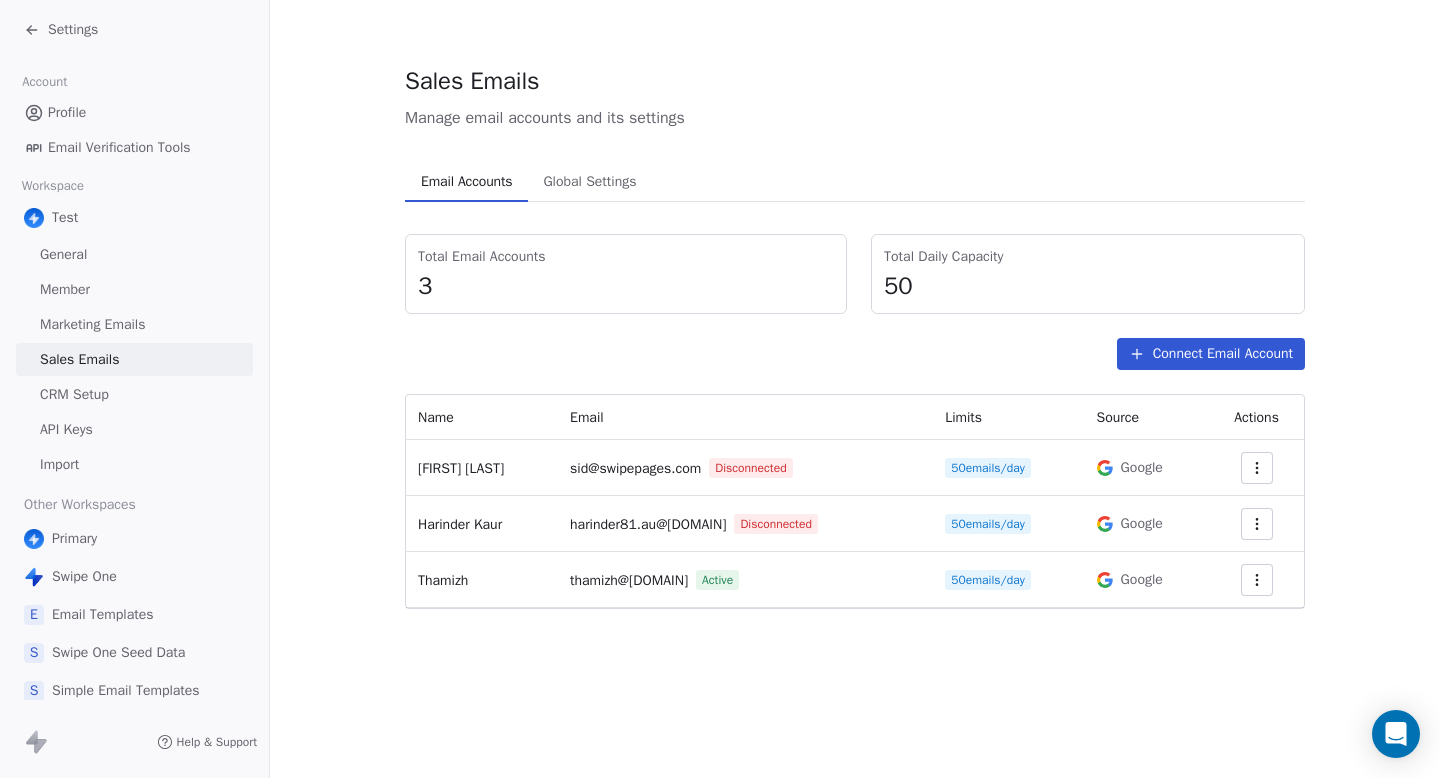 click on "Harinder Kaur" at bounding box center [460, 524] 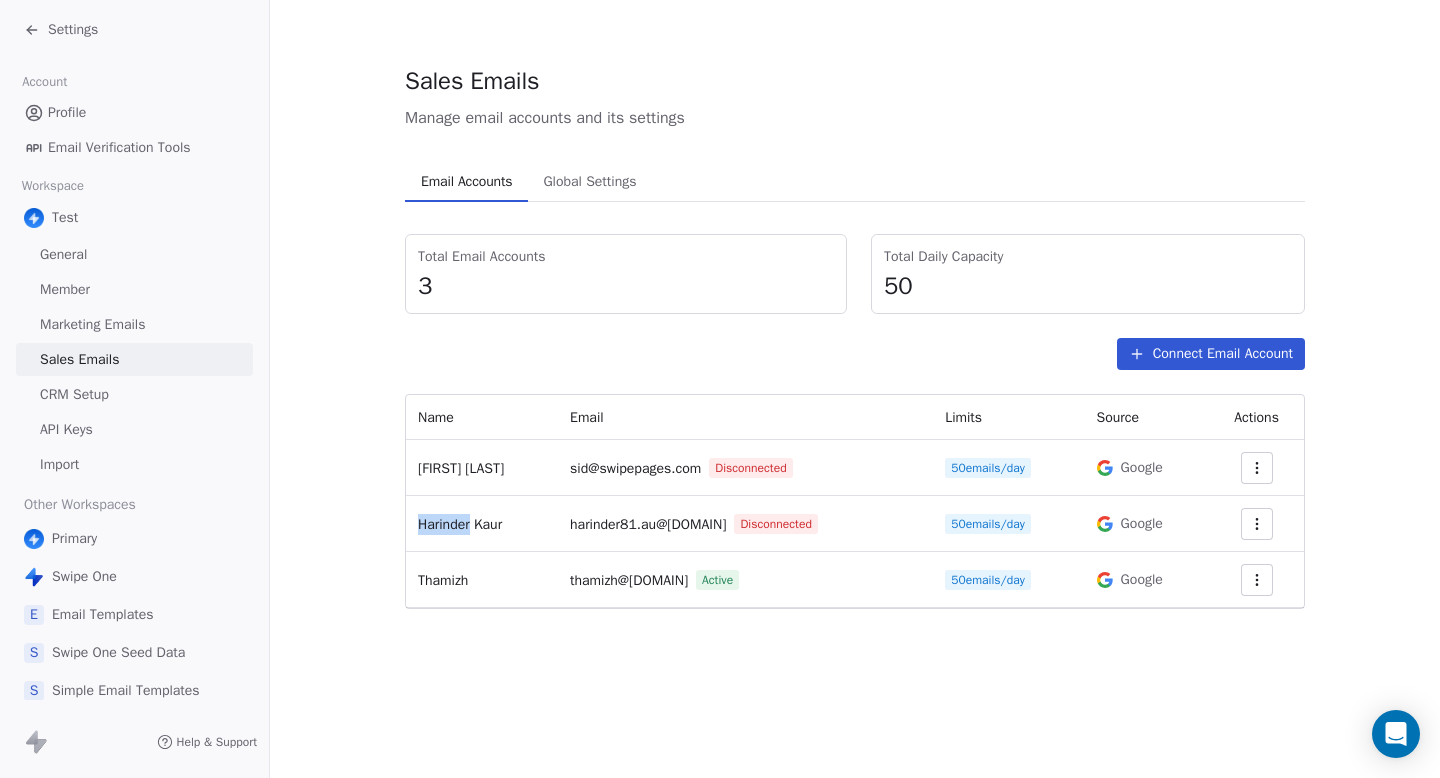 click on "Thamizh" at bounding box center [482, 580] 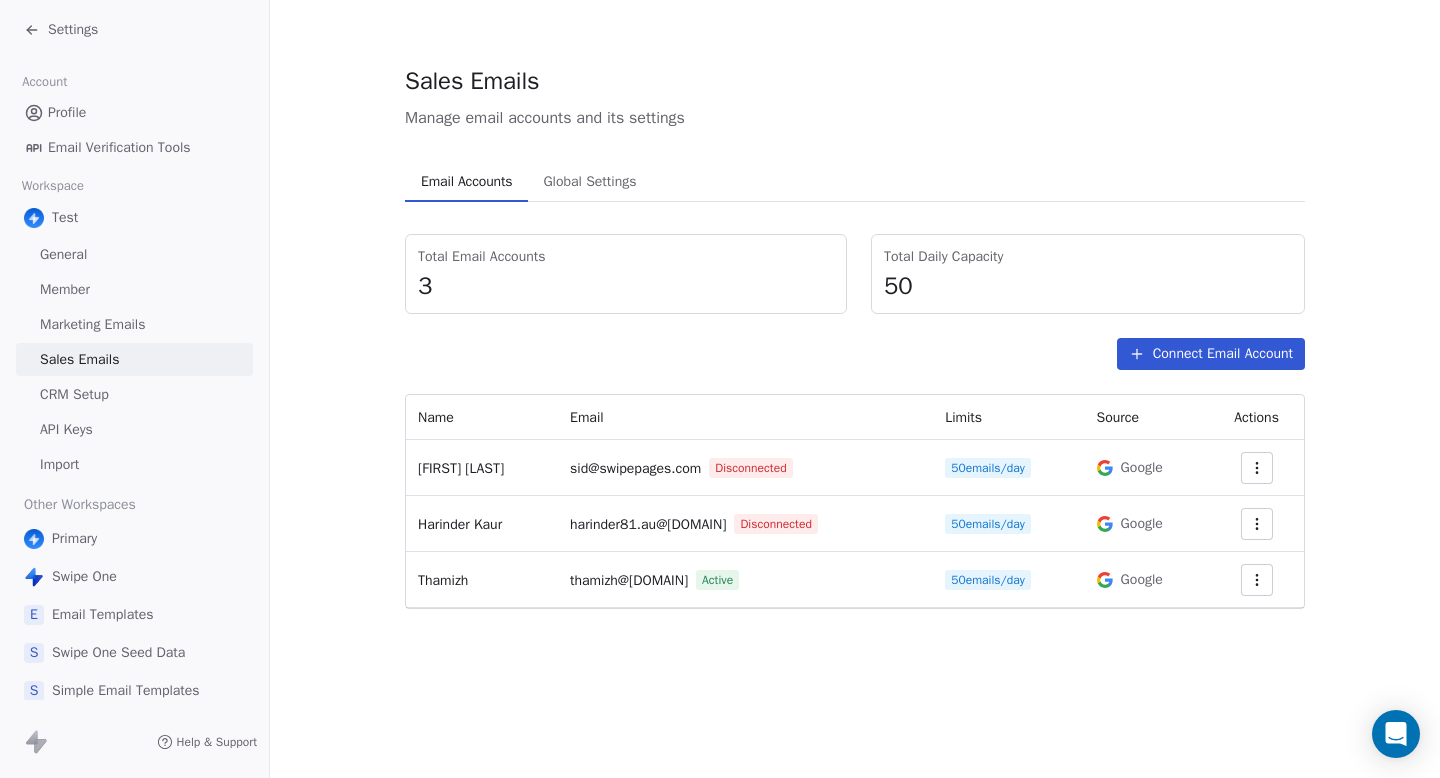 click on "Thamizh" at bounding box center (482, 580) 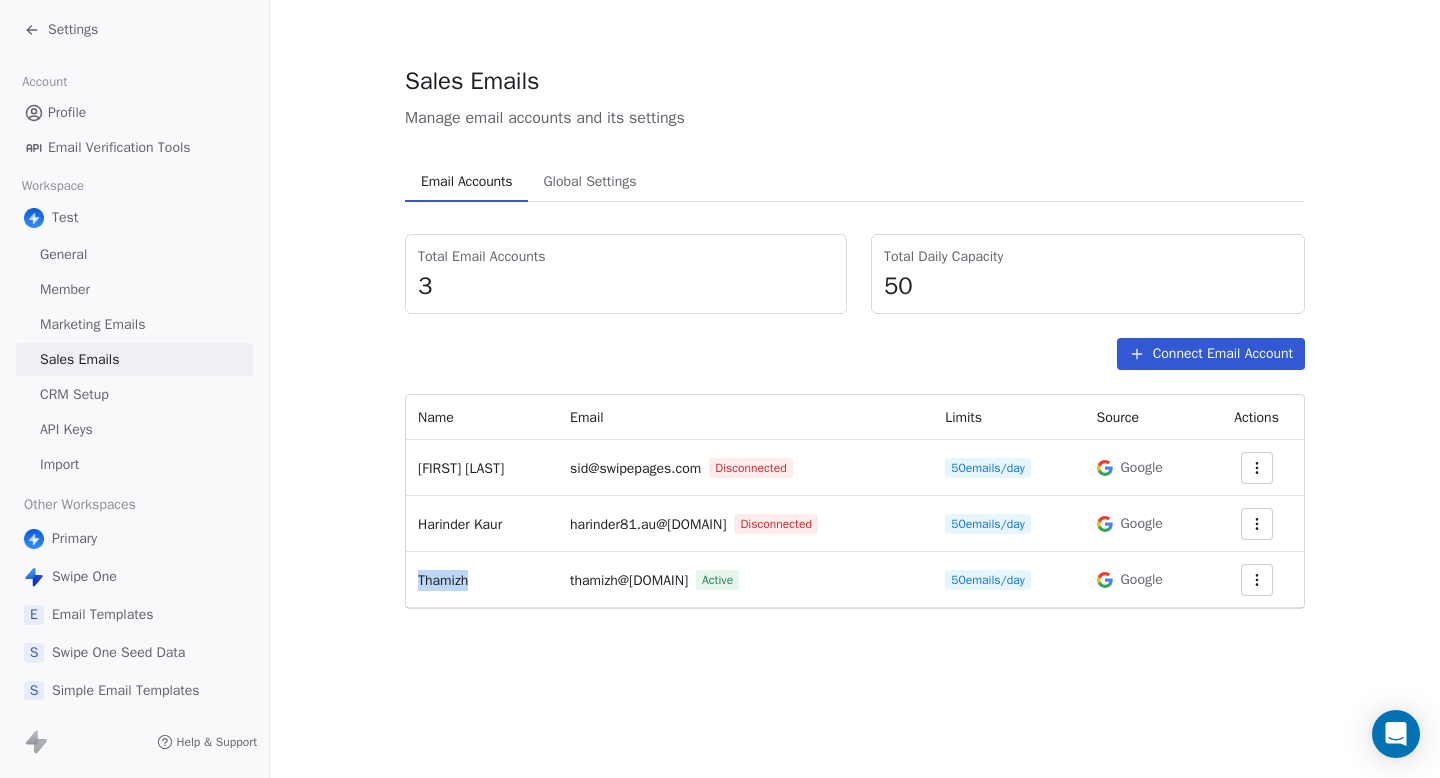 click on "Harinder Kaur" at bounding box center (460, 524) 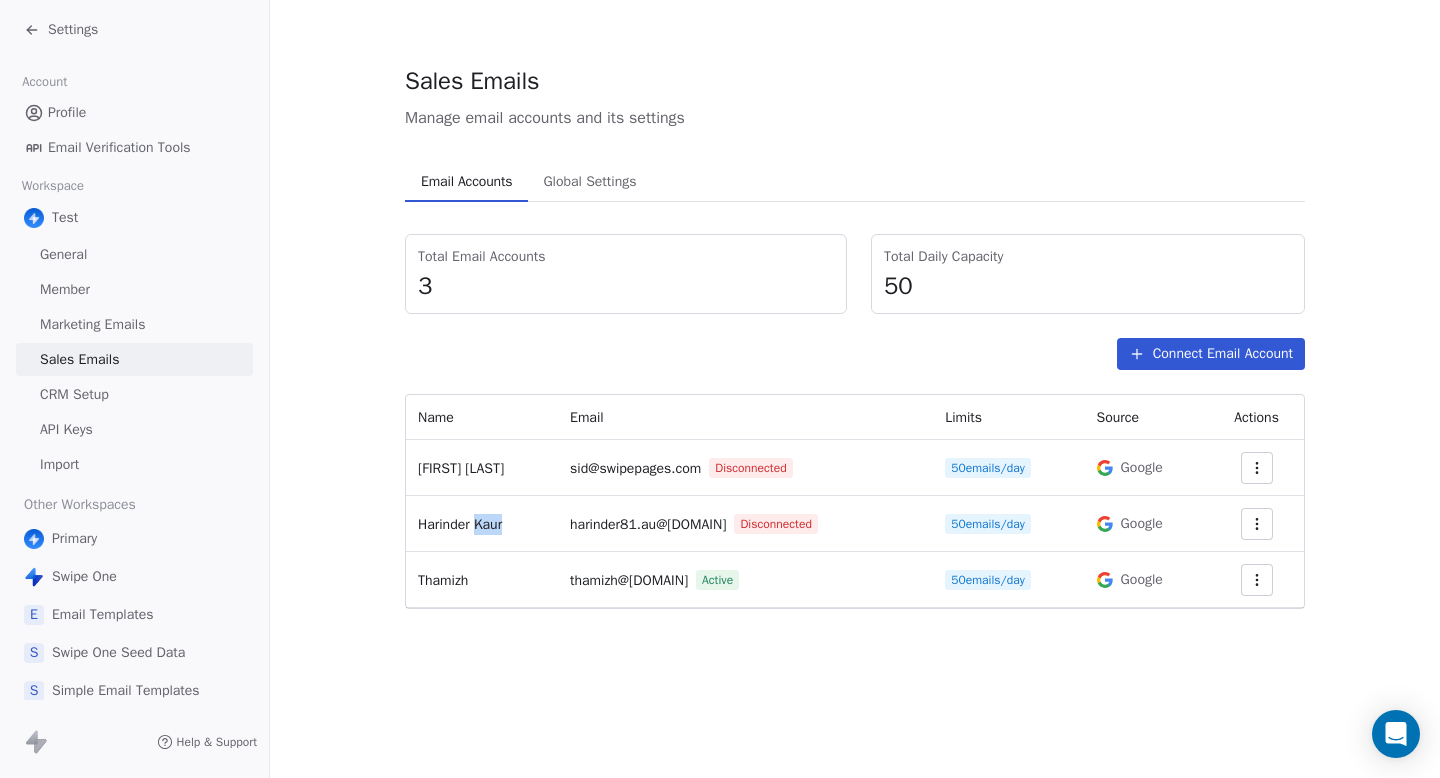 click on "Harinder Kaur" at bounding box center (460, 524) 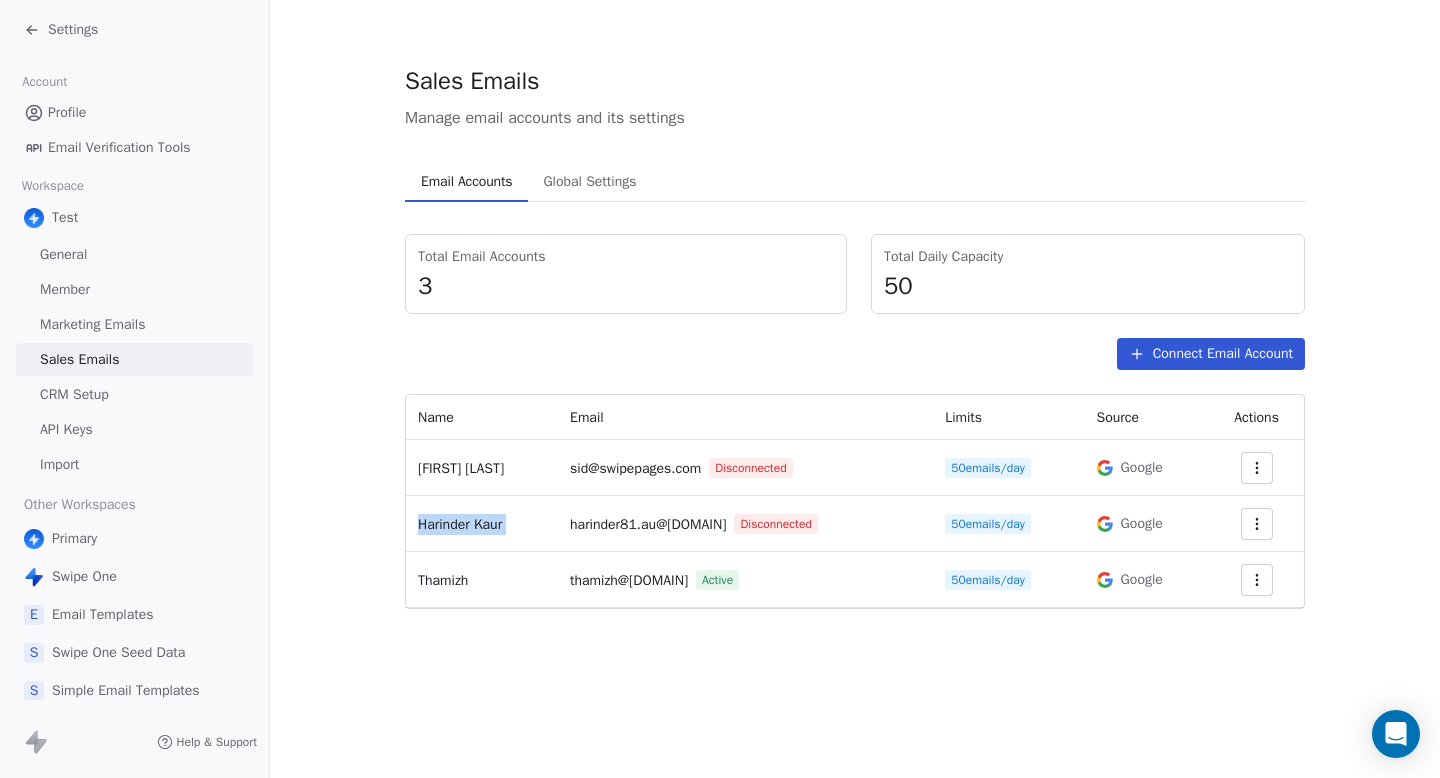 click on "[FIRST] [LAST]" at bounding box center [461, 468] 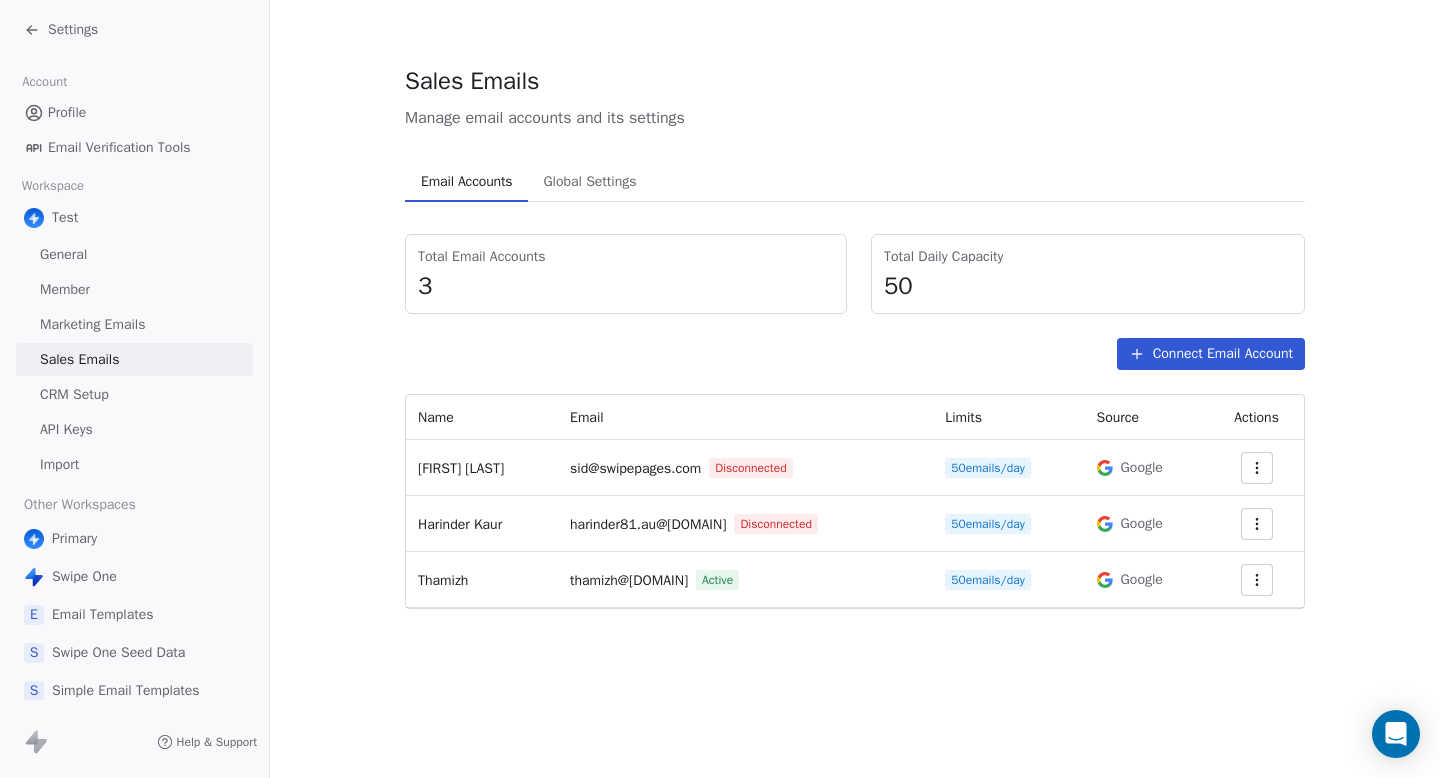 click on "[FIRST] [LAST]" at bounding box center (461, 468) 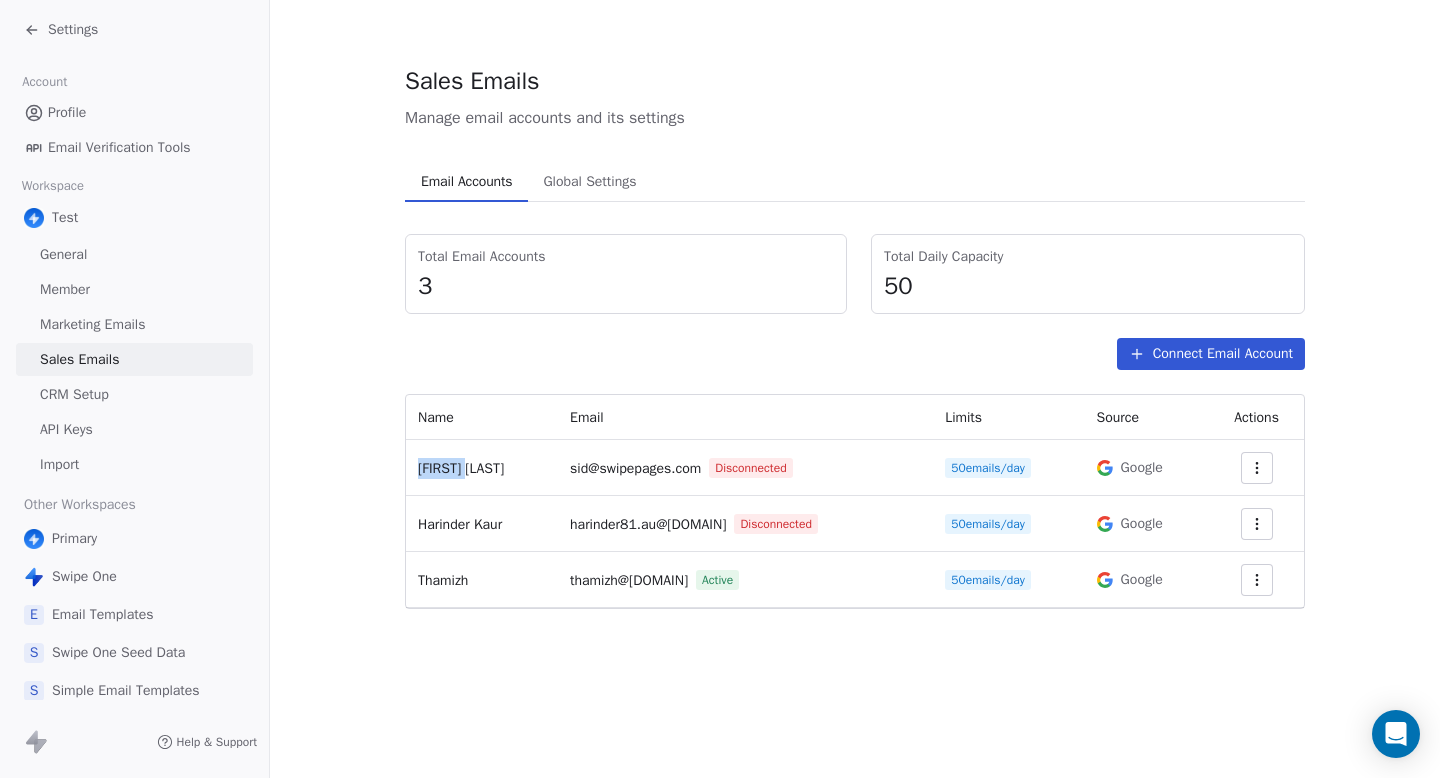 click on "[FIRST] [LAST]" at bounding box center [461, 468] 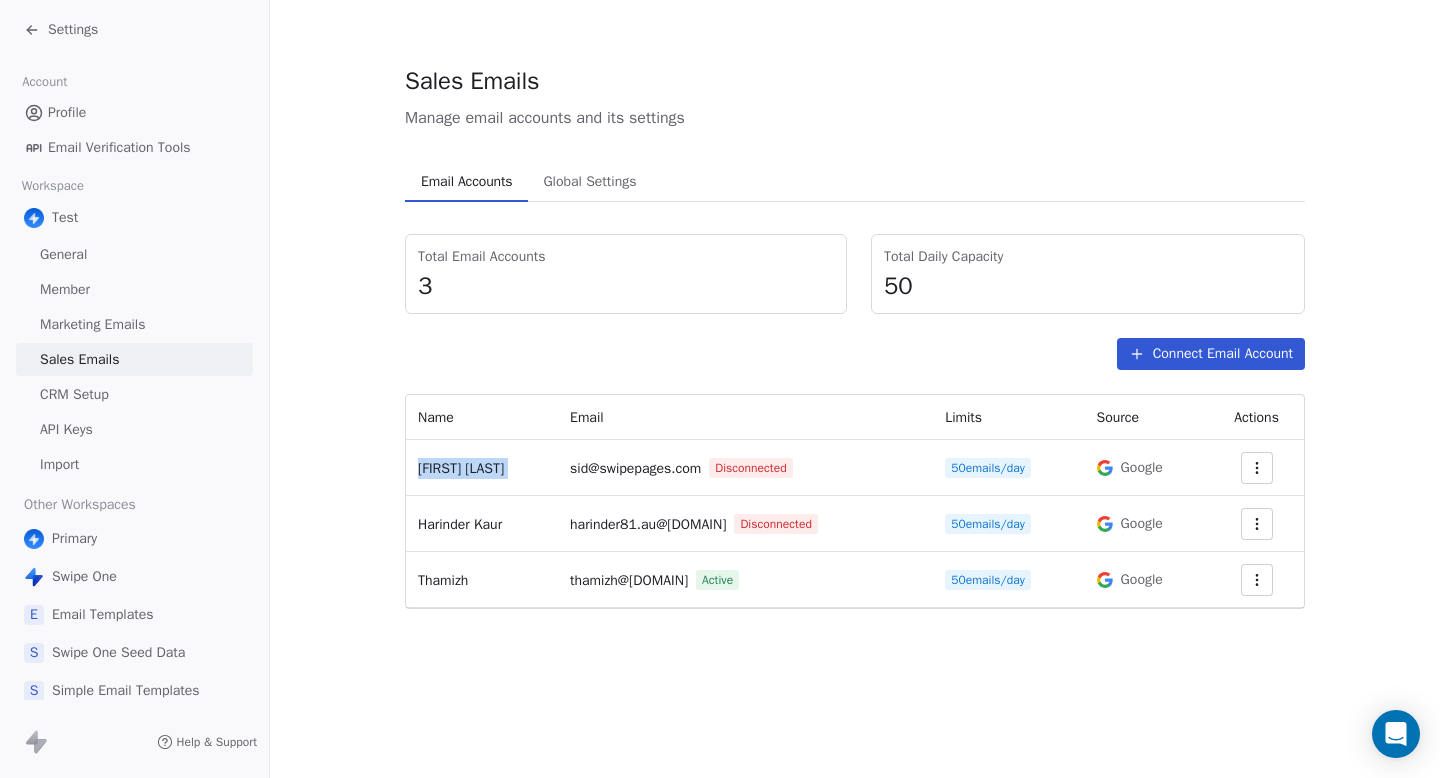 click on "Profile" at bounding box center [134, 112] 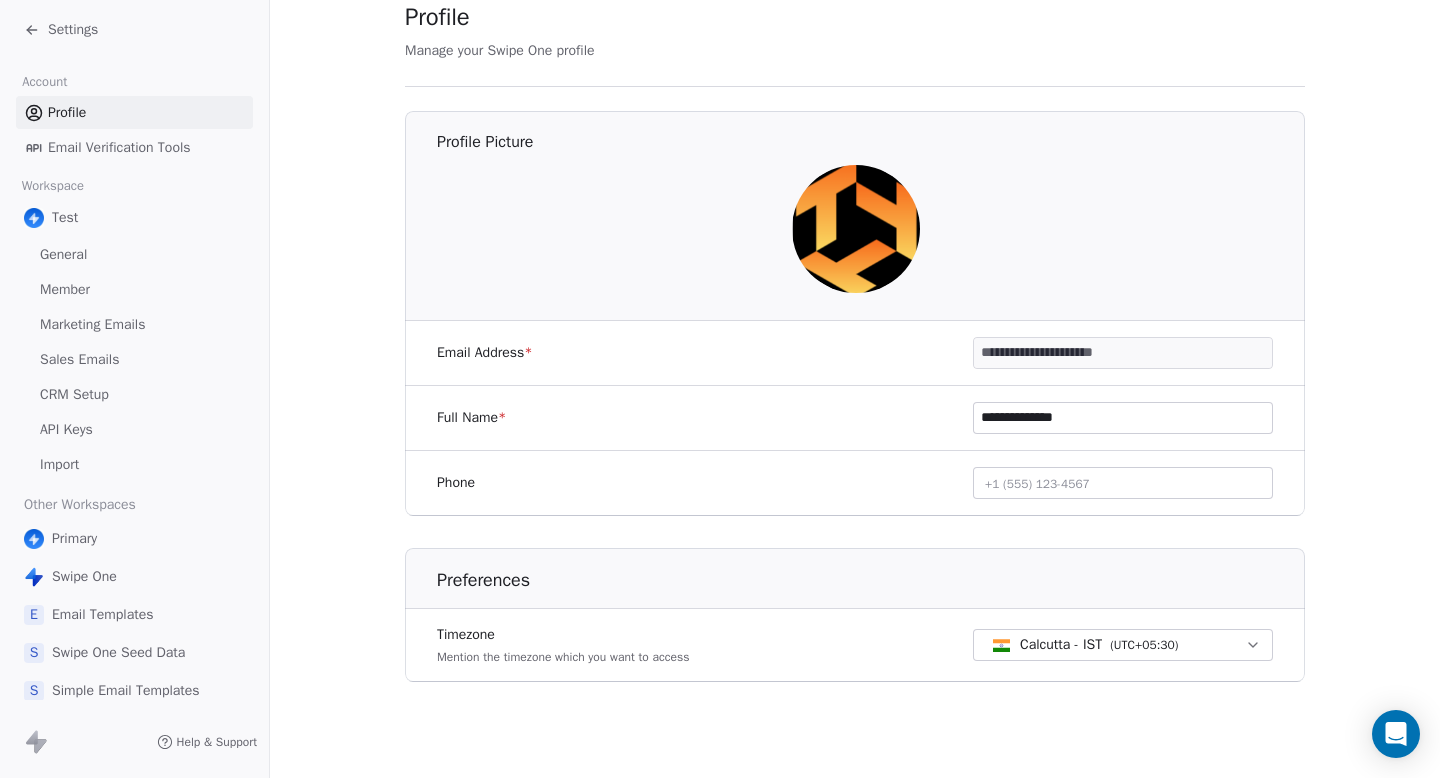 scroll, scrollTop: 0, scrollLeft: 0, axis: both 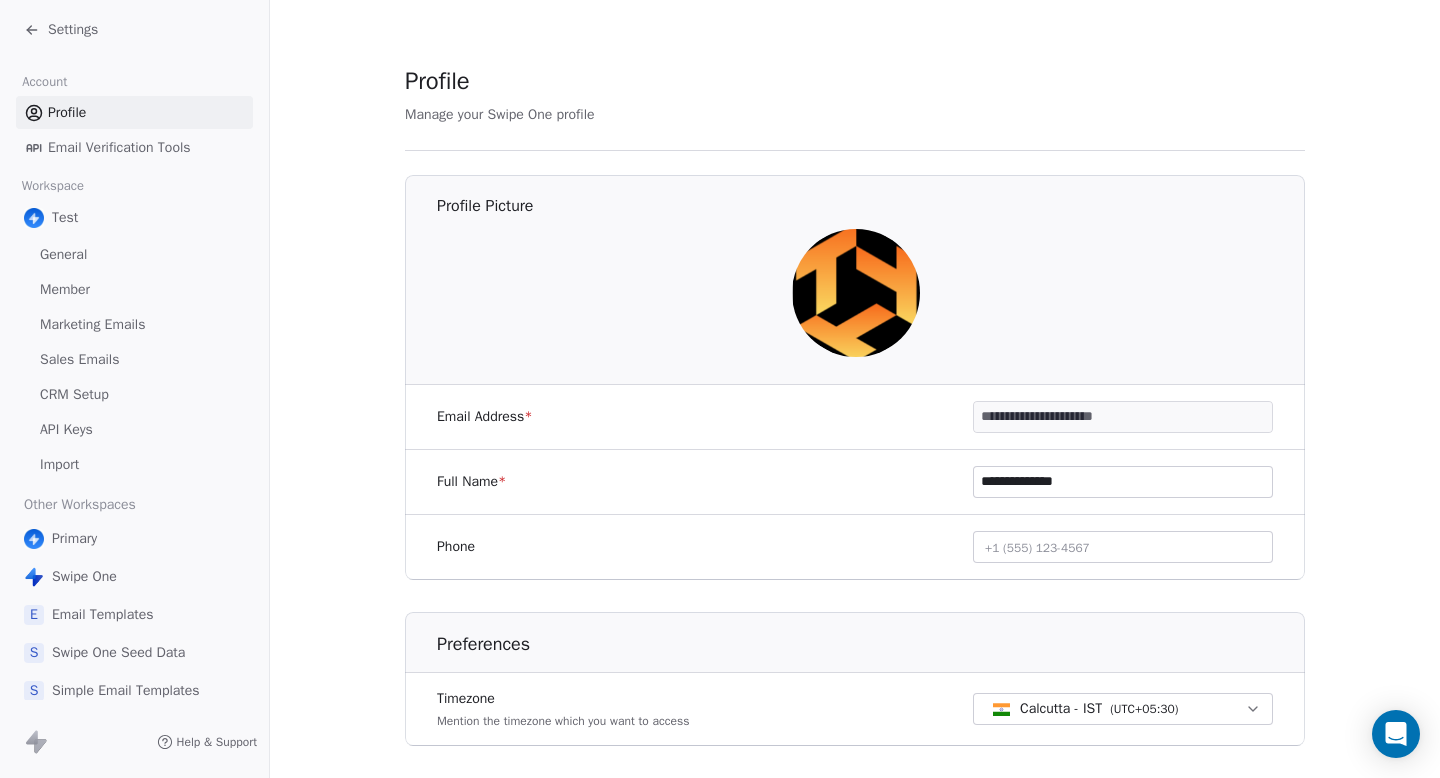 click on "Sales Emails" at bounding box center [79, 359] 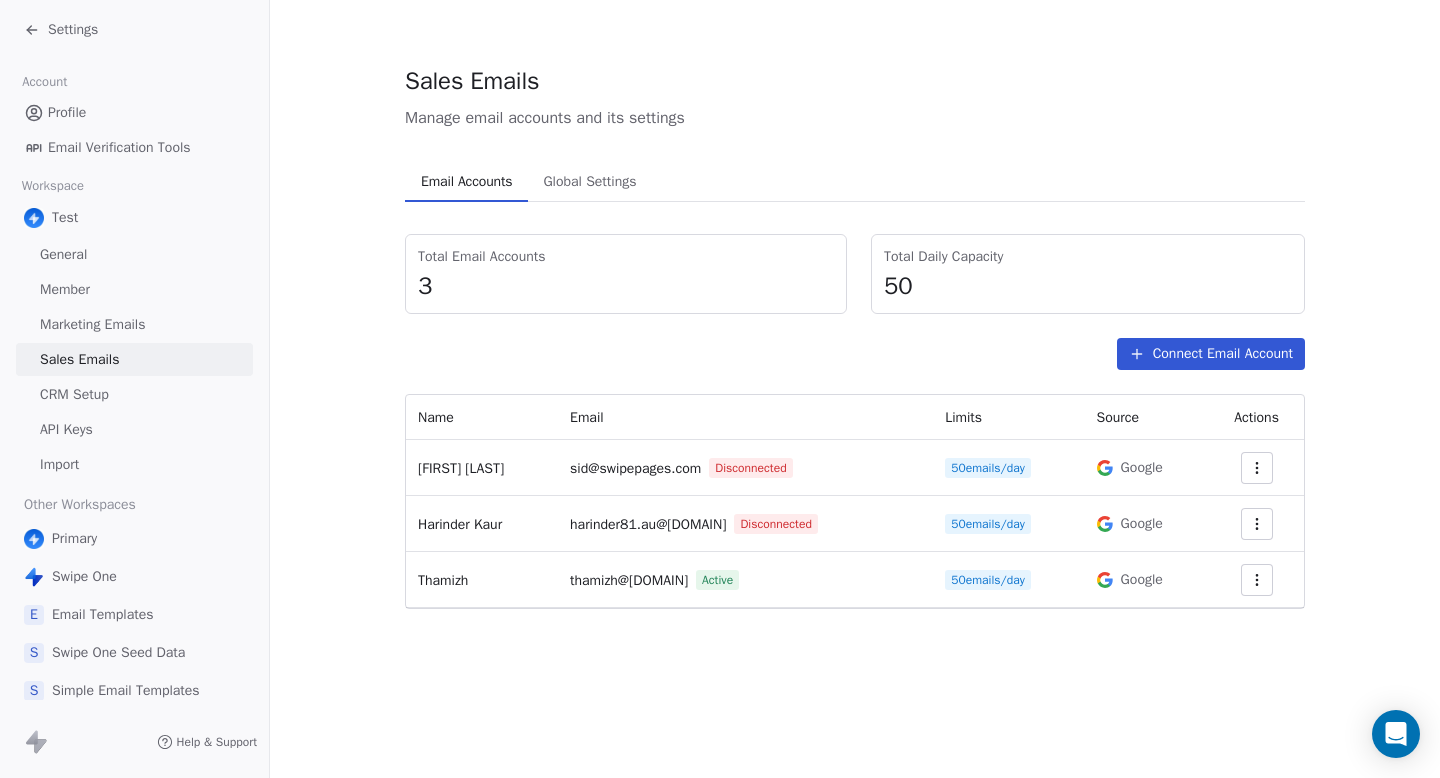 click on "Siddarth Sai Sundar sid@[DOMAIN] Disconnected 50  emails/day Google Harinder Kaur harinder81.au@[DOMAIN] Disconnected 50  emails/day Google Thamizh thamizh@[DOMAIN] Active 50  emails/day Google" at bounding box center (855, 336) 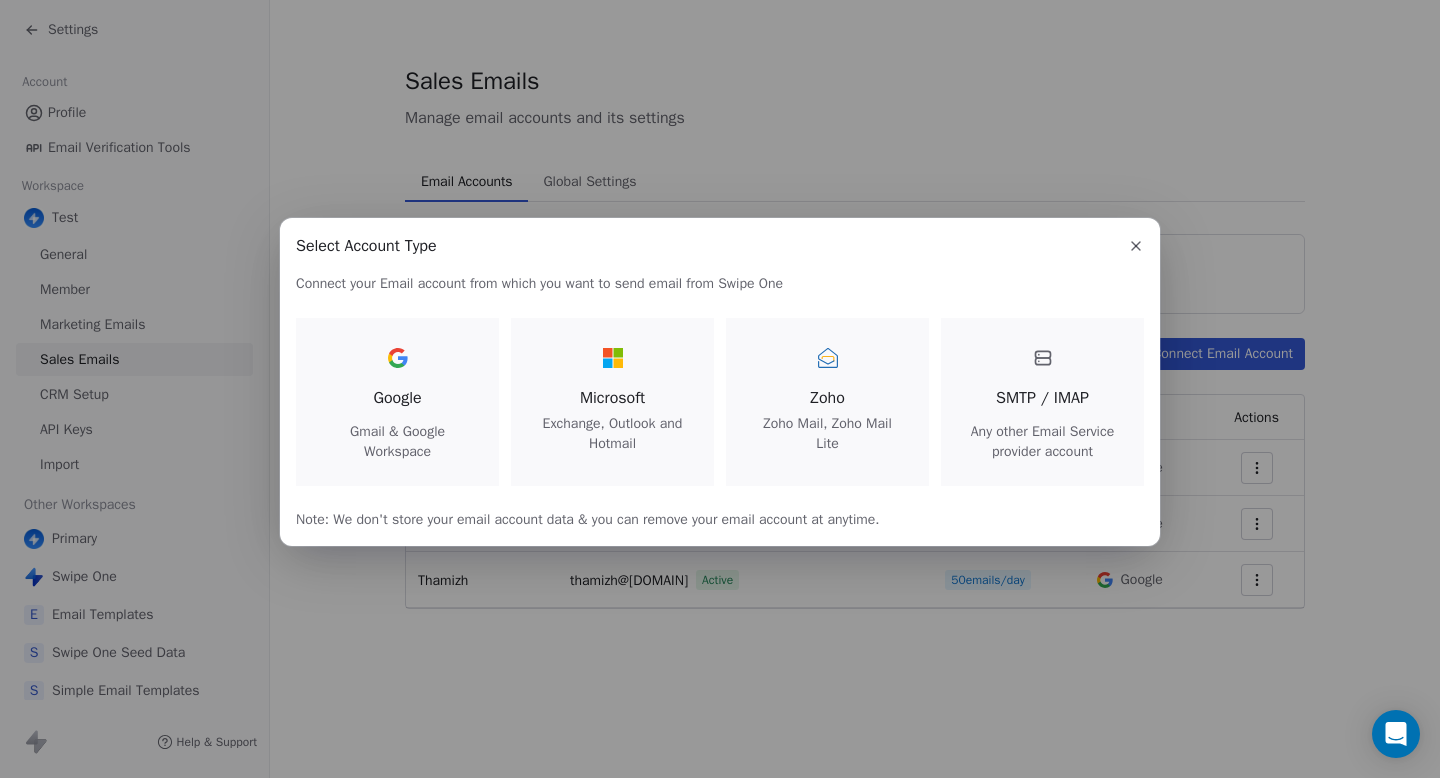 click at bounding box center [398, 358] 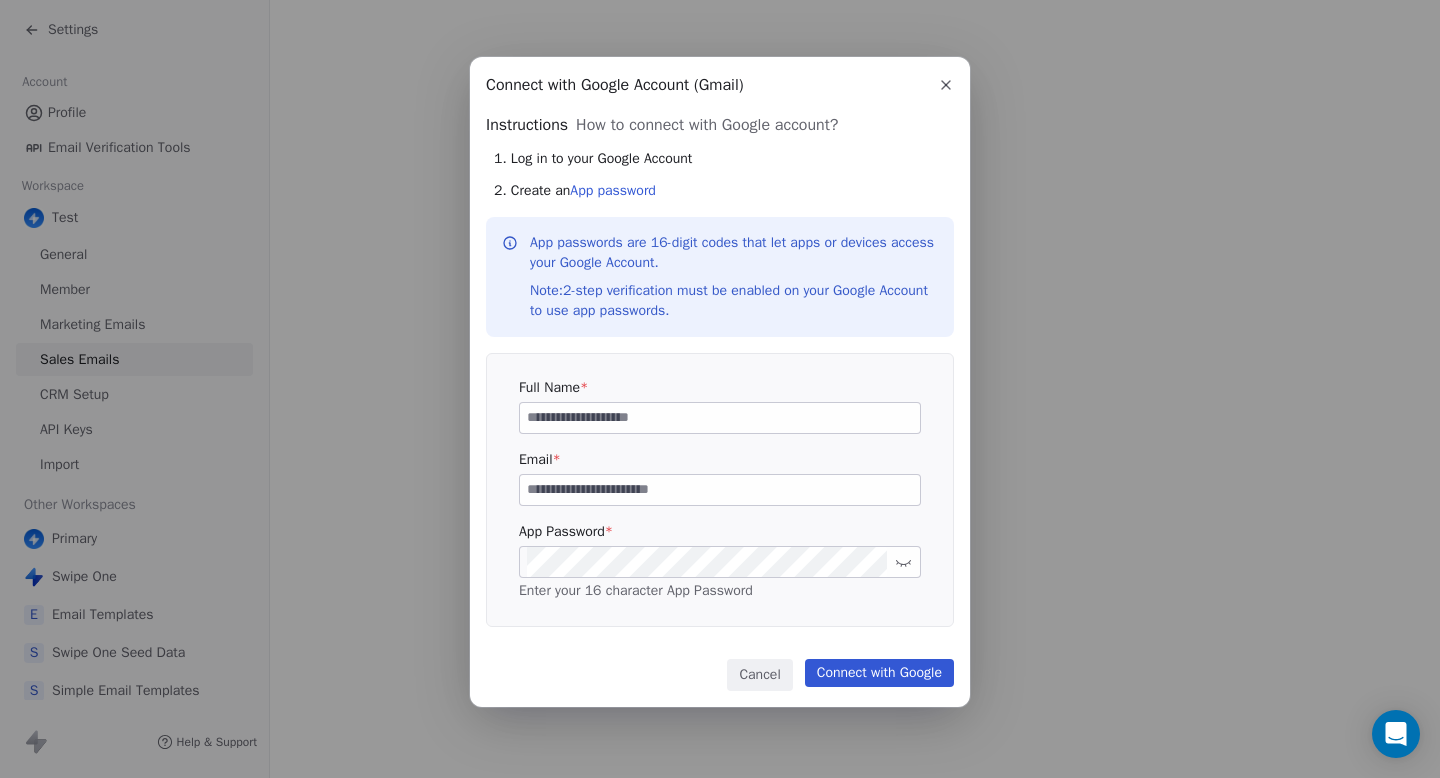 type 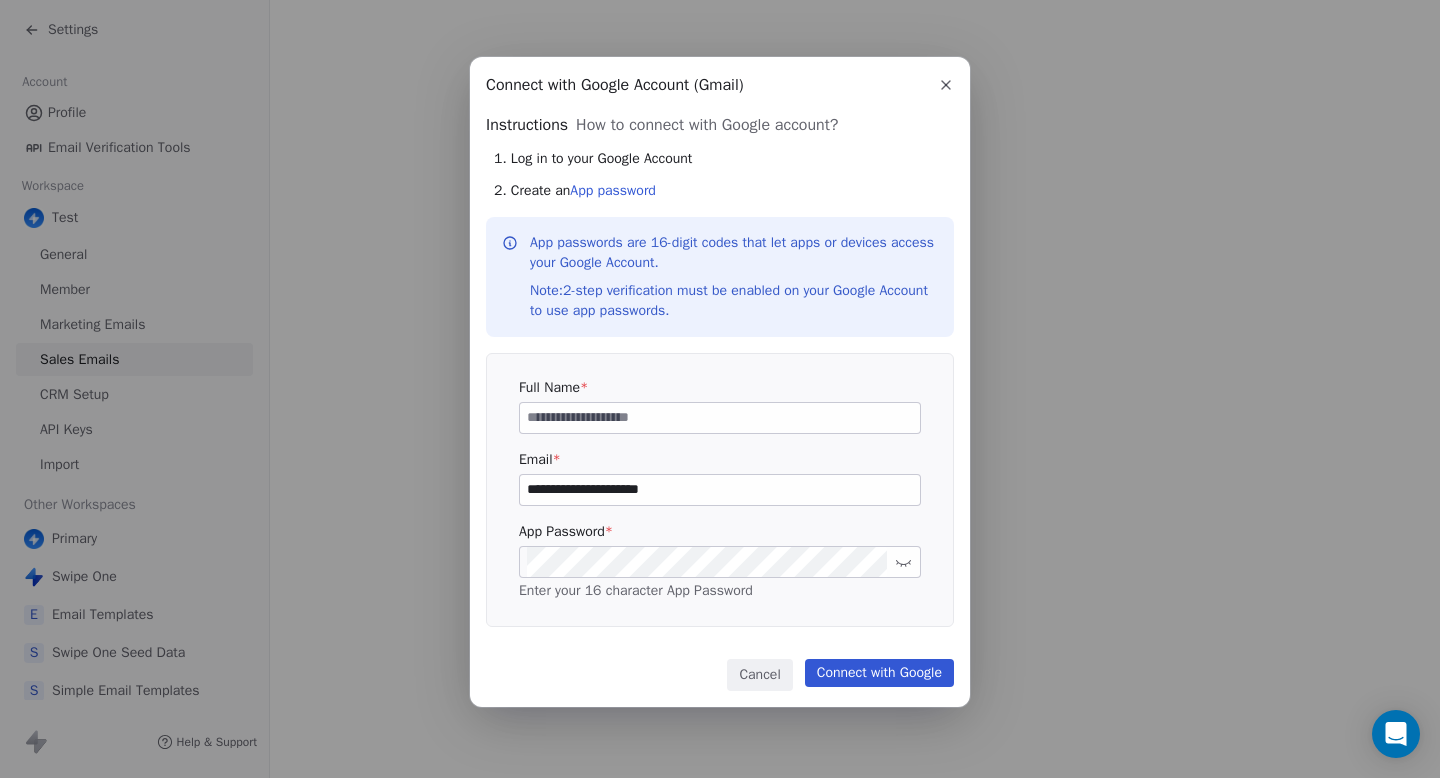 click 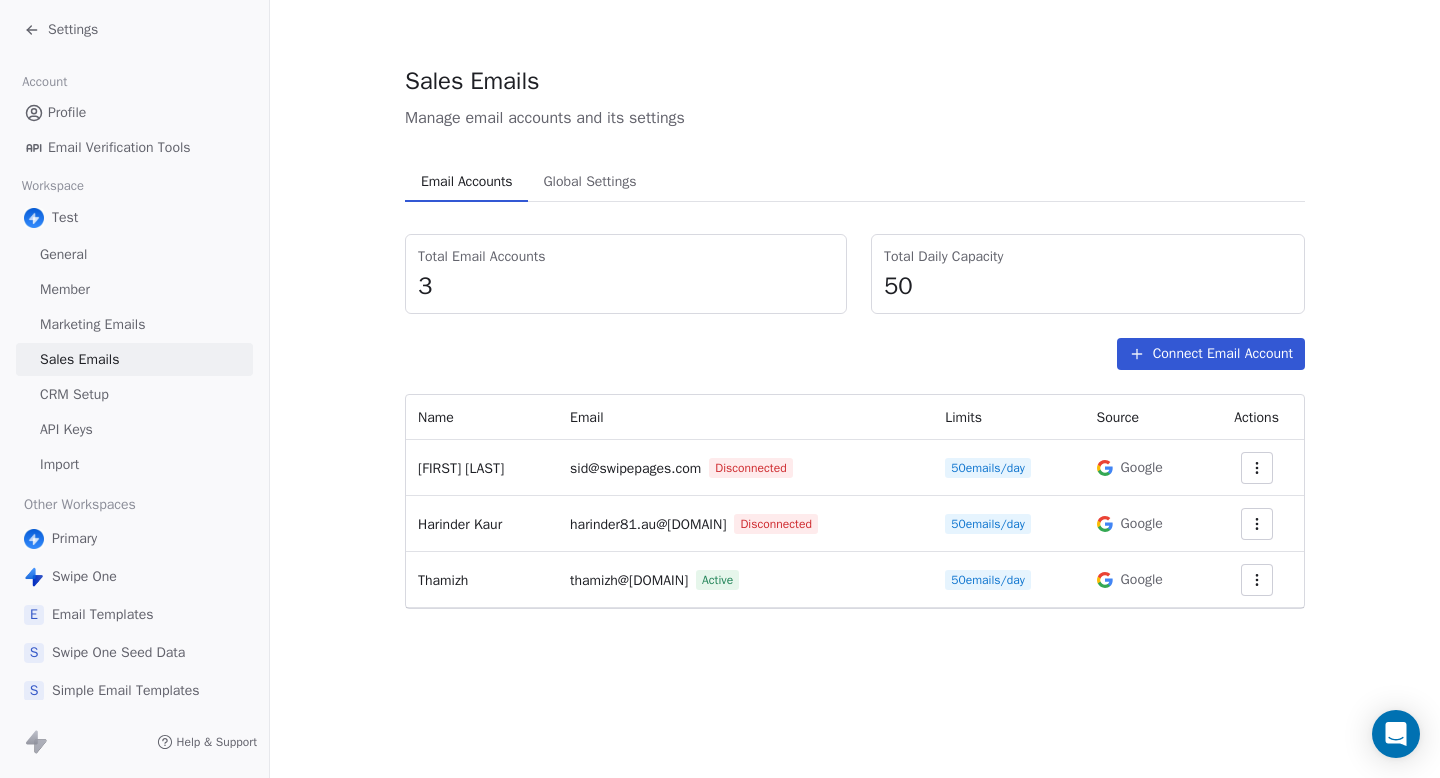 click 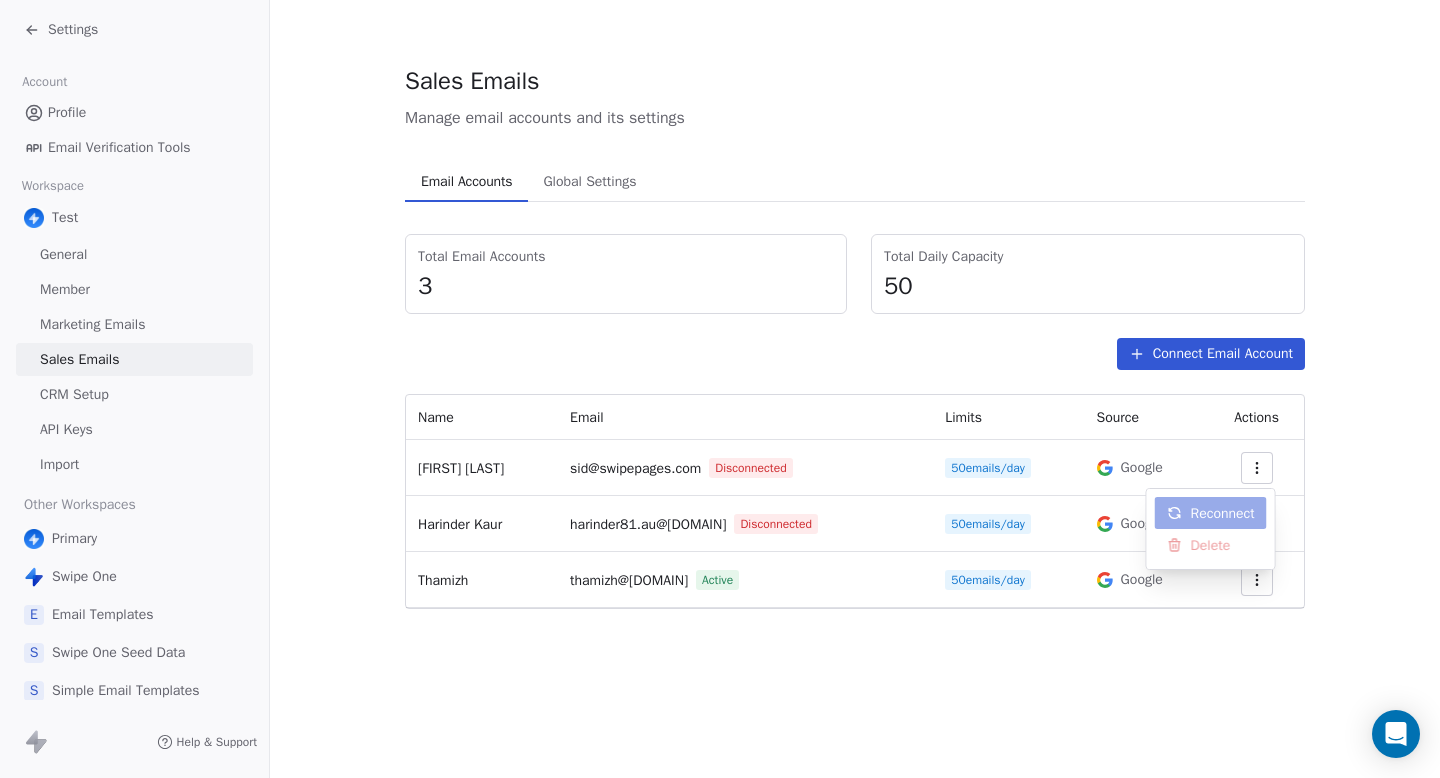 click on "Siddarth Sai Sundar sid@[DOMAIN] Disconnected 50  emails/day Google Harinder Kaur harinder81.au@[DOMAIN] Disconnected 50  emails/day Google Thamizh thamizh@[DOMAIN] Active 50  emails/day Google" at bounding box center (720, 389) 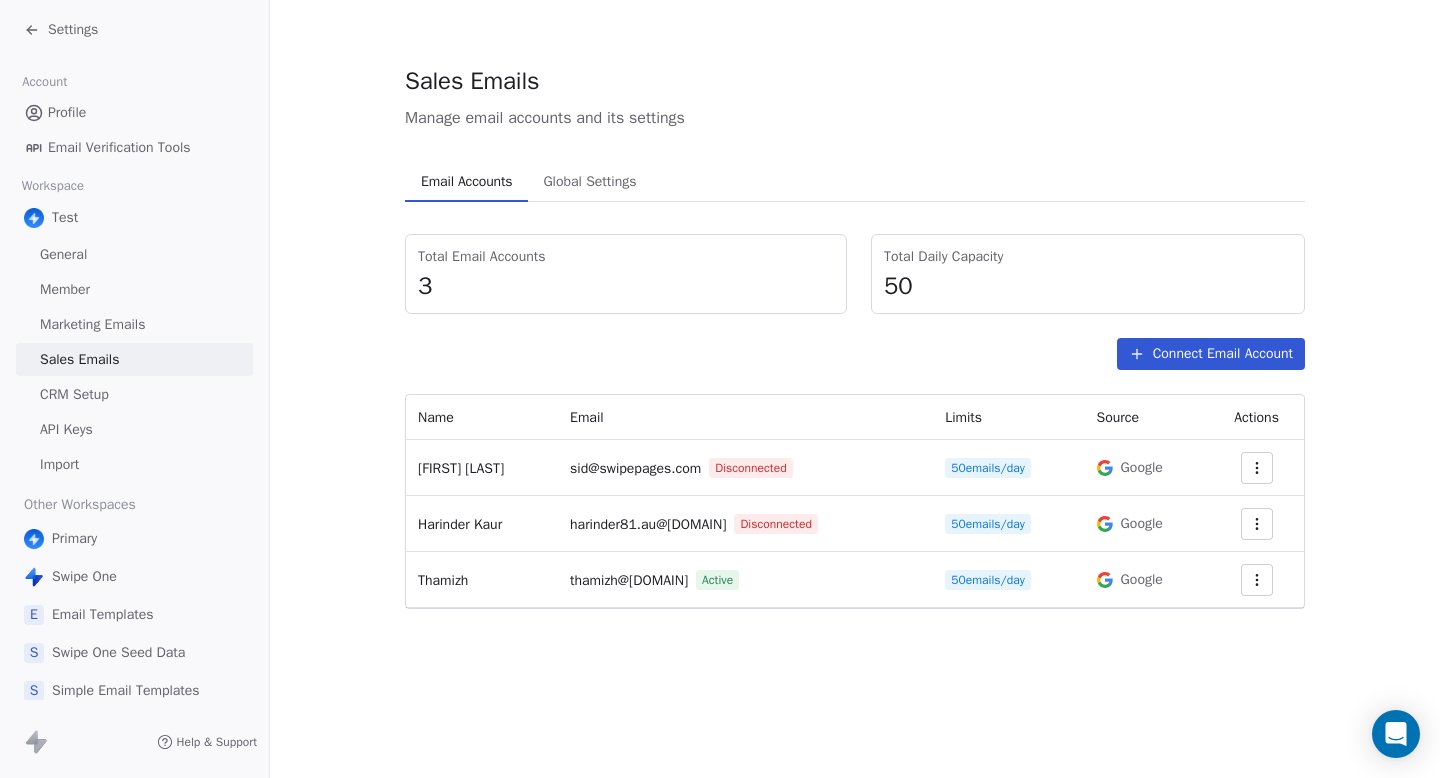 click at bounding box center [1257, 580] 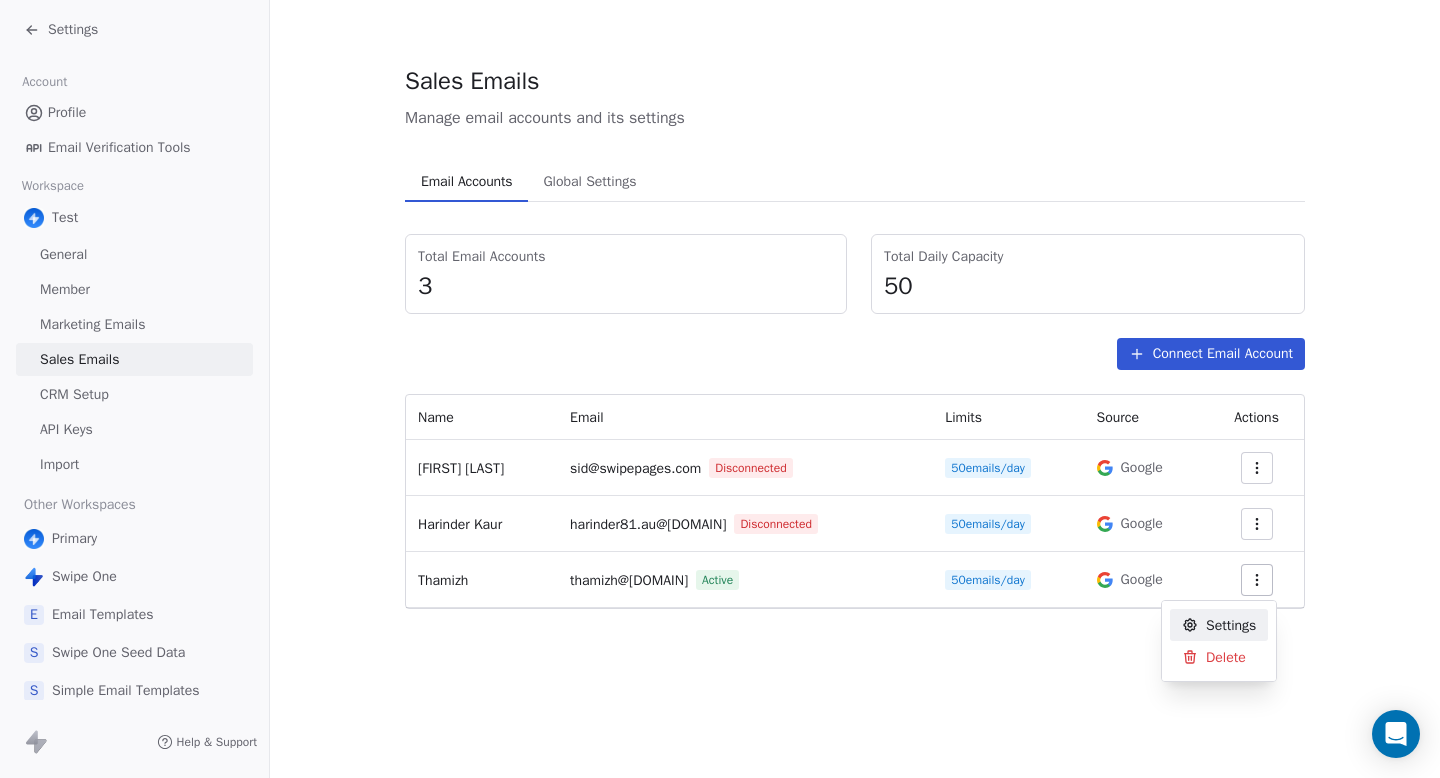 click on "Settings" at bounding box center (1231, 625) 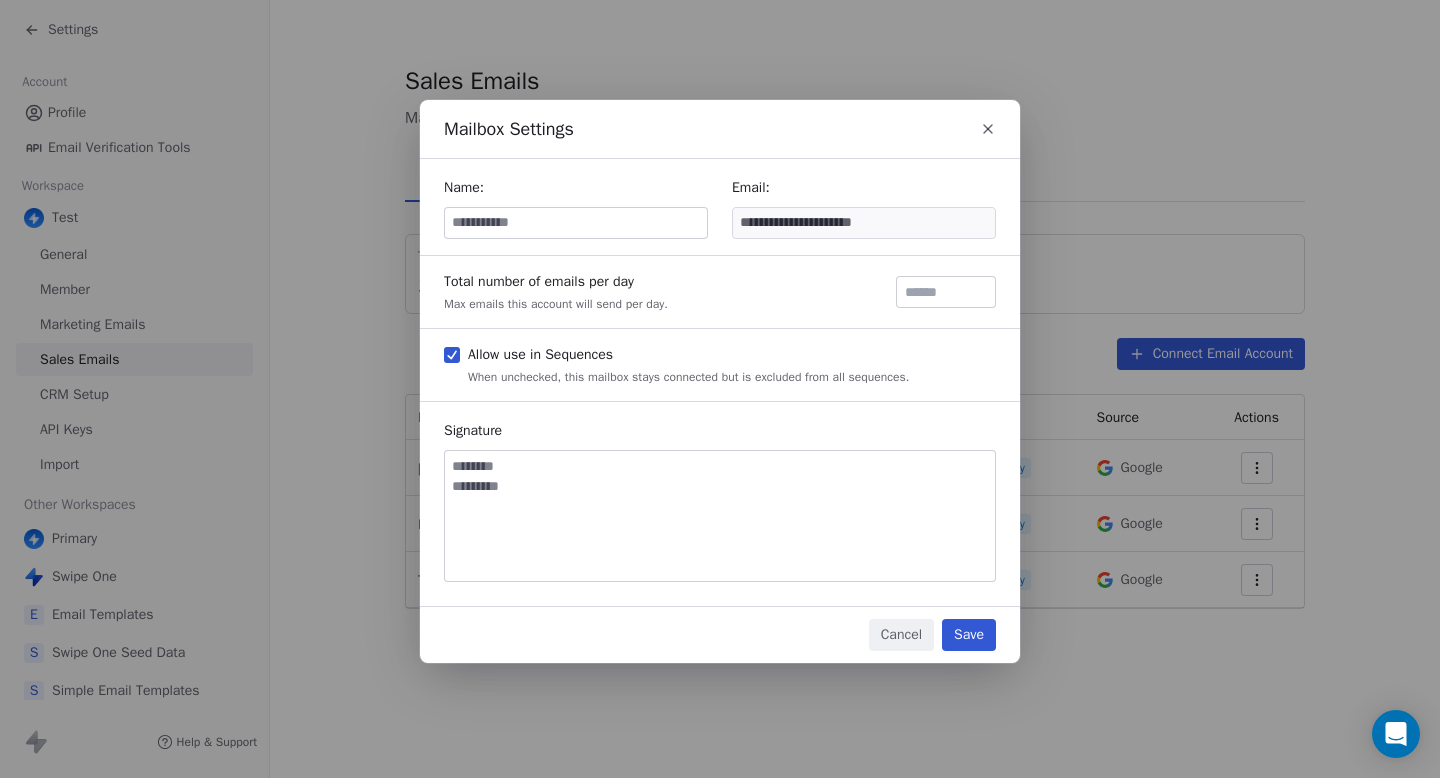 click 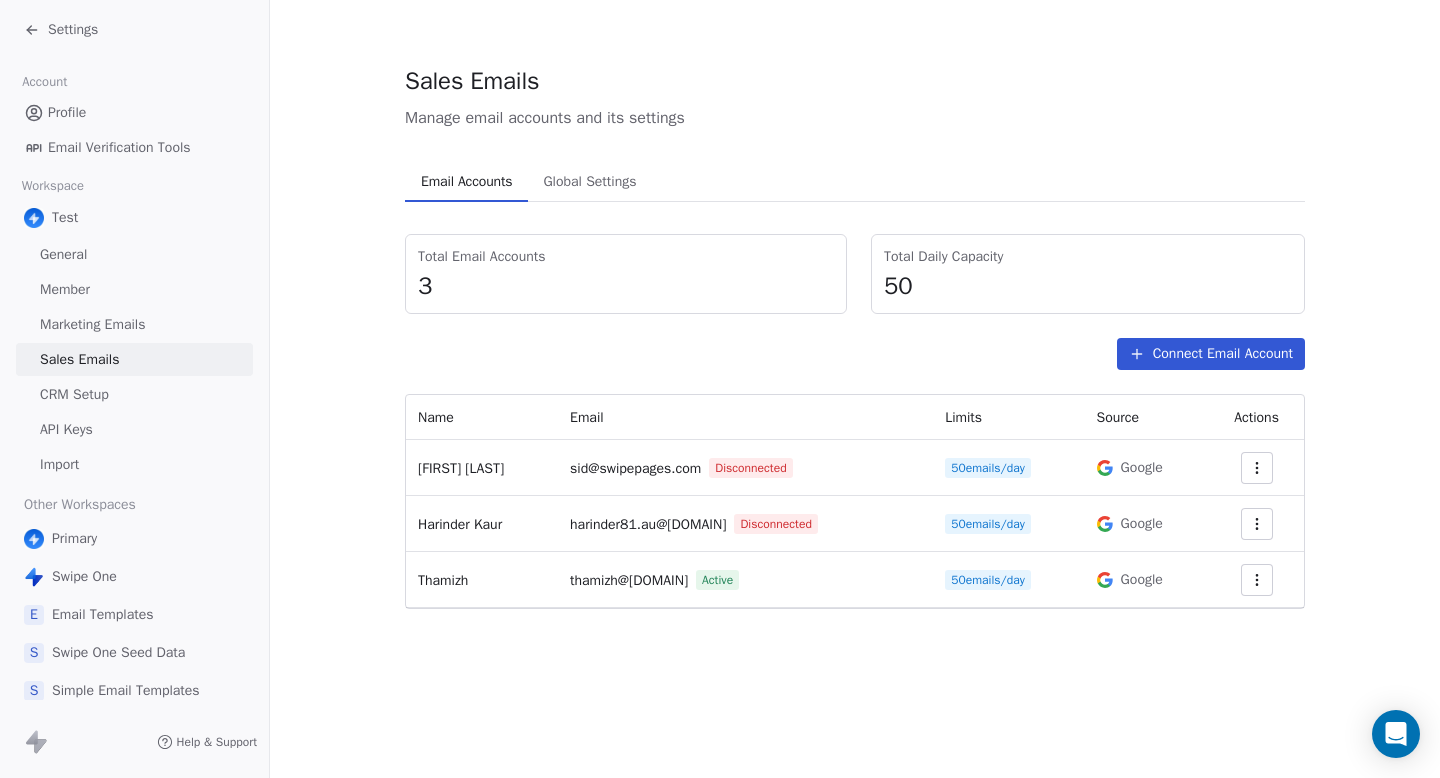 click at bounding box center [1257, 580] 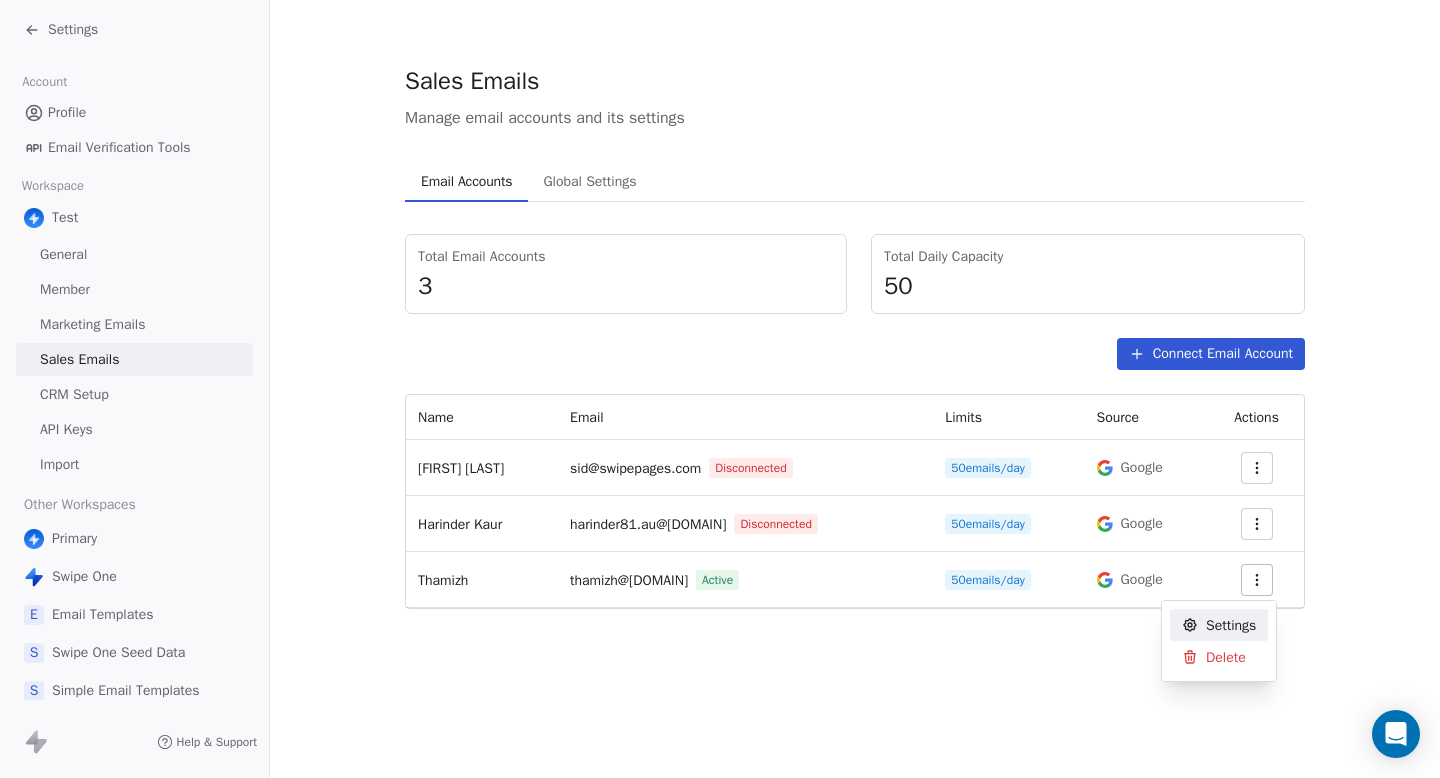 click on "Settings" at bounding box center (1219, 625) 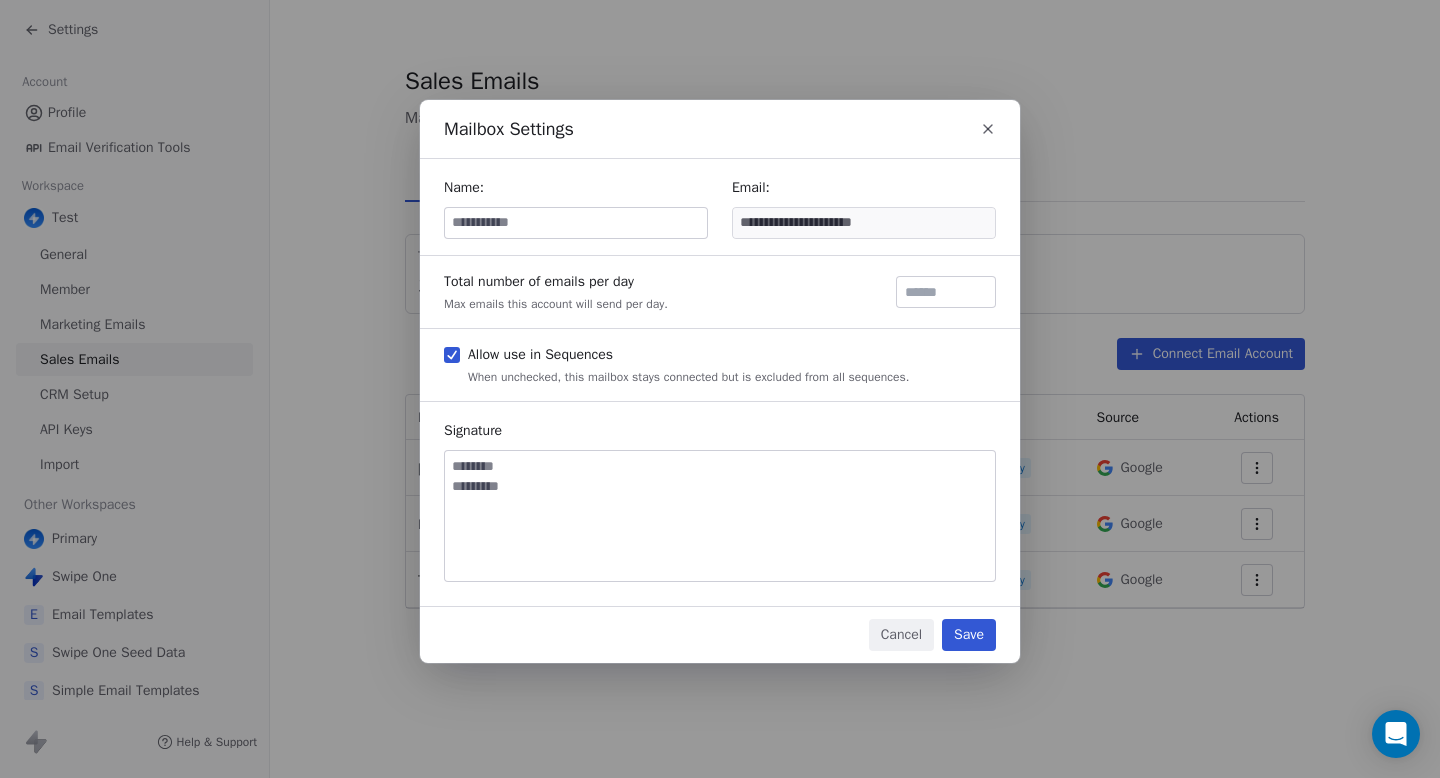 click 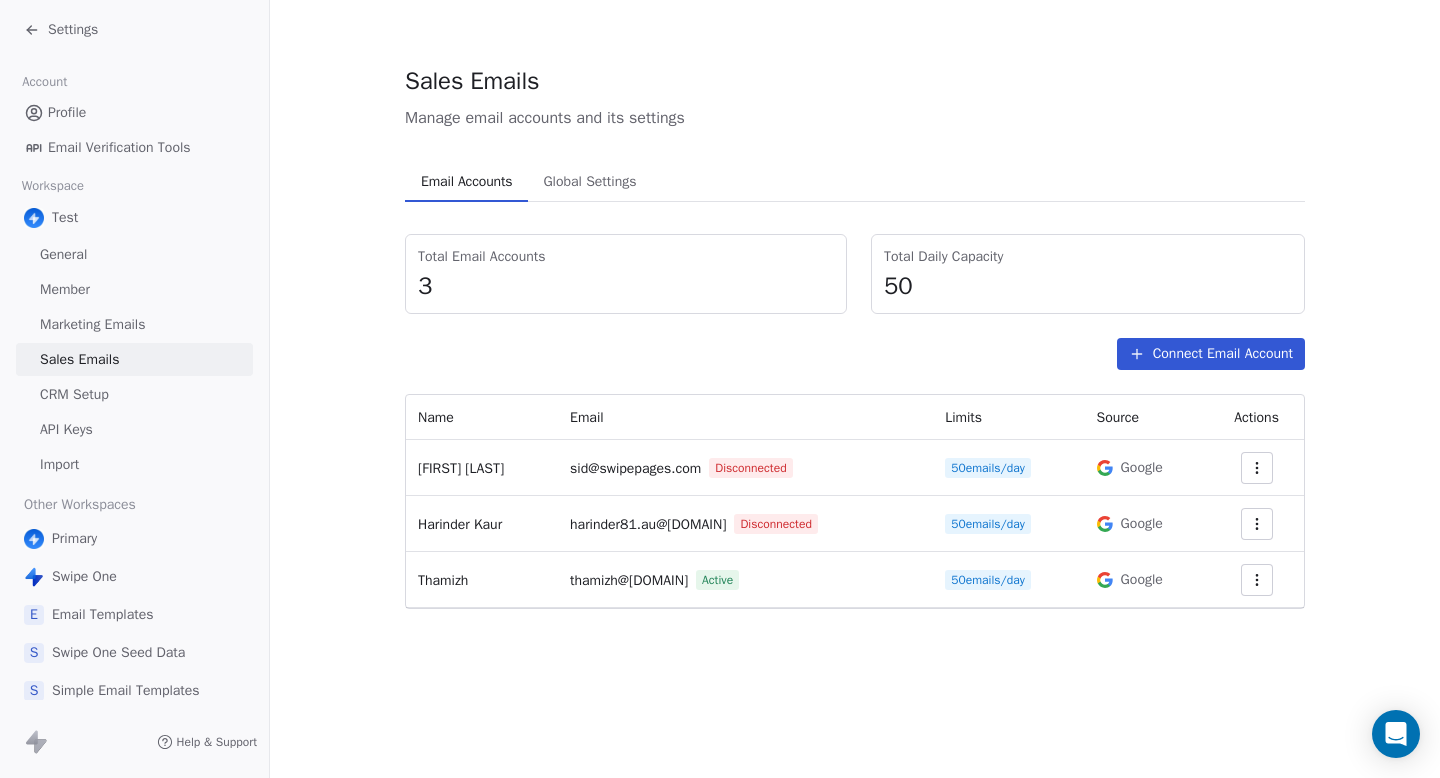 scroll, scrollTop: 0, scrollLeft: 0, axis: both 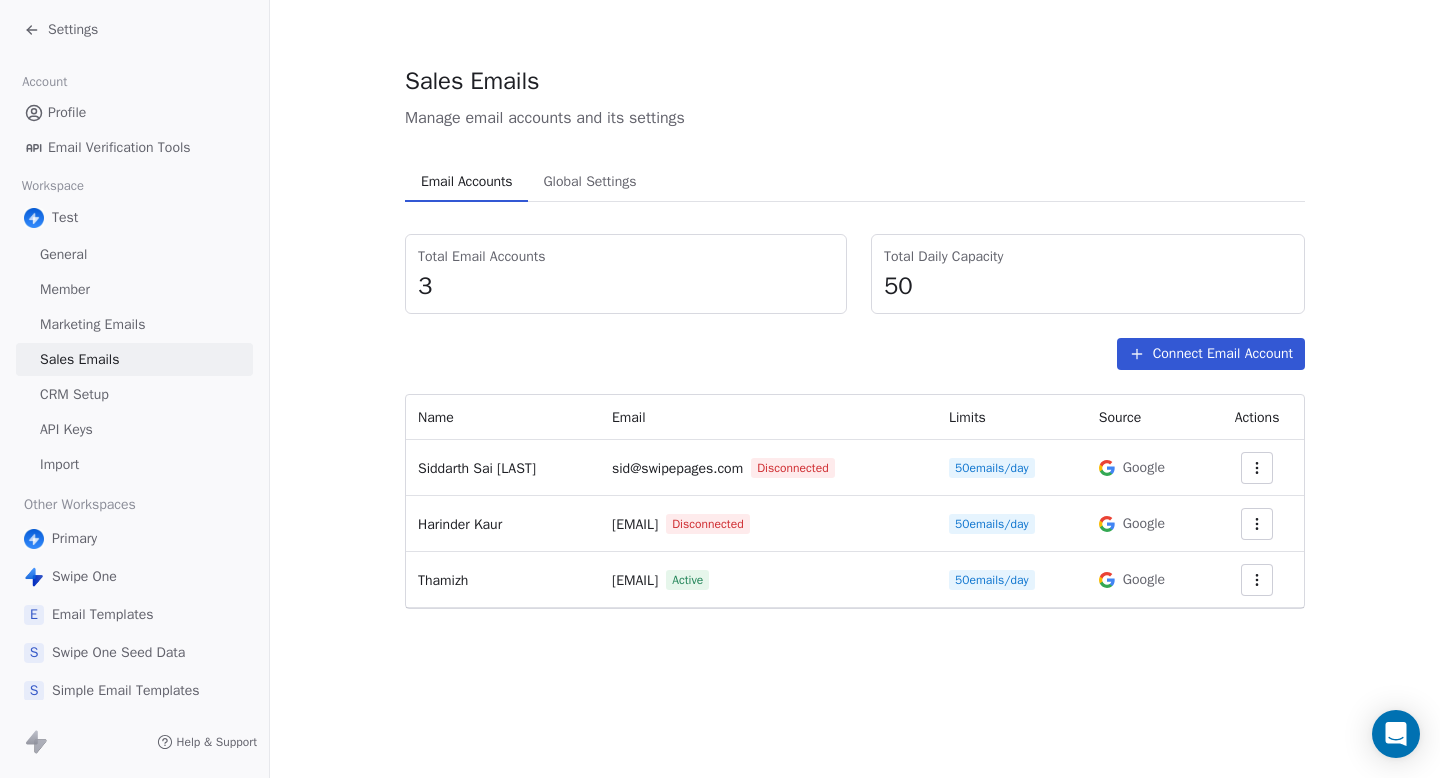 click 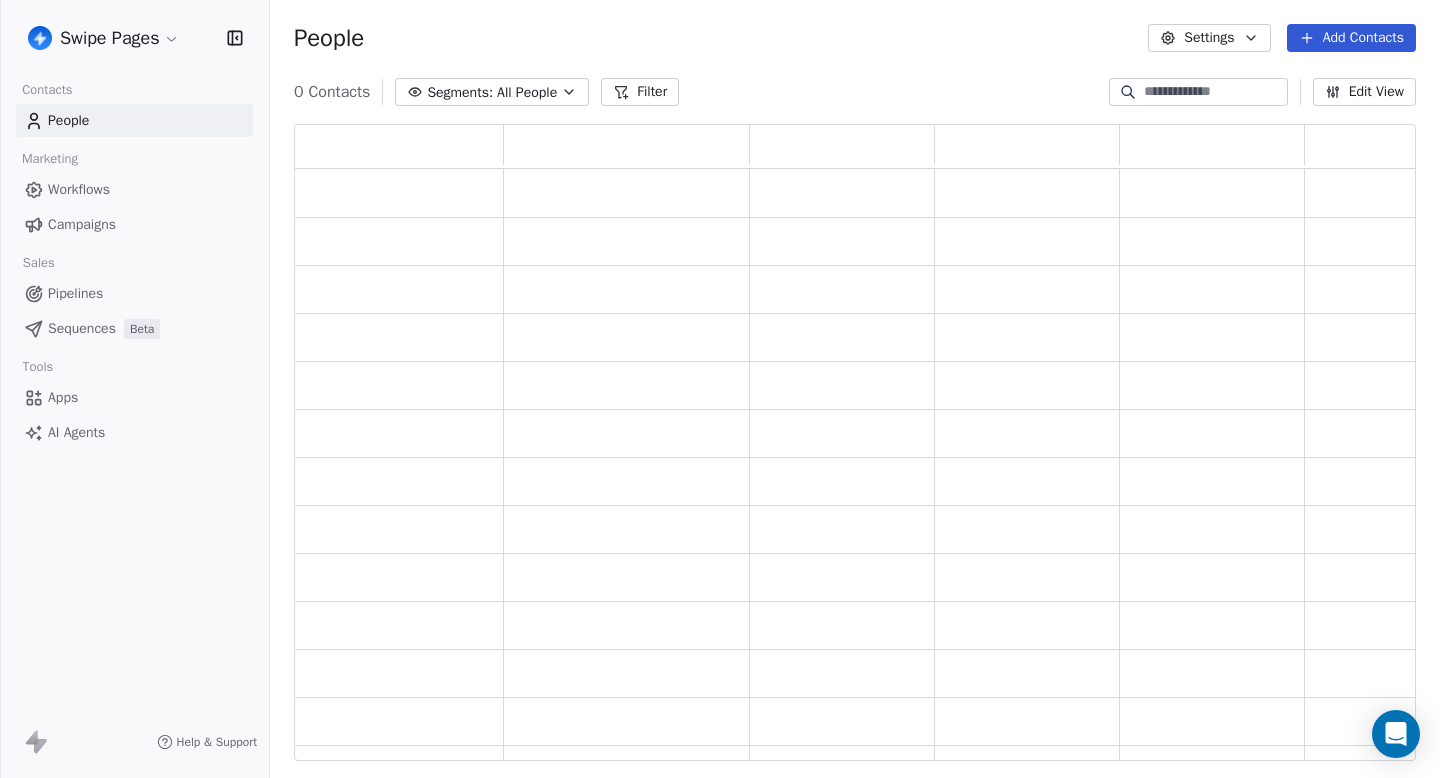 scroll, scrollTop: 16, scrollLeft: 16, axis: both 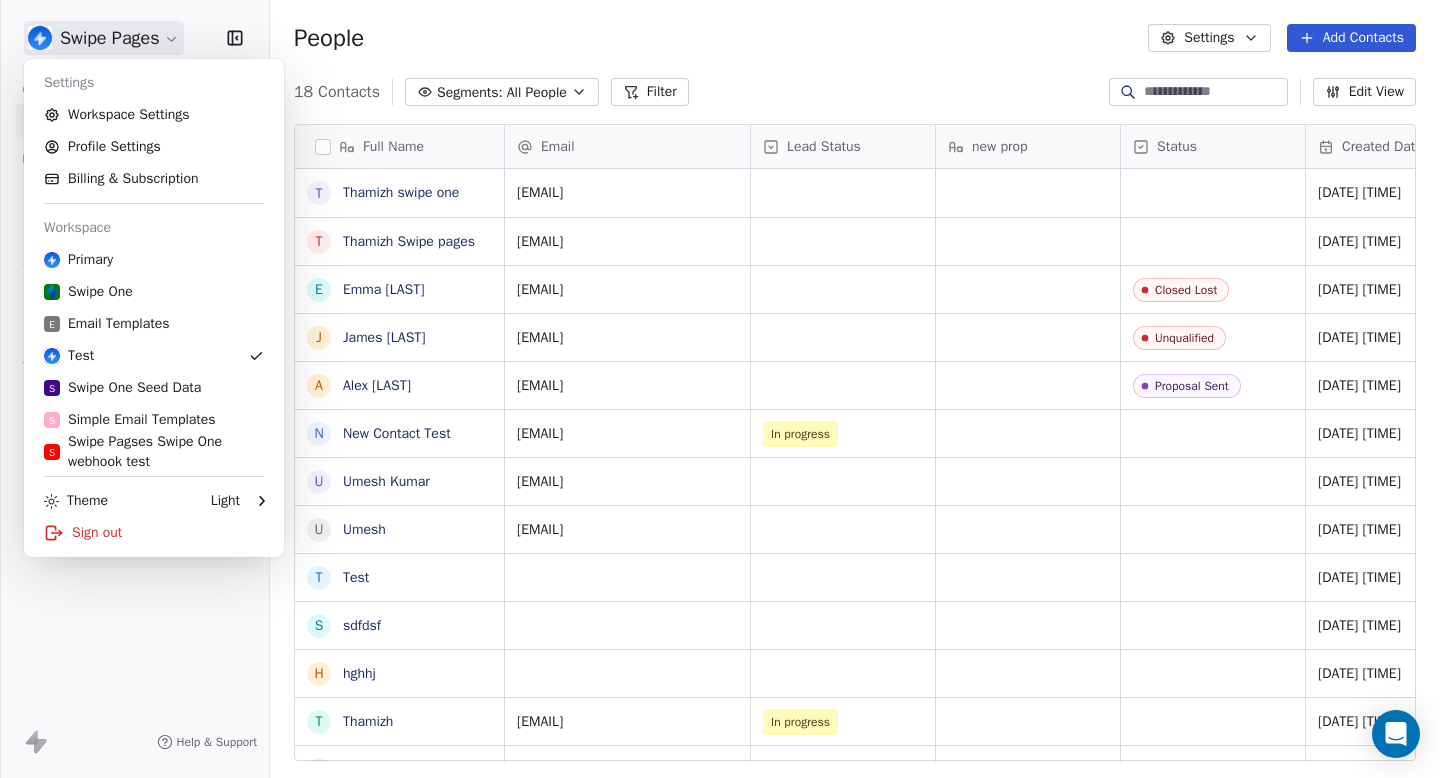 click on "Swipe Pages Contacts People Marketing Workflows Campaigns Sales Pipelines Sequences Beta Tools Apps AI Agents Help & Support People Settings  Add Contacts 18 Contacts Segments: All People Filter  Edit View Tag Add to Sequence Full Name T Thamizh swipe one T Thamizh Swipe pages E Emma Brown J James Lee A Alex Chen N New Contact Test U Umesh Kumar U Umesh T Test s sdfdsf h hghhj T Thamizh a an_account@example.com R Ram K Kashif K Kashif Rezwi K Ken Test S SwipeOne Test Email Lead Status new prop Status Created Date IST Last Updated Date IST Marketing Email Subscription Status Custom Property Test thamizh@swipeone.app Jul 03, 2025 05:15 PM Jul 03, 2025 05:15 PM Subscribed thamizh@swipepages.com Jun 04, 2025 10:36 AM Jun 17, 2025 05:26 PM Subscribed emma.b@startup.io Closed Lost Mar 06, 2025 10:55 AM Jun 17, 2025 05:26 PM Subscribed james@consulting.com Unqualified Mar 06, 2025 10:53 AM Jun 17, 2025 05:26 PM Subscribed alex.chen@techcorp.com Proposal Sent Mar 06, 2025 10:52 AM Jun 17, 2025 05:26 PM Subscribed" at bounding box center (720, 389) 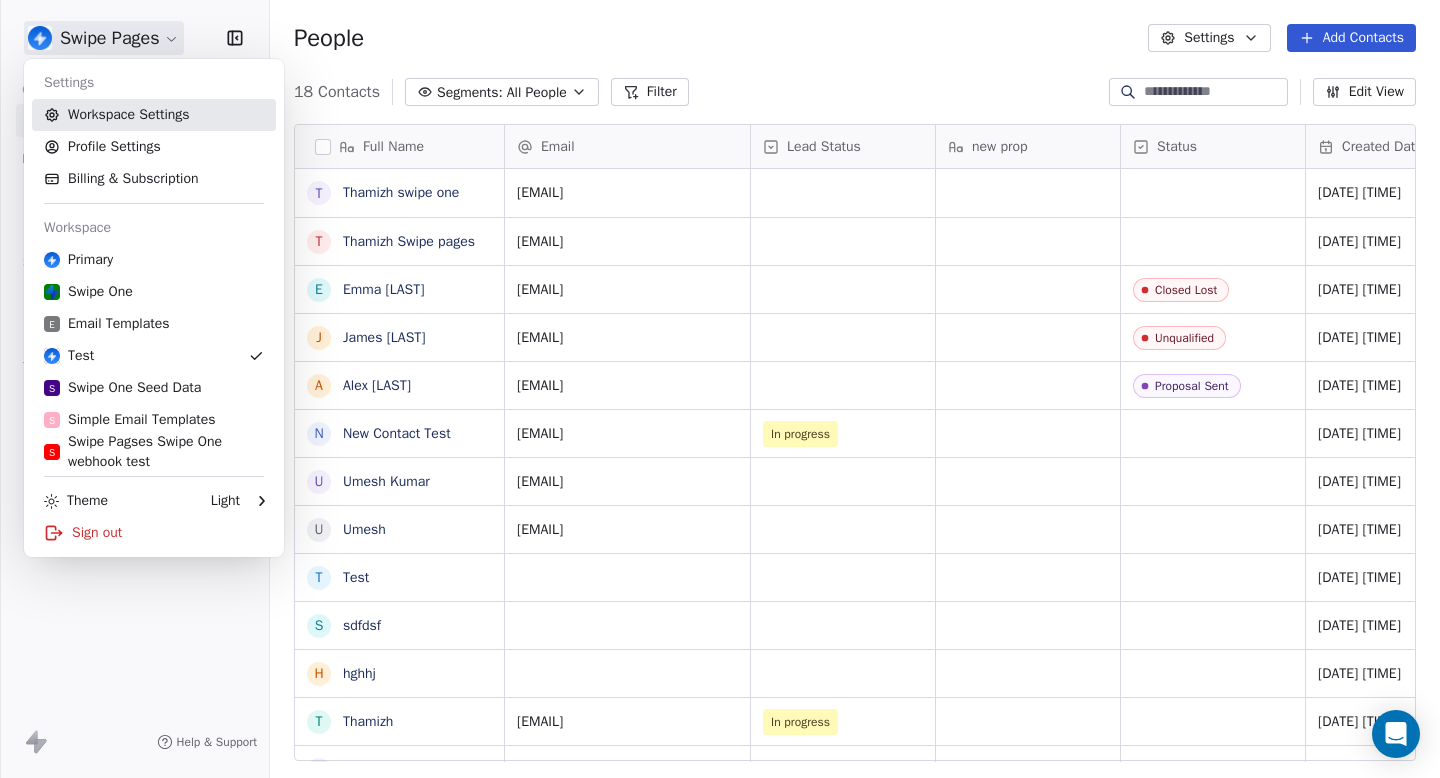 click on "Workspace Settings" at bounding box center [154, 115] 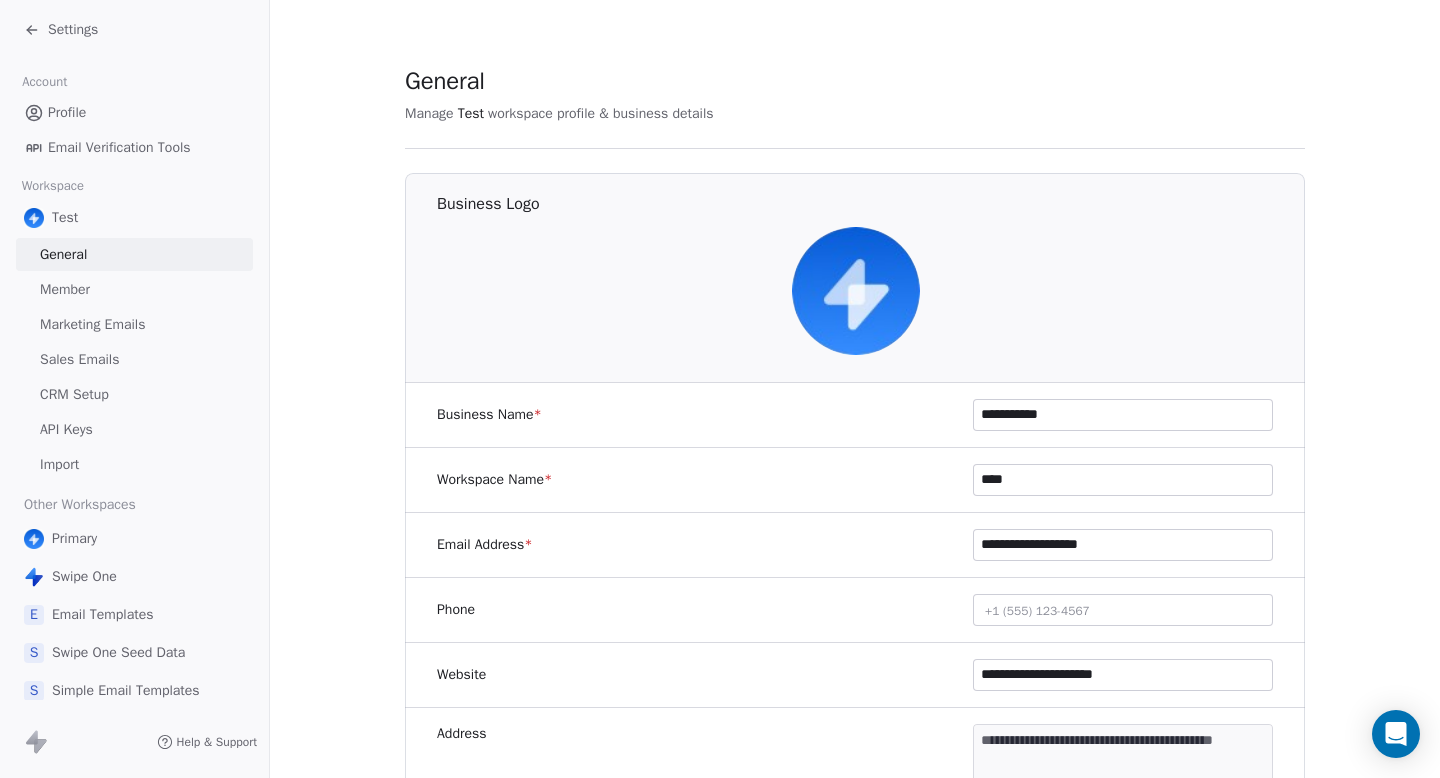 click on "Sales Emails" at bounding box center [79, 359] 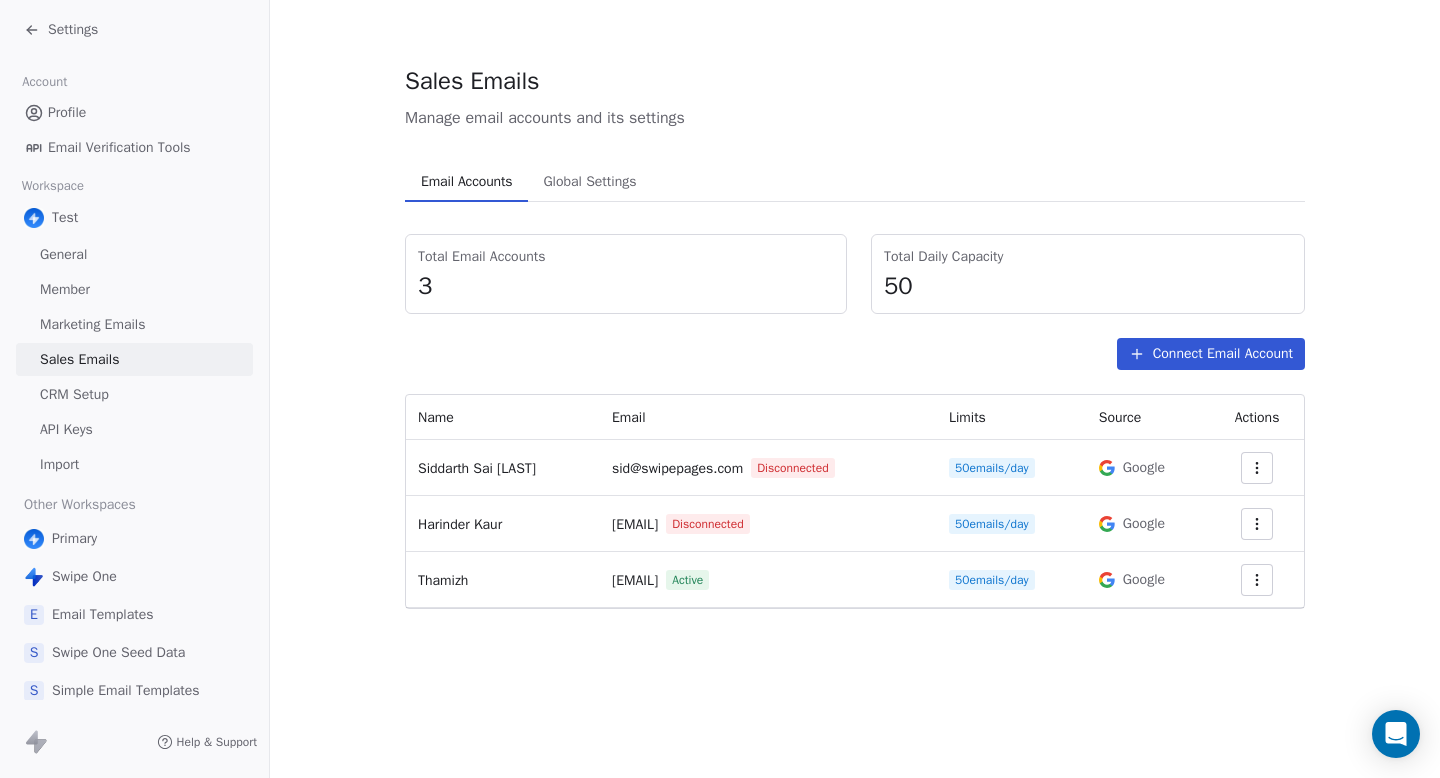 click 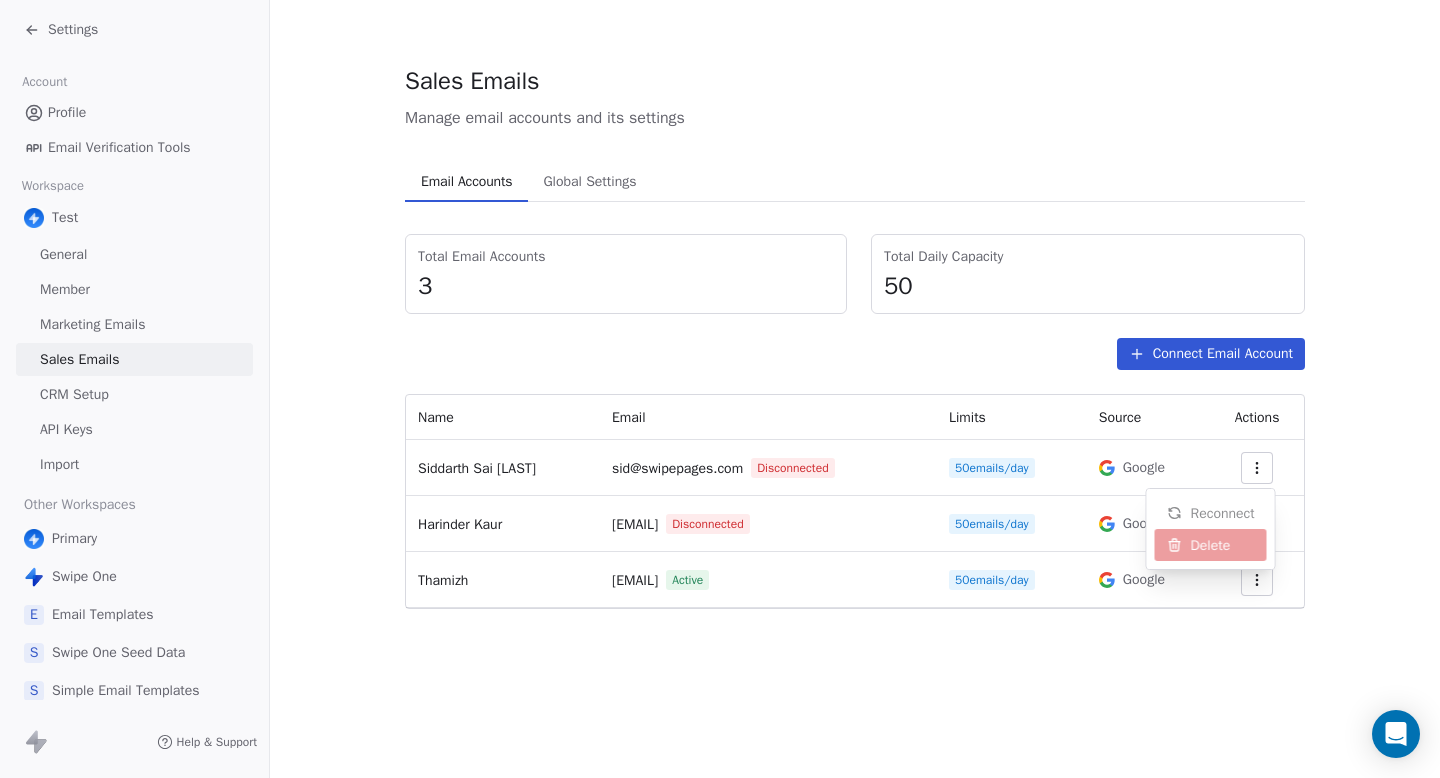 click on "Siddarth Sai Sundar sid@[DOMAIN] Disconnected 50  emails/day Google Harinder Kaur harinder81.au@[DOMAIN] Disconnected 50  emails/day Google Thamizh thamizh@[DOMAIN] Active 50  emails/day Google" at bounding box center (720, 389) 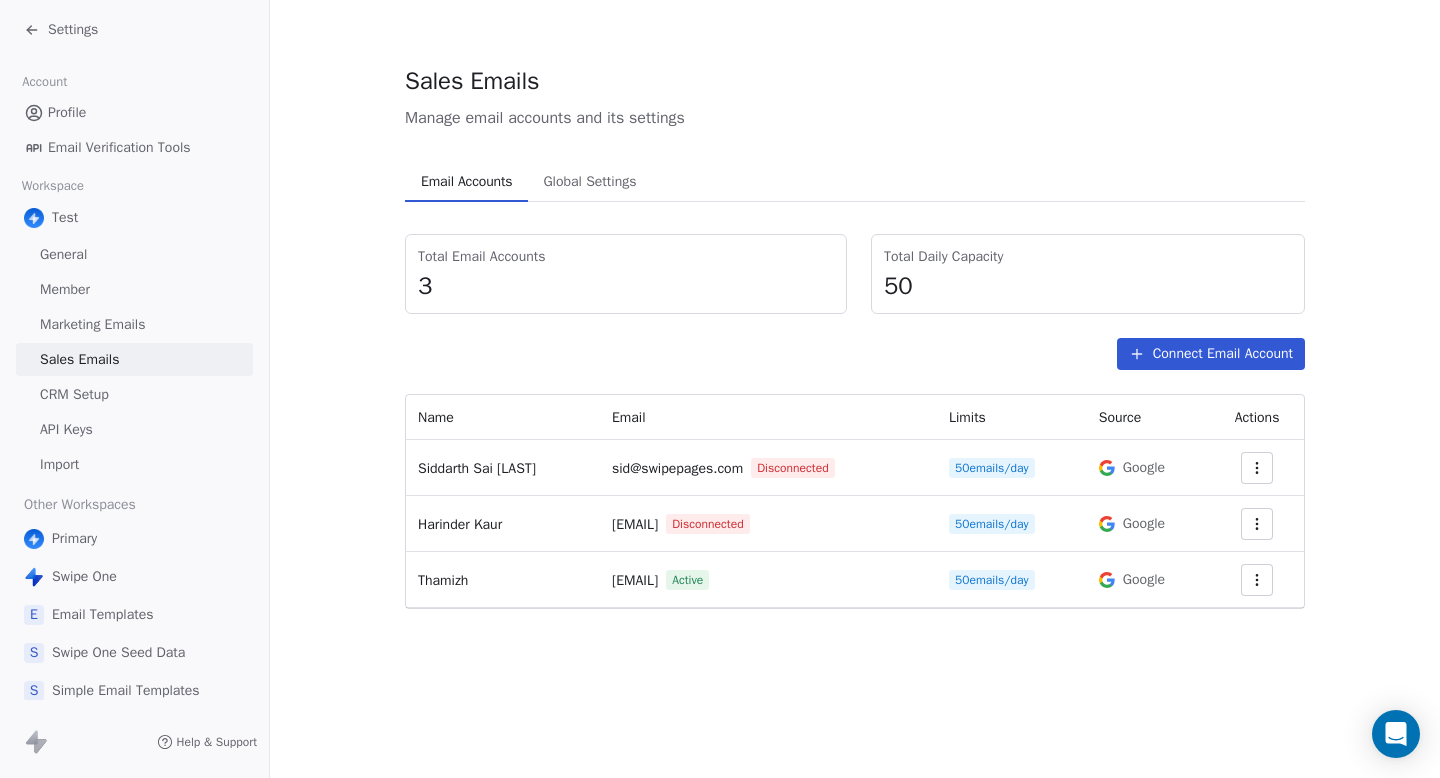 click at bounding box center (1257, 580) 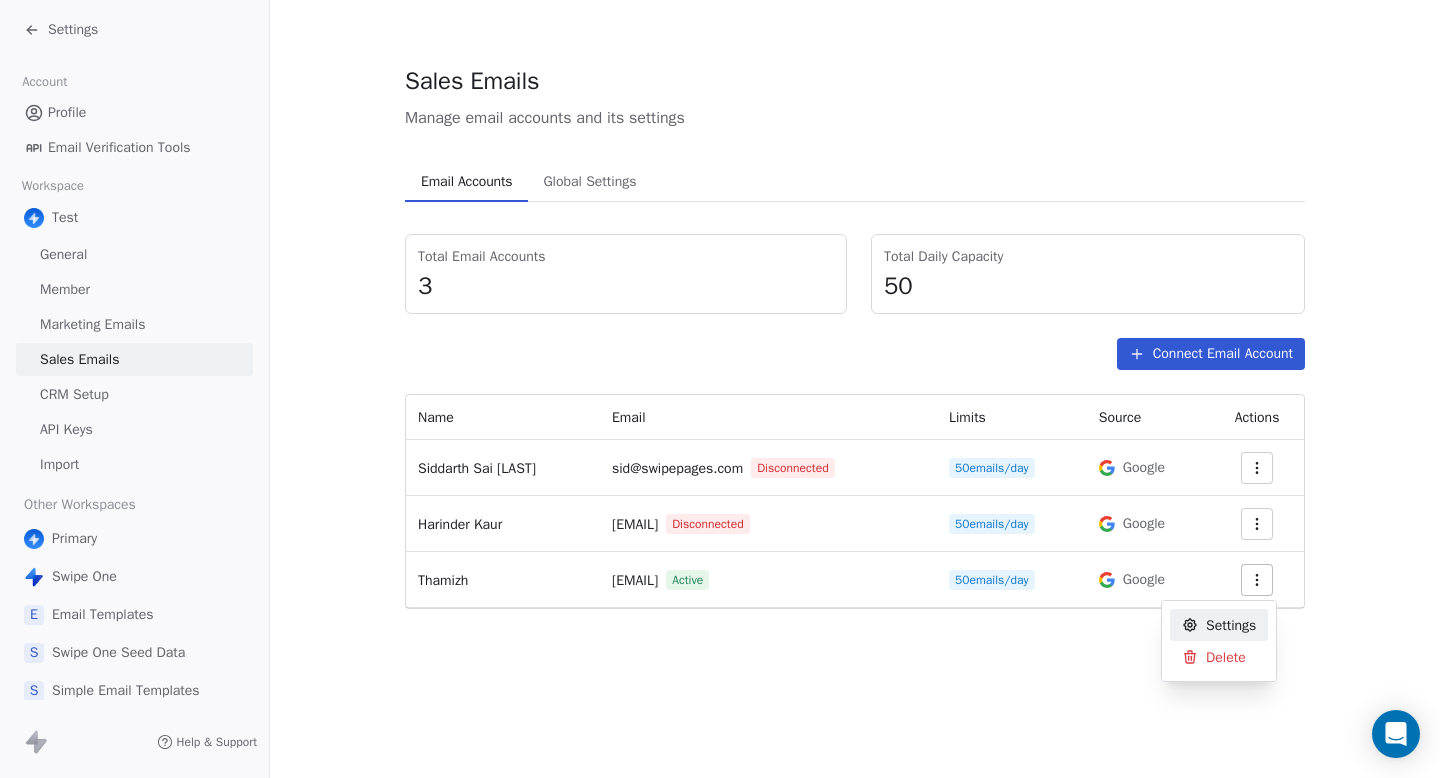 click on "Settings" at bounding box center (1231, 625) 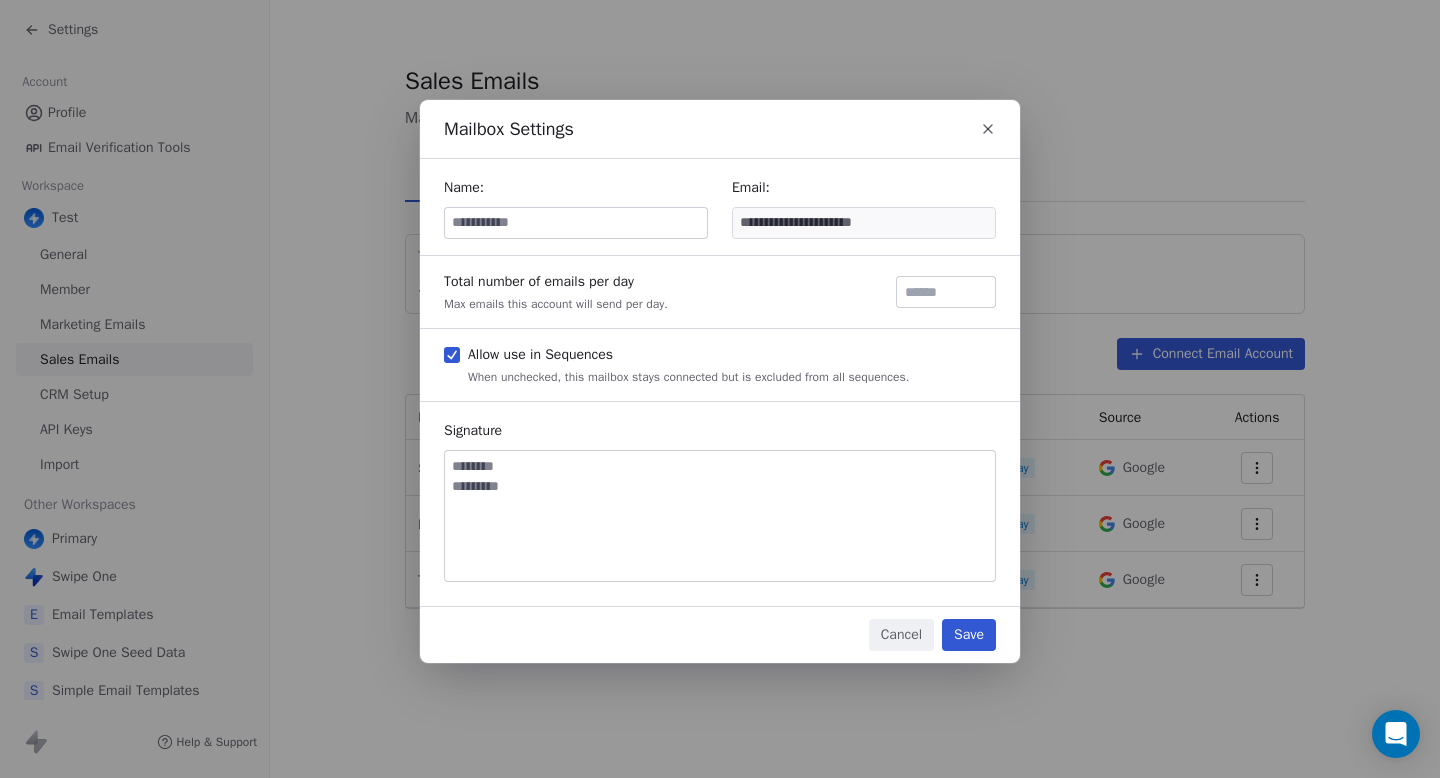 click on "Cancel" at bounding box center (901, 635) 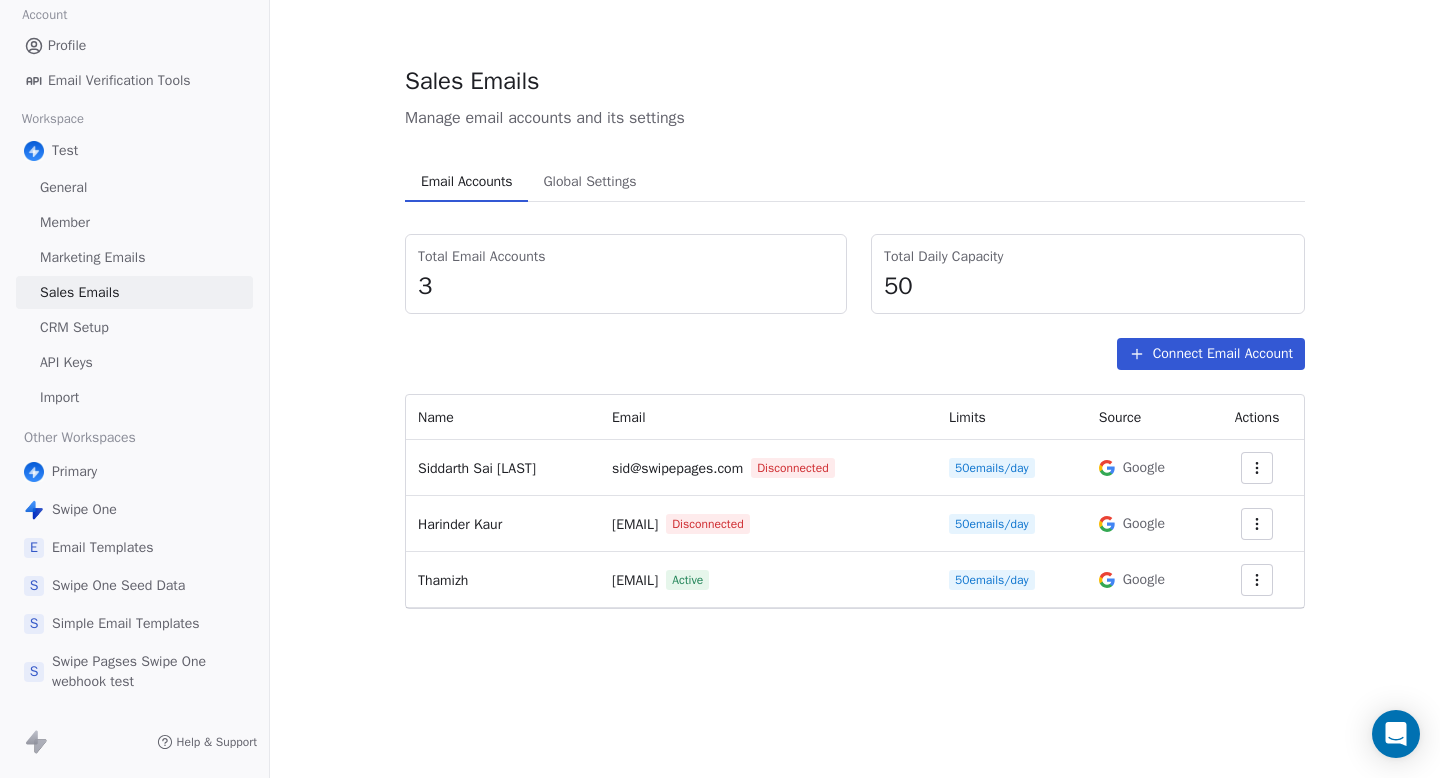 scroll, scrollTop: 0, scrollLeft: 0, axis: both 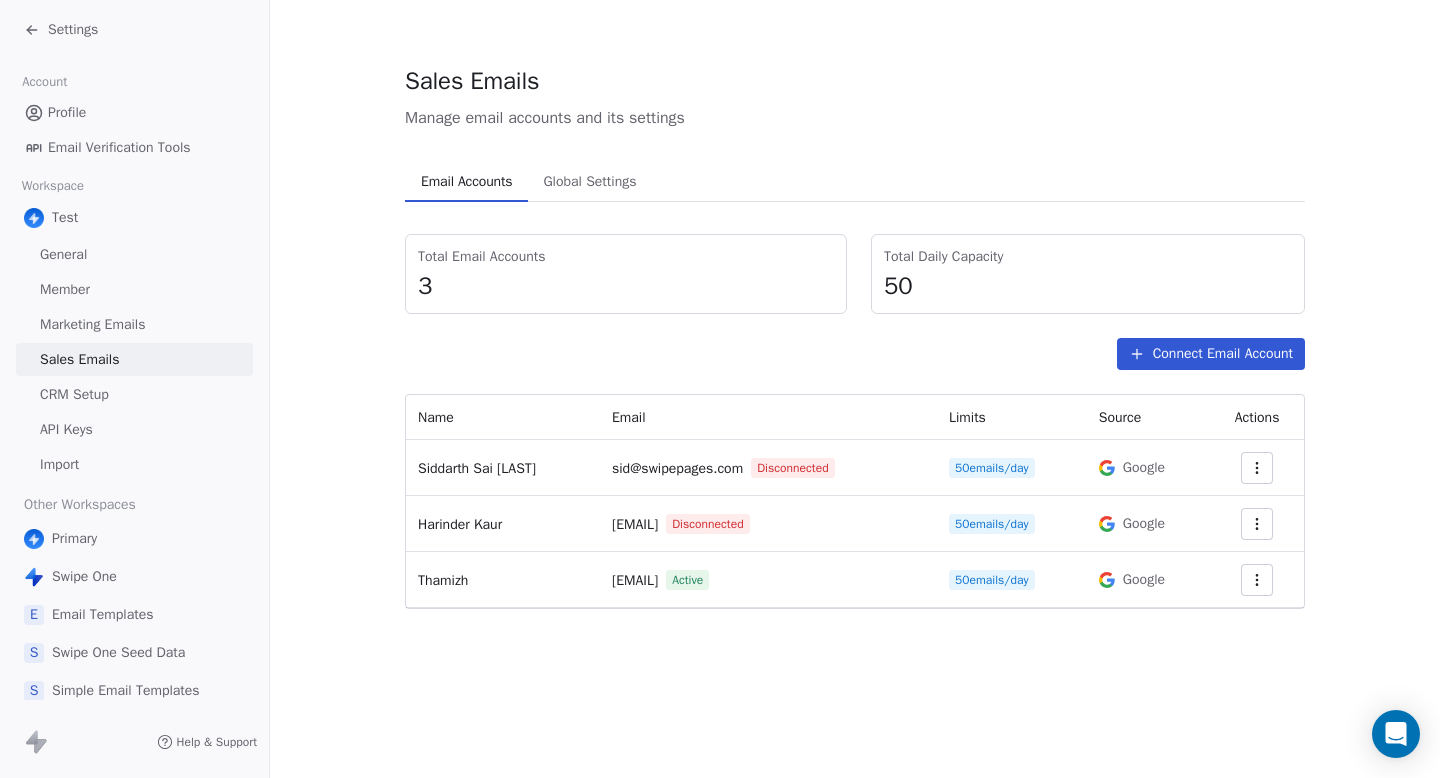 click on "Siddarth Sai Sundar sid@[DOMAIN] Disconnected 50  emails/day Google Harinder Kaur harinder81.au@[DOMAIN] Disconnected 50  emails/day Google Thamizh thamizh@[DOMAIN] Active 50  emails/day Google" at bounding box center [855, 336] 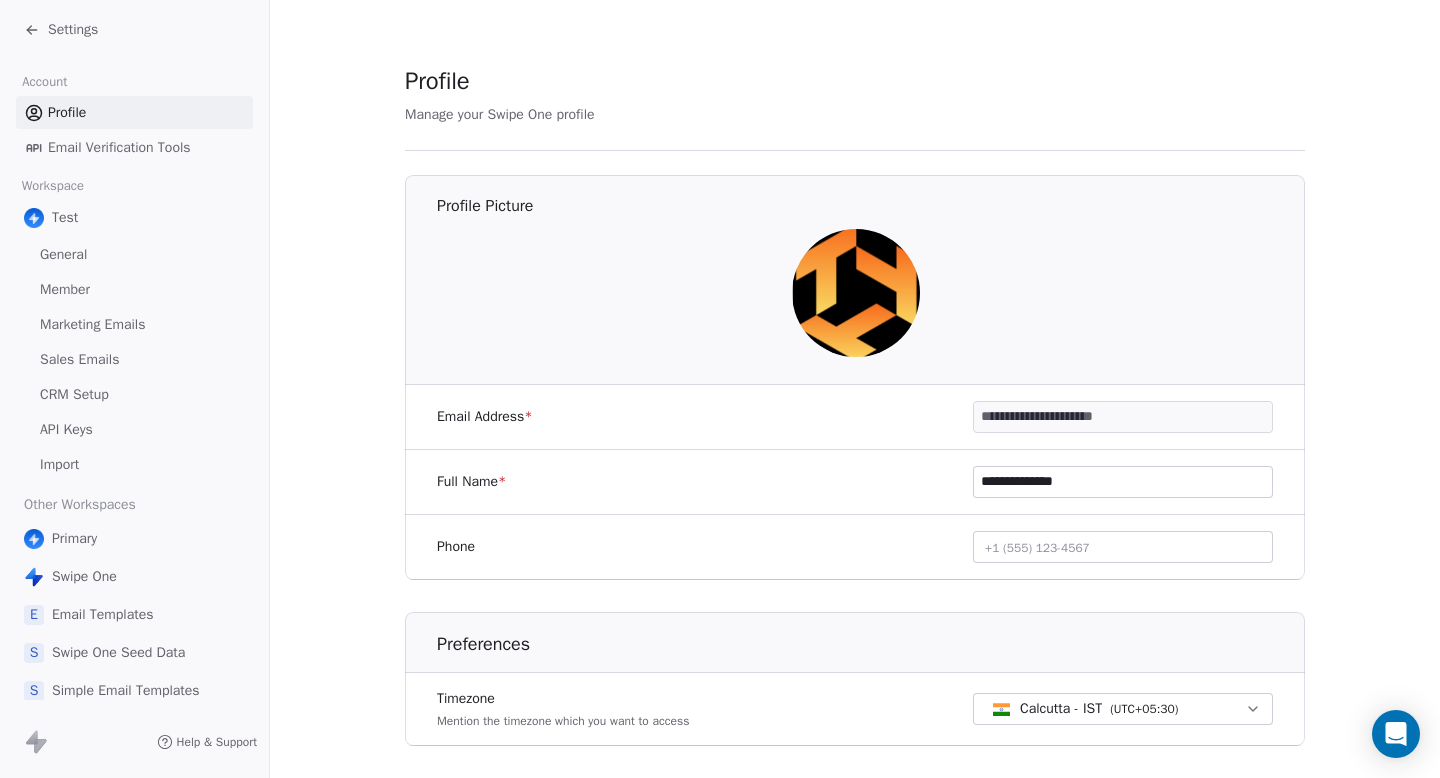 click 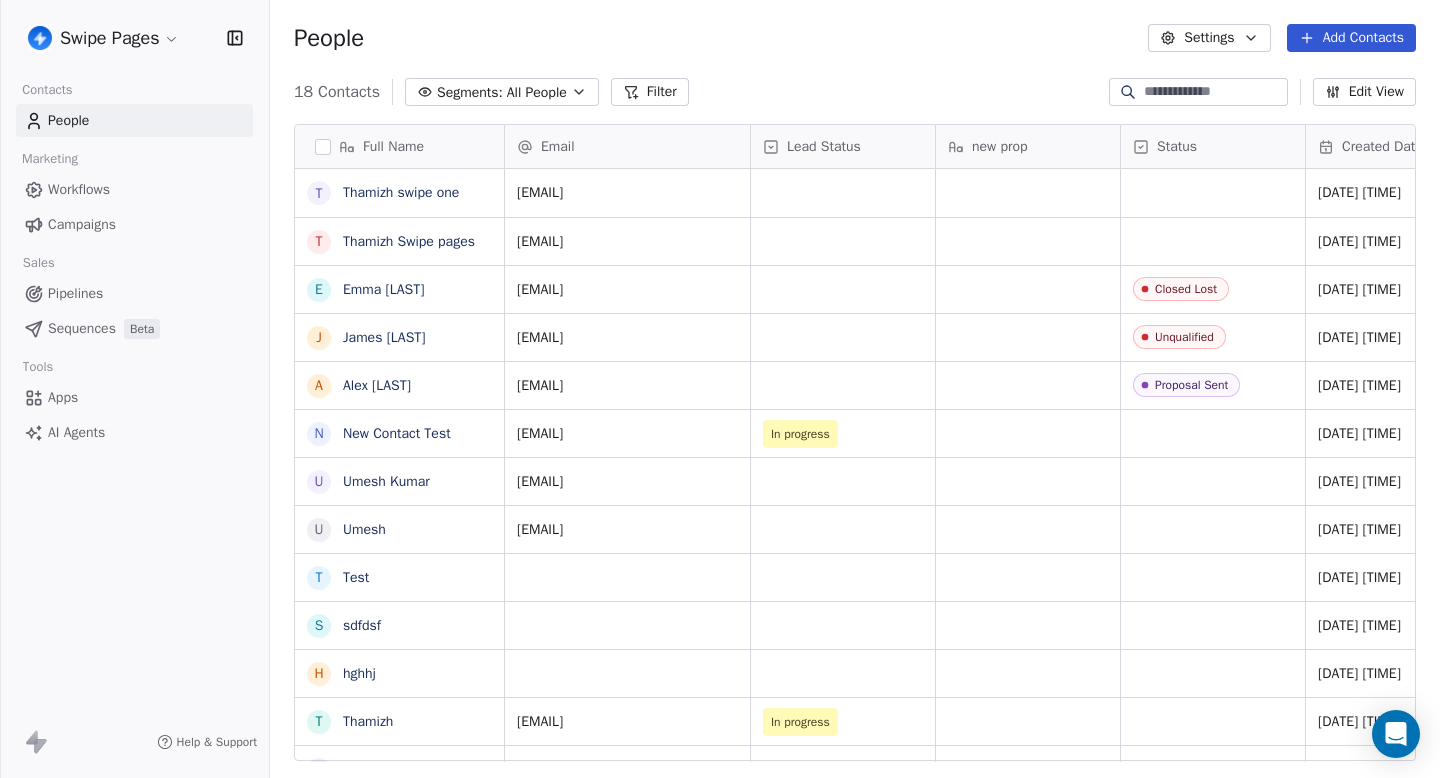 scroll, scrollTop: 16, scrollLeft: 16, axis: both 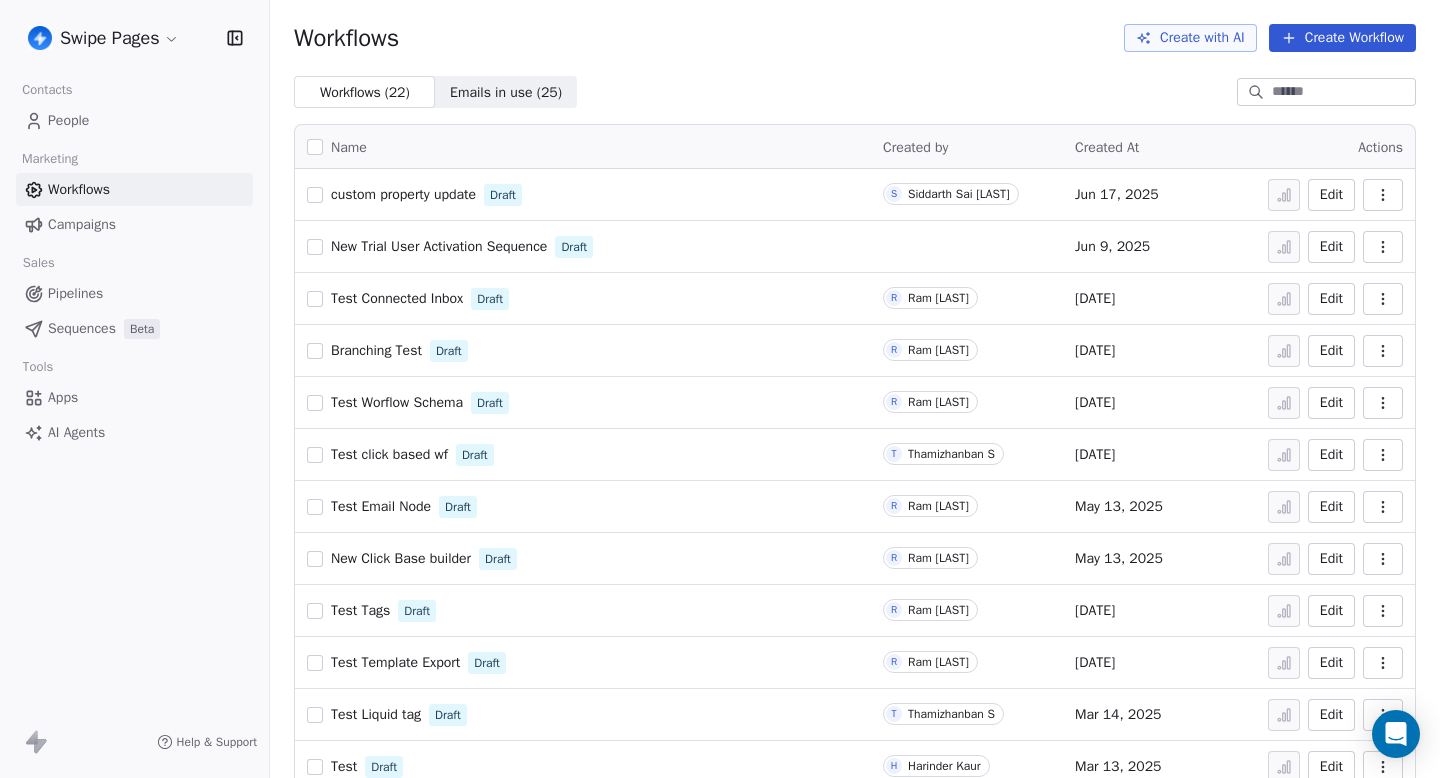 click on "People" at bounding box center (134, 120) 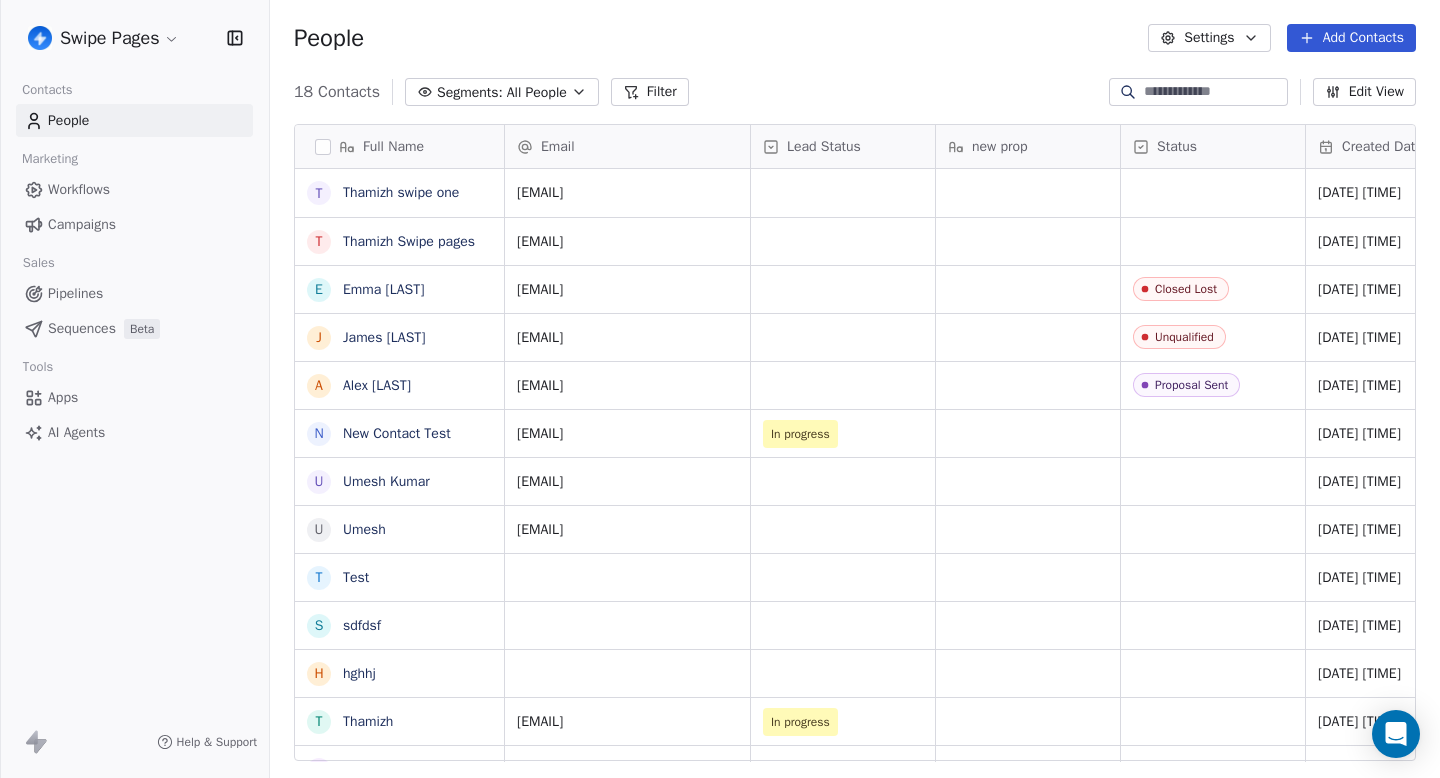 click on "Segments: All People" at bounding box center [502, 92] 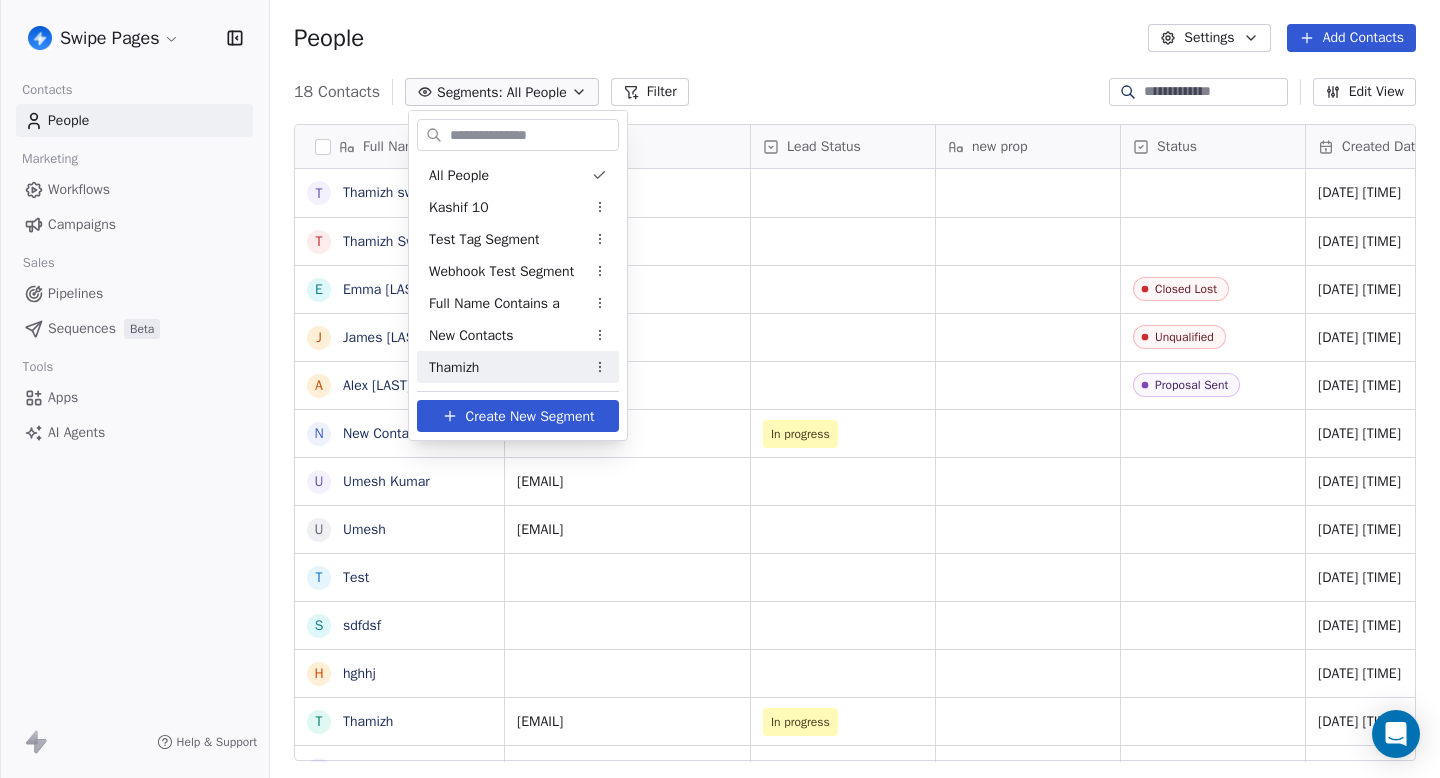 click on "Thamizh" at bounding box center (454, 367) 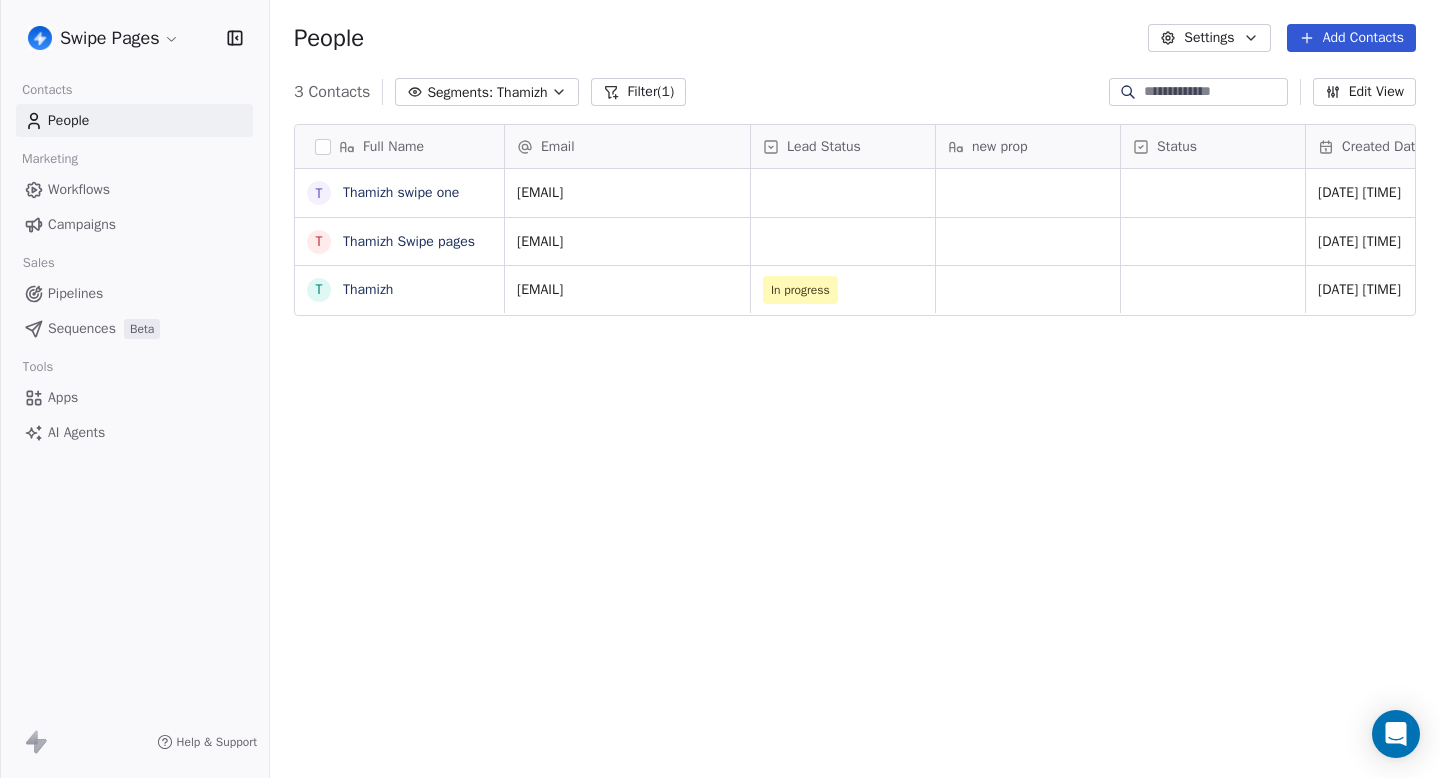 click on "Filter  (1)" at bounding box center [638, 92] 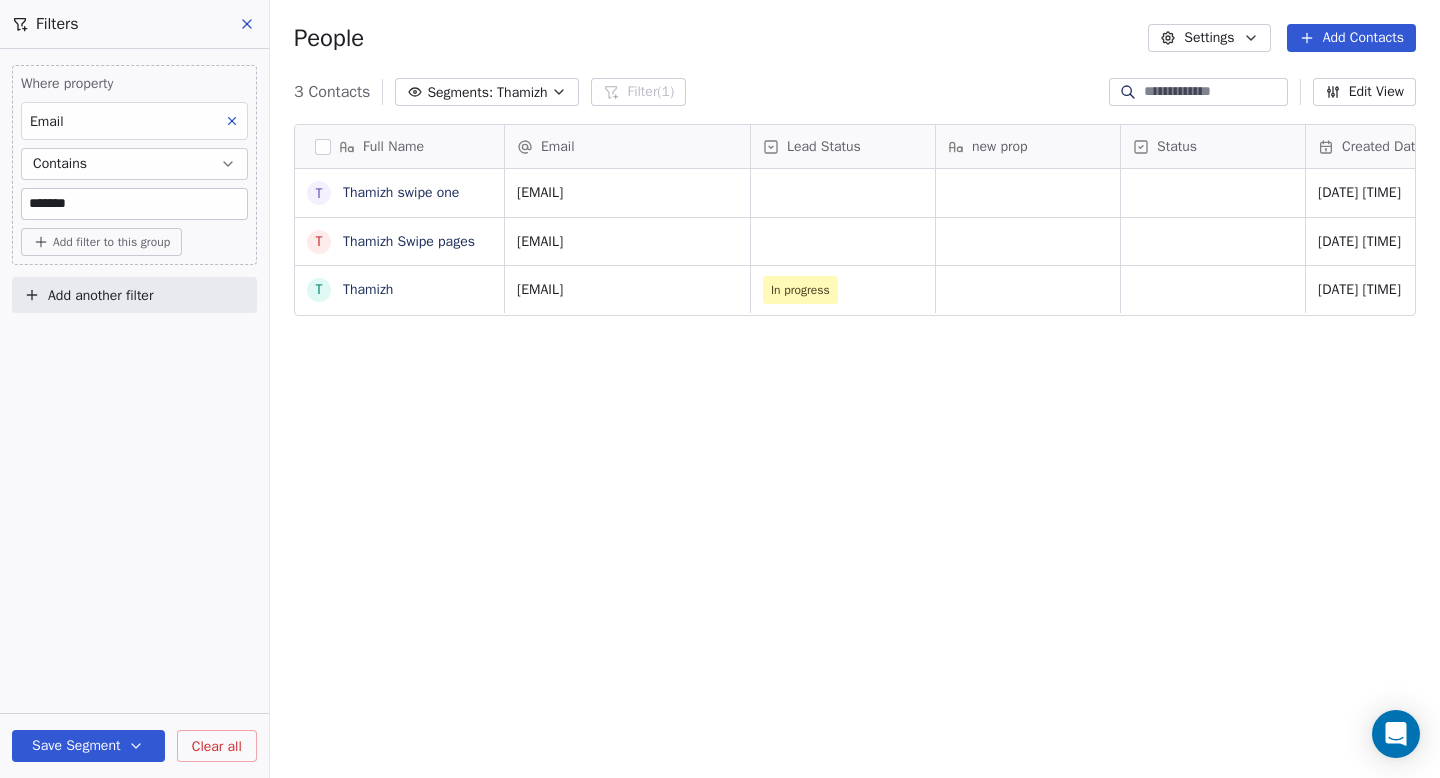 click on "Email" at bounding box center (134, 121) 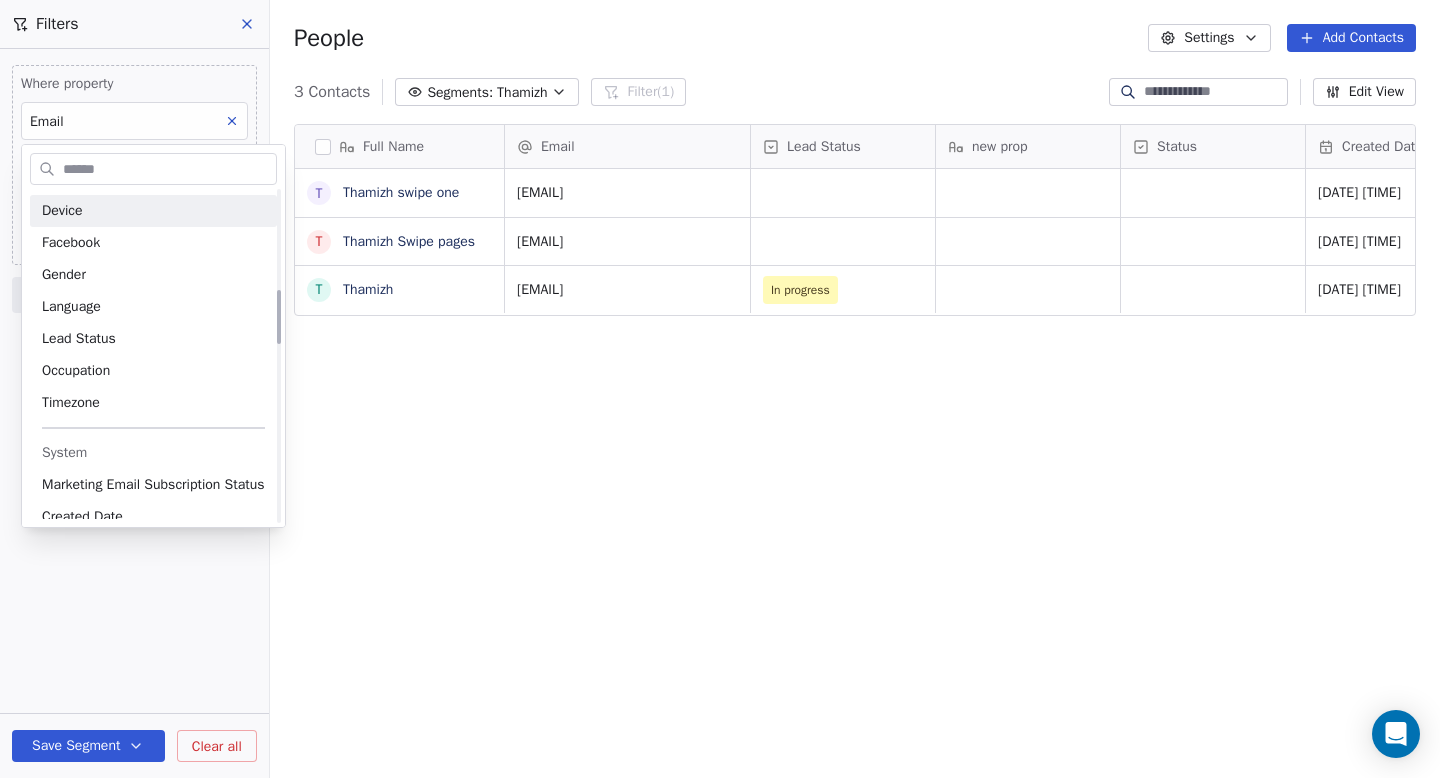scroll, scrollTop: 0, scrollLeft: 0, axis: both 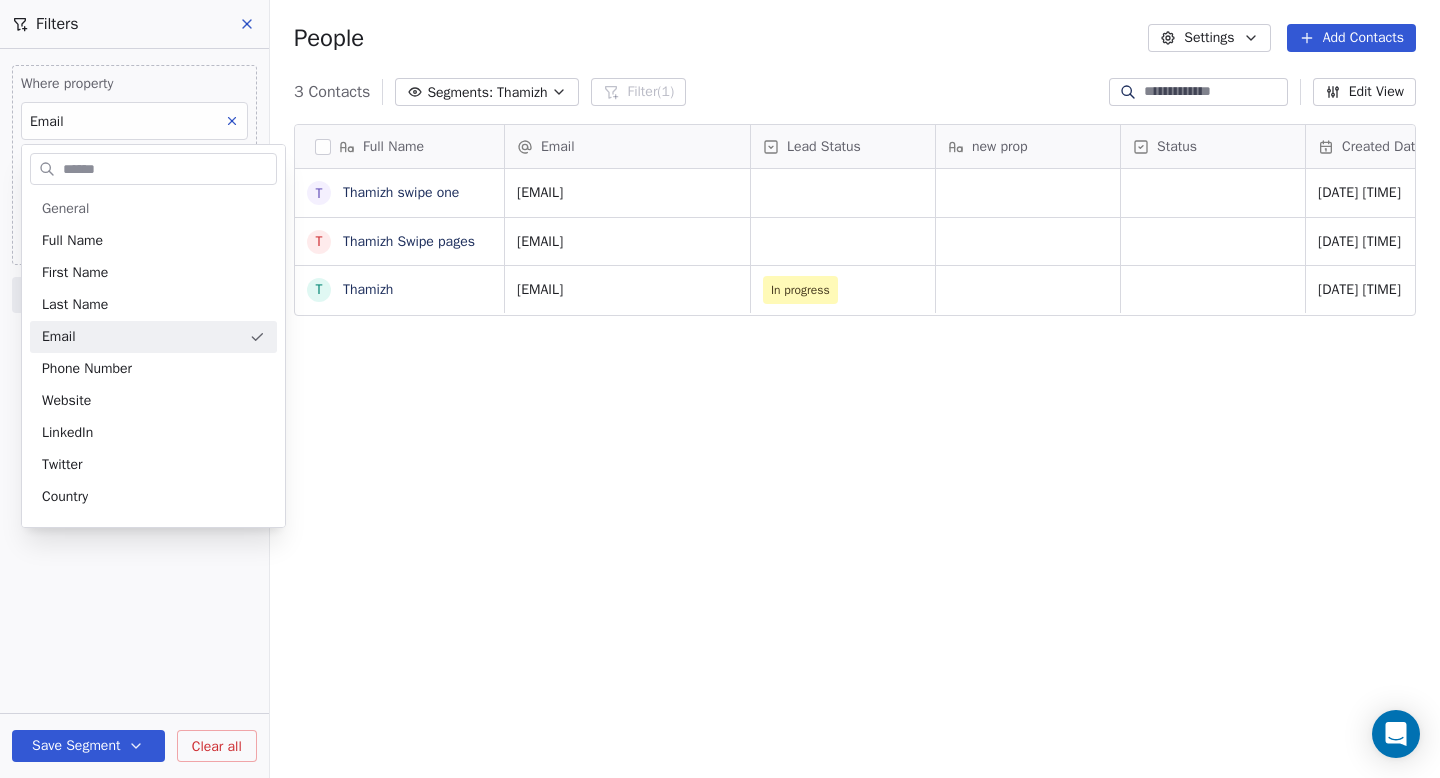 click on "Swipe Pages Contacts People Marketing Workflows Campaigns Sales Pipelines Sequences Beta Tools Apps AI Agents Help & Support Filters Where property   Email   Contains ******* Add filter to this group Add another filter Save Segment Clear all People Settings  Add Contacts 3 Contacts Segments: Thamizh Filter  (1) Edit View Tag Add to Sequence Full Name T Thamizh swipe one T Thamizh Swipe pages T Thamizh Email Lead Status new prop Status Created Date IST Last Updated Date IST Marketing Email Subscription Status Custom Property Test thamizh@swipeone.app Jul 03, 2025 05:15 PM Jul 03, 2025 05:15 PM Subscribed thamizh@swipepages.com Jun 04, 2025 10:36 AM Jun 17, 2025 05:26 PM Subscribed thamizhanban666@gmail.com In progress Jan 09, 2025 05:54 PM Mar 03, 2025 03:20 PM Subscribed
To pick up a draggable item, press the space bar.
While dragging, use the arrow keys to move the item.
Press space again to drop the item in its new position, or press escape to cancel.
General Full Name First Name" at bounding box center [720, 389] 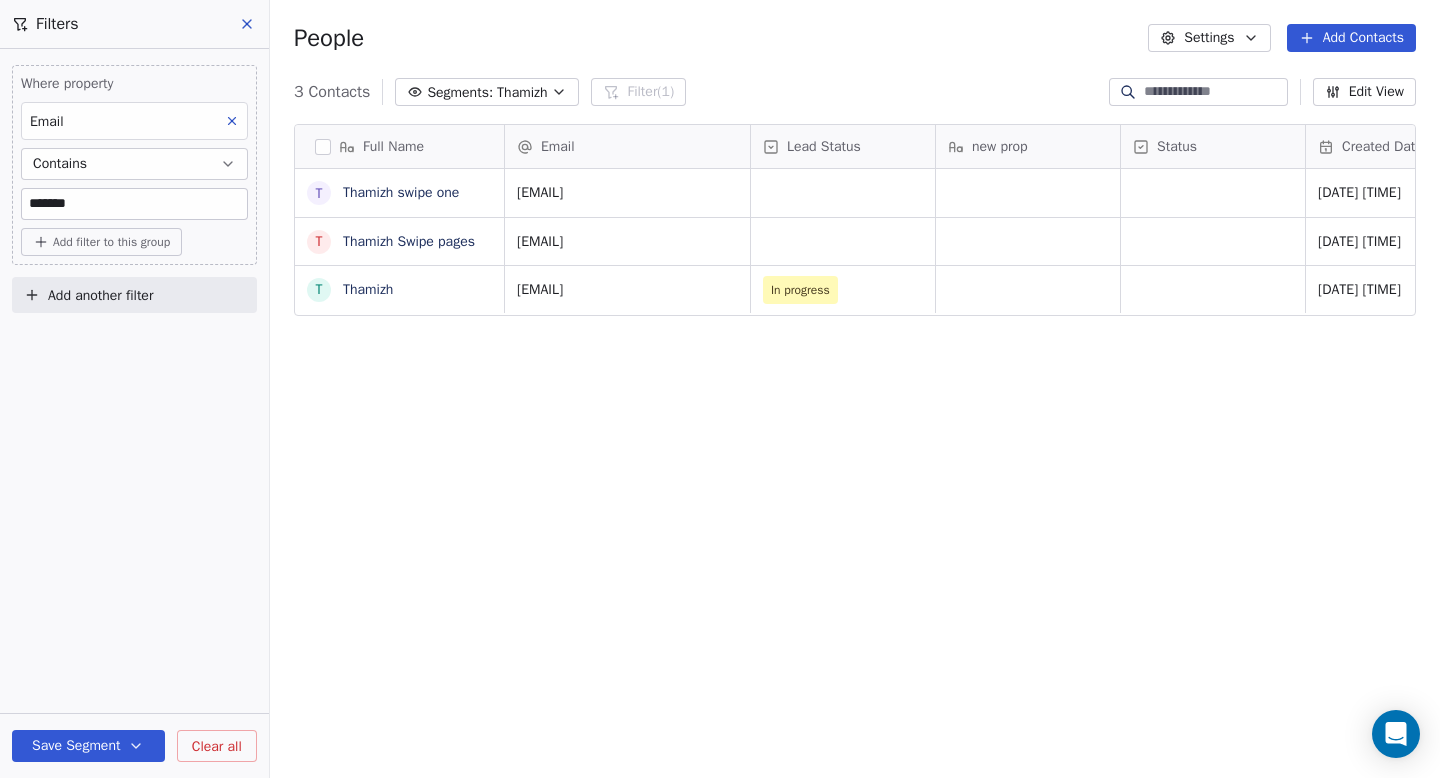 click at bounding box center (248, 24) 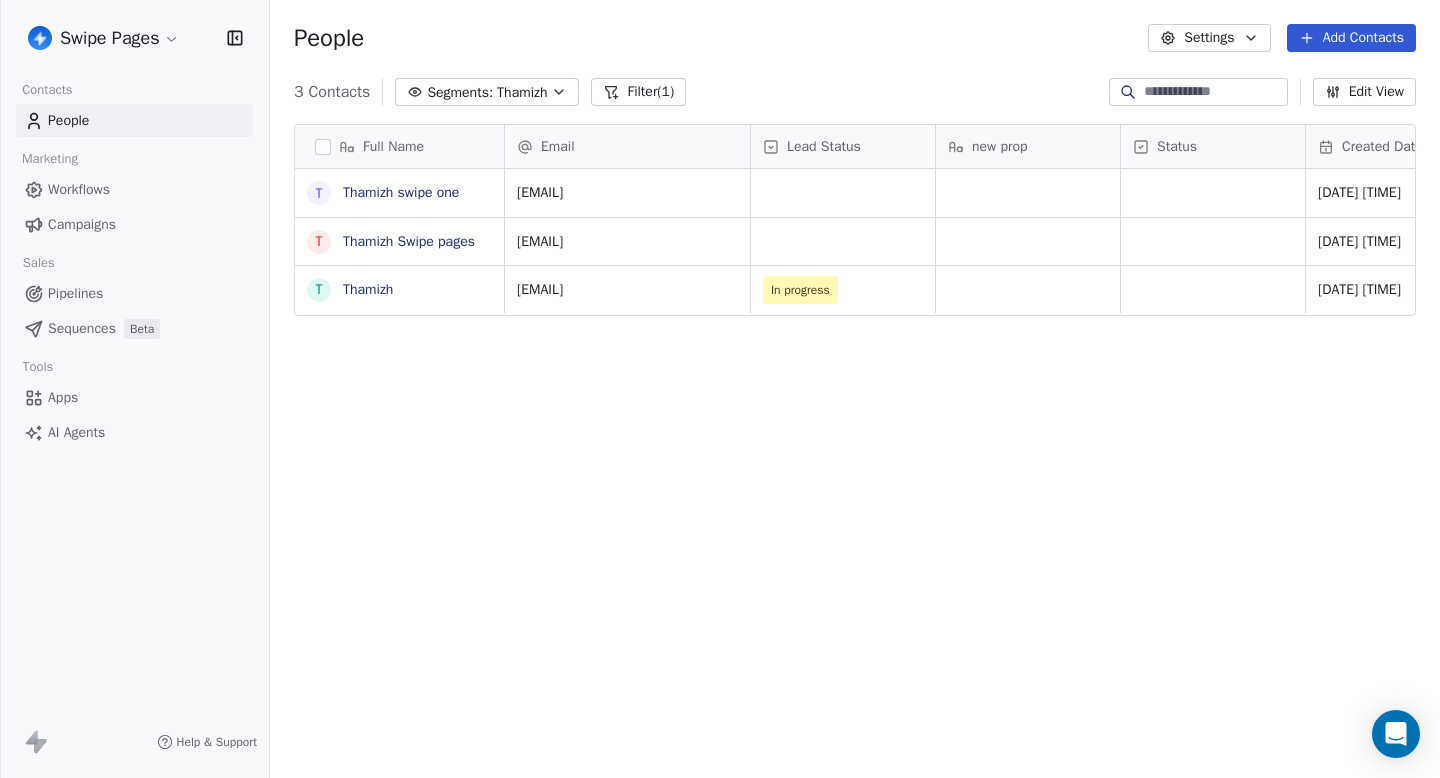 click on "Swipe Pages Contacts People Marketing Workflows Campaigns Sales Pipelines Sequences Beta Tools Apps AI Agents Help & Support People Settings  Add Contacts 3 Contacts Segments: Thamizh Filter  (1) Edit View Tag Add to Sequence Full Name T Thamizh swipe one T Thamizh Swipe pages T Thamizh Email Lead Status new prop Status Created Date IST Last Updated Date IST Marketing Email Subscription Status Custom Property Test thamizh@swipeone.app Jul 03, 2025 05:15 PM Jul 03, 2025 05:15 PM Subscribed thamizh@swipepages.com Jun 04, 2025 10:36 AM Jun 17, 2025 05:26 PM Subscribed thamizhanban666@gmail.com In progress Jan 09, 2025 05:54 PM Mar 03, 2025 03:20 PM Subscribed
To pick up a draggable item, press the space bar.
While dragging, use the arrow keys to move the item.
Press space again to drop the item in its new position, or press escape to cancel." at bounding box center [720, 389] 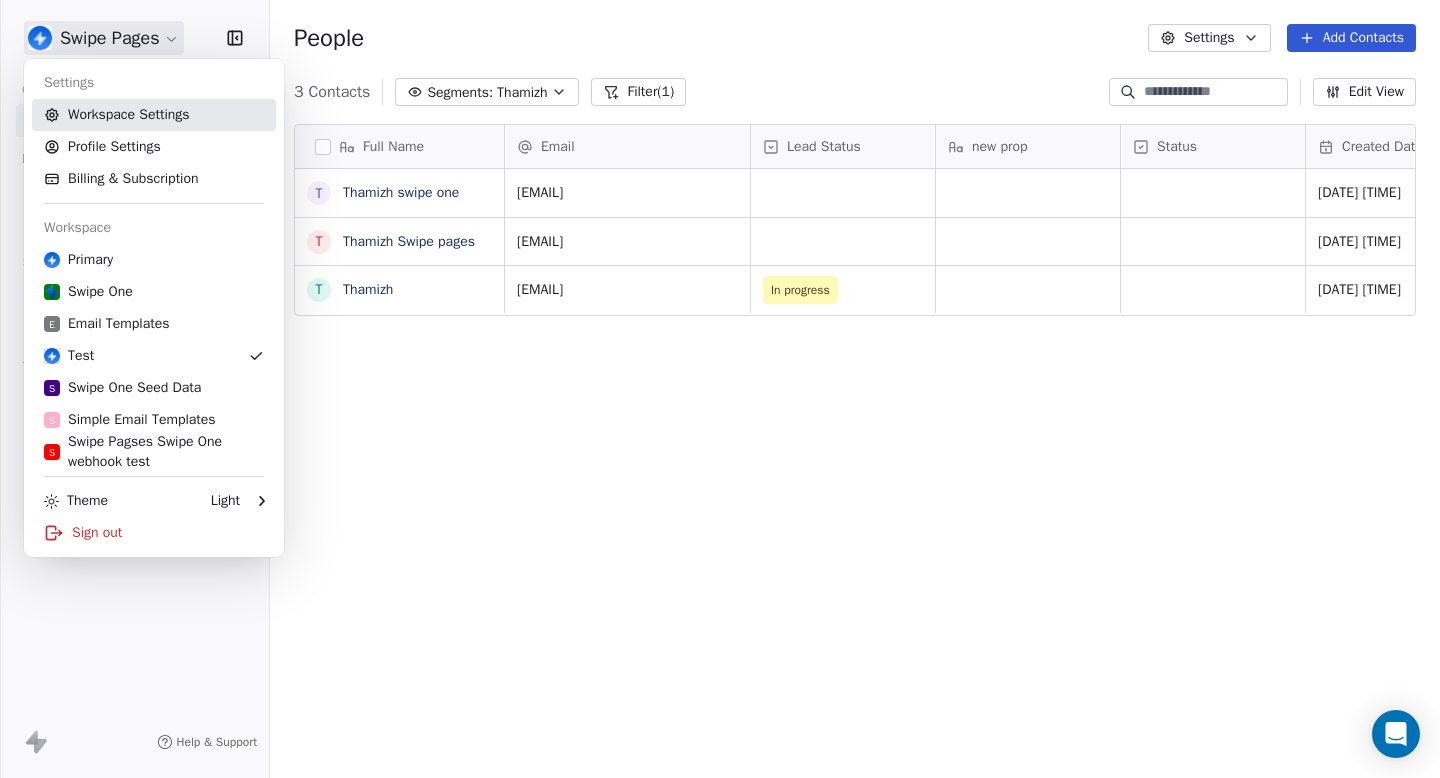 click on "Workspace Settings" at bounding box center (154, 115) 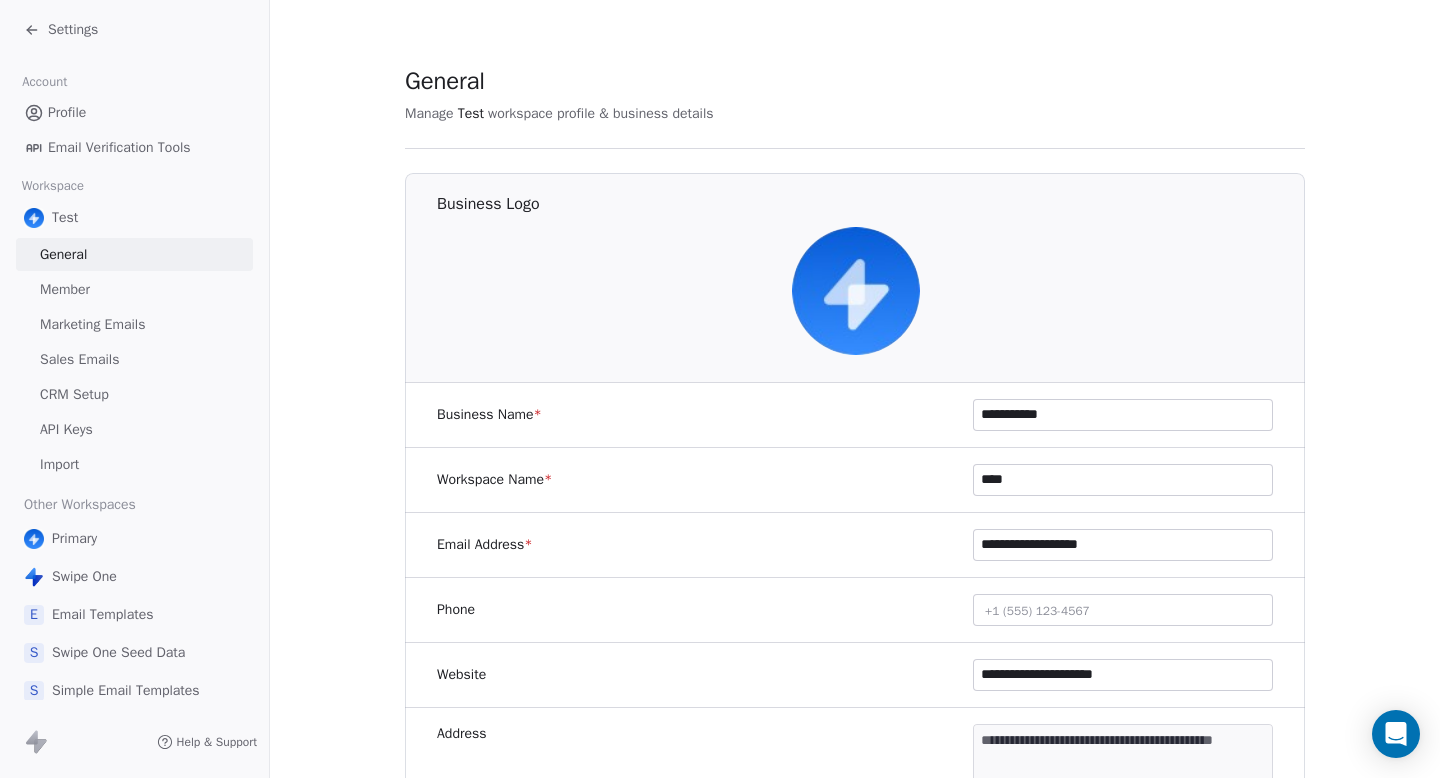 click on "Sales Emails" at bounding box center (79, 359) 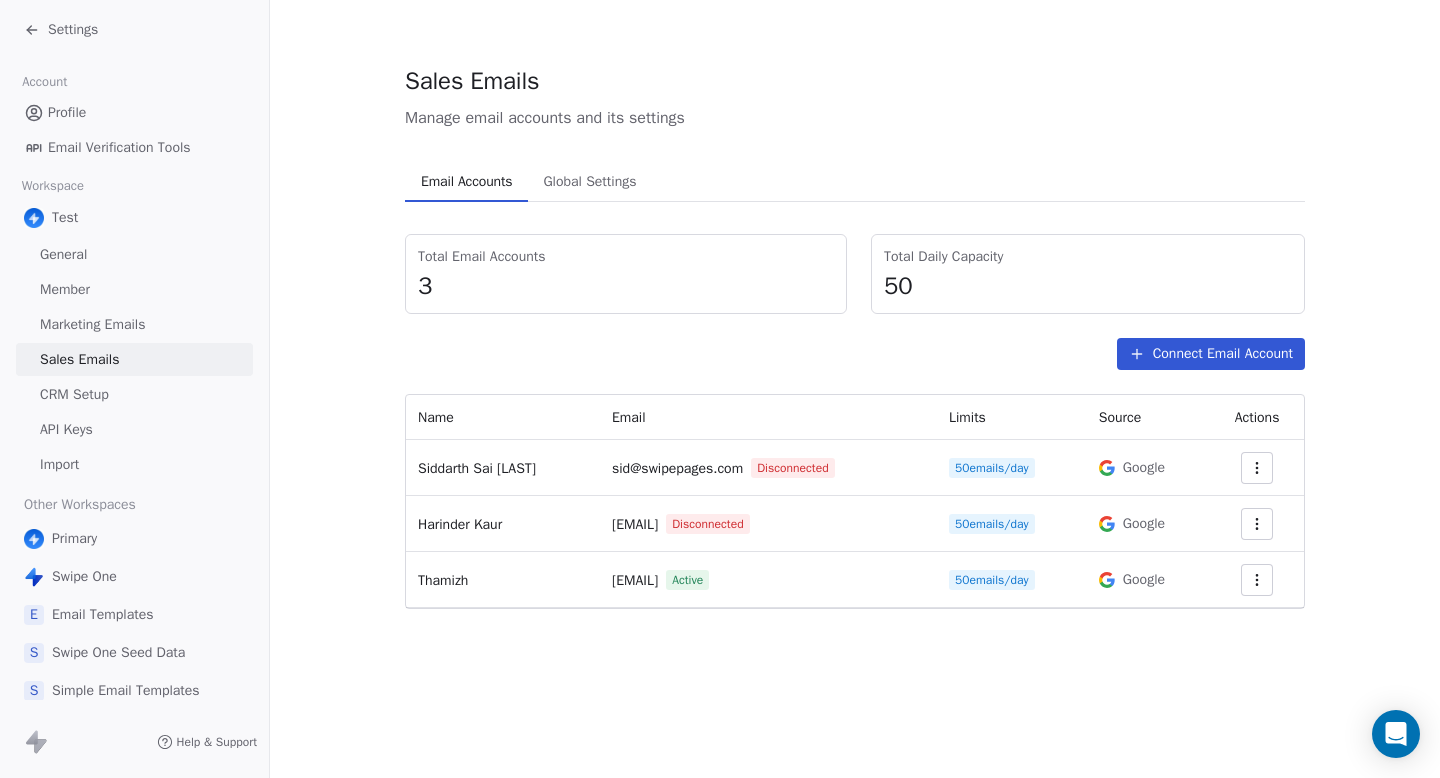 click 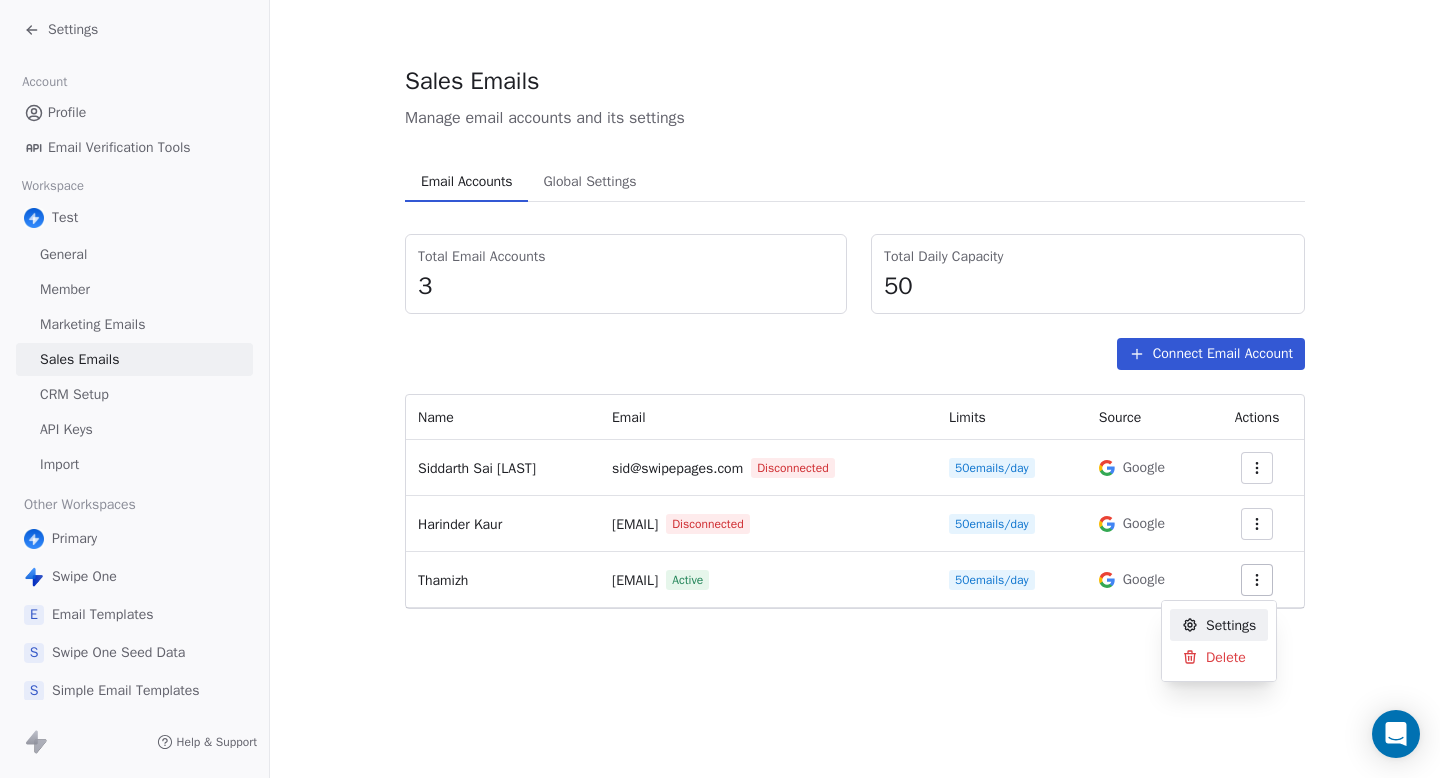 click on "Settings" at bounding box center (1231, 625) 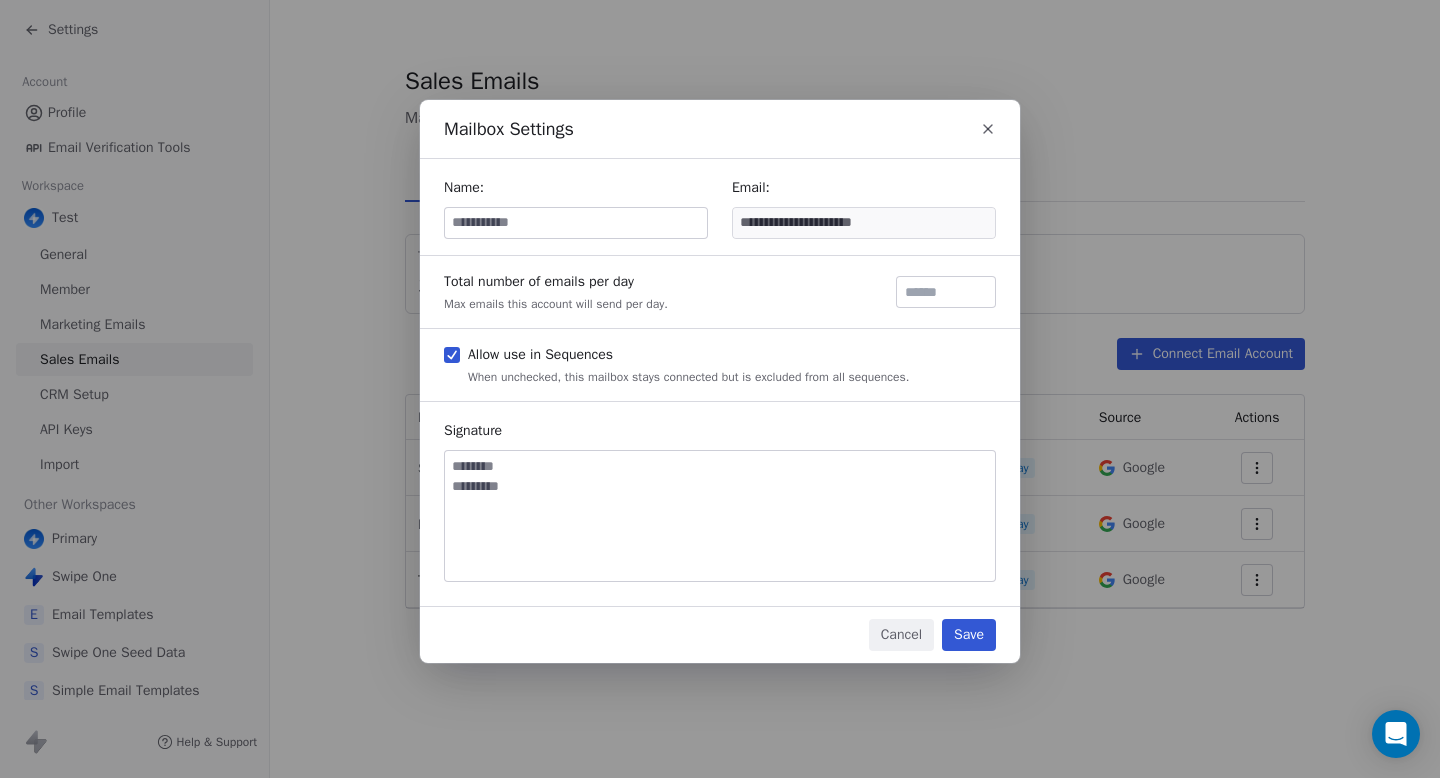 click at bounding box center (720, 516) 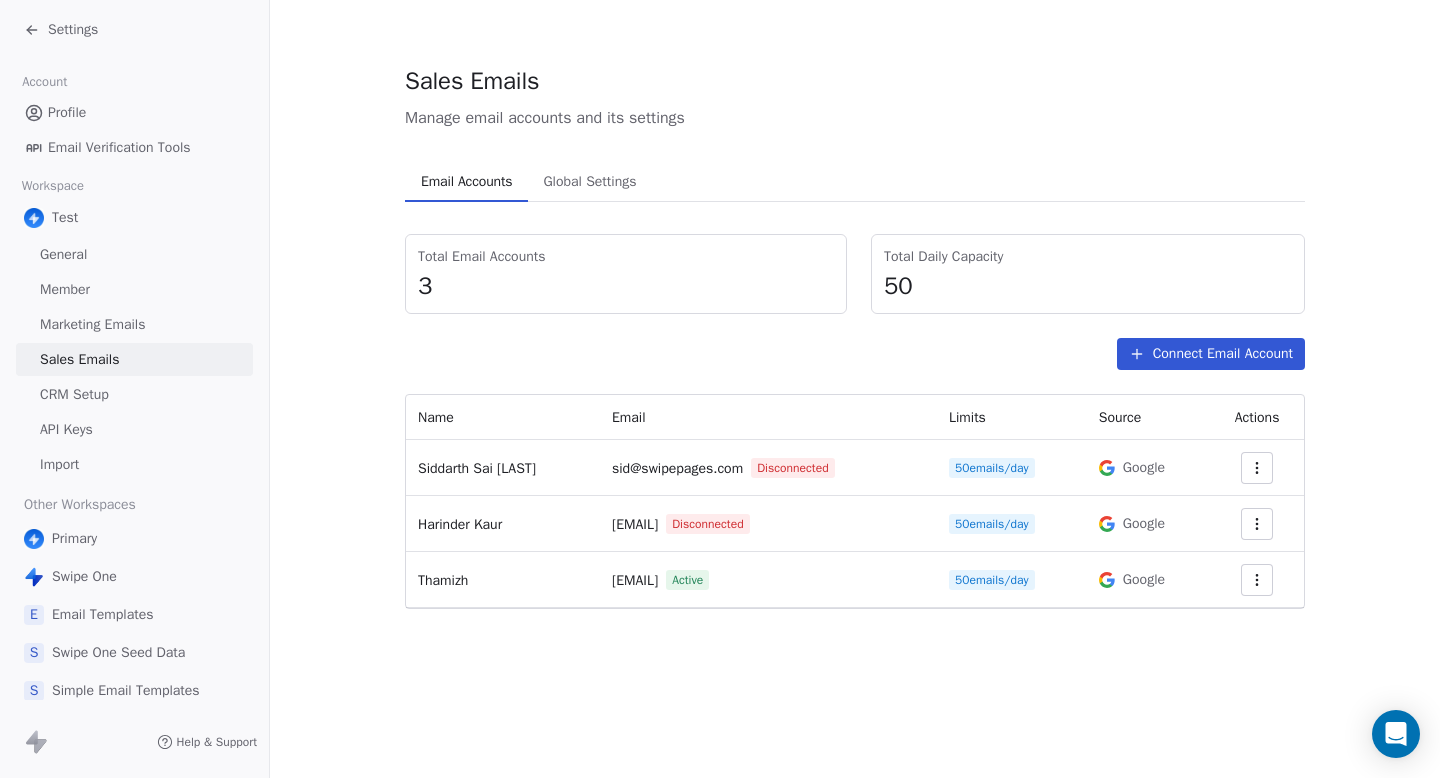 click 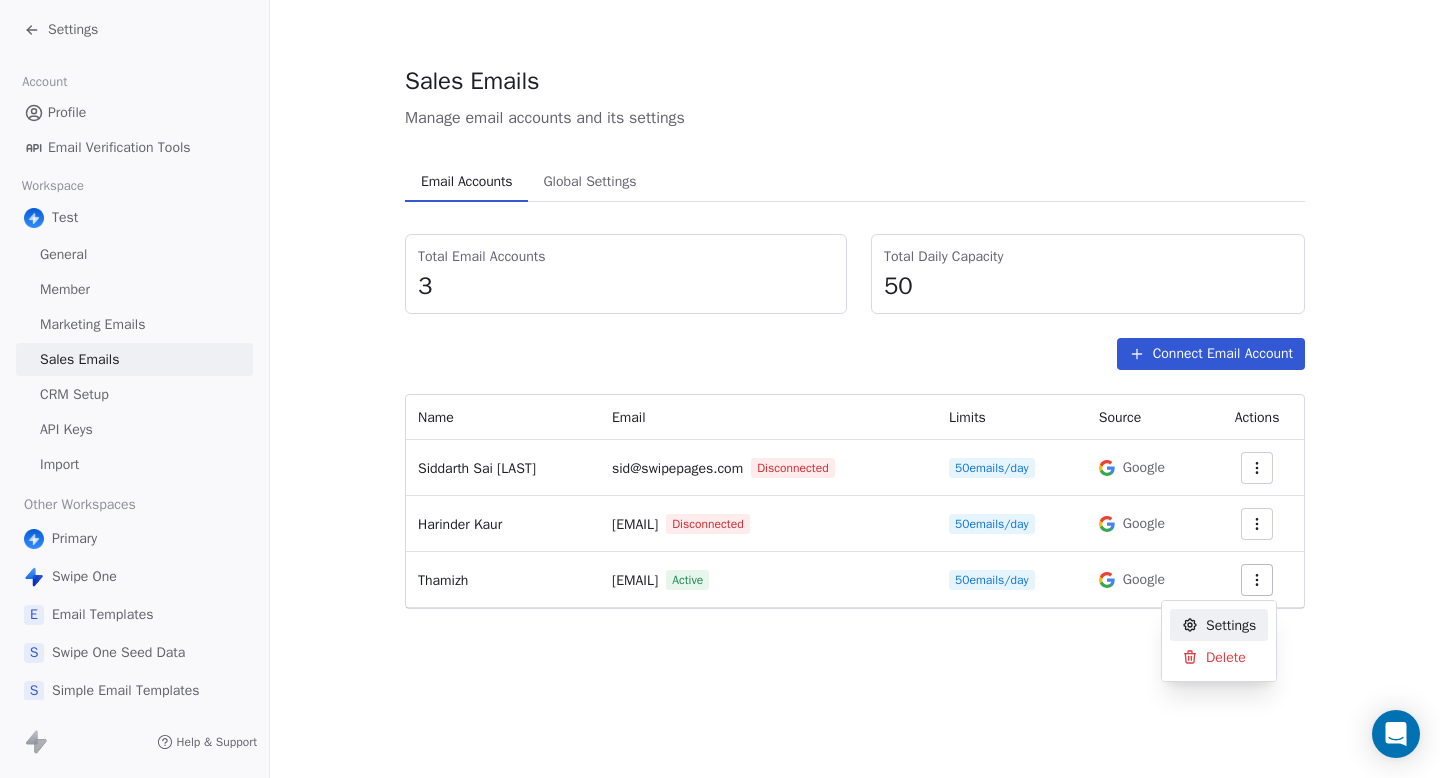 click on "Settings" at bounding box center (1231, 625) 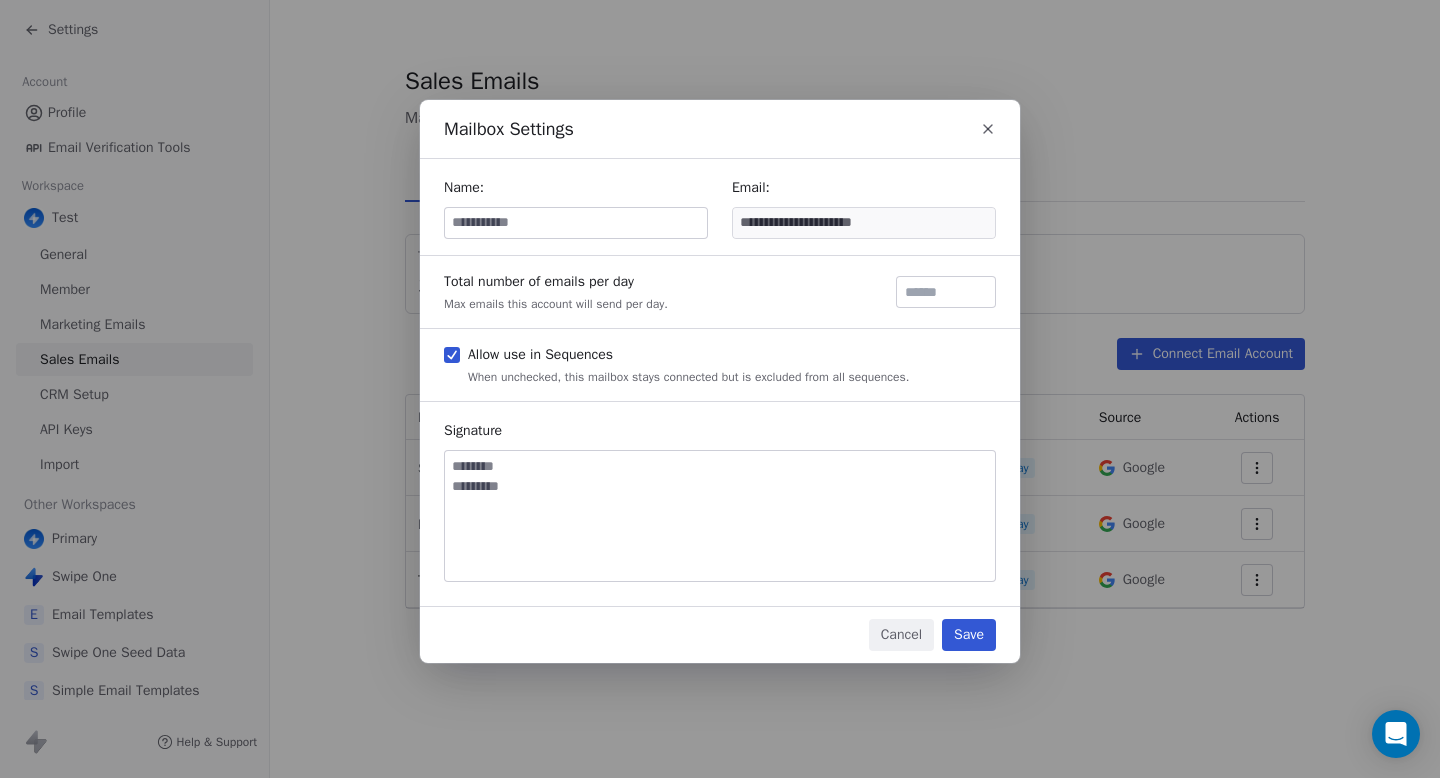 click at bounding box center [988, 129] 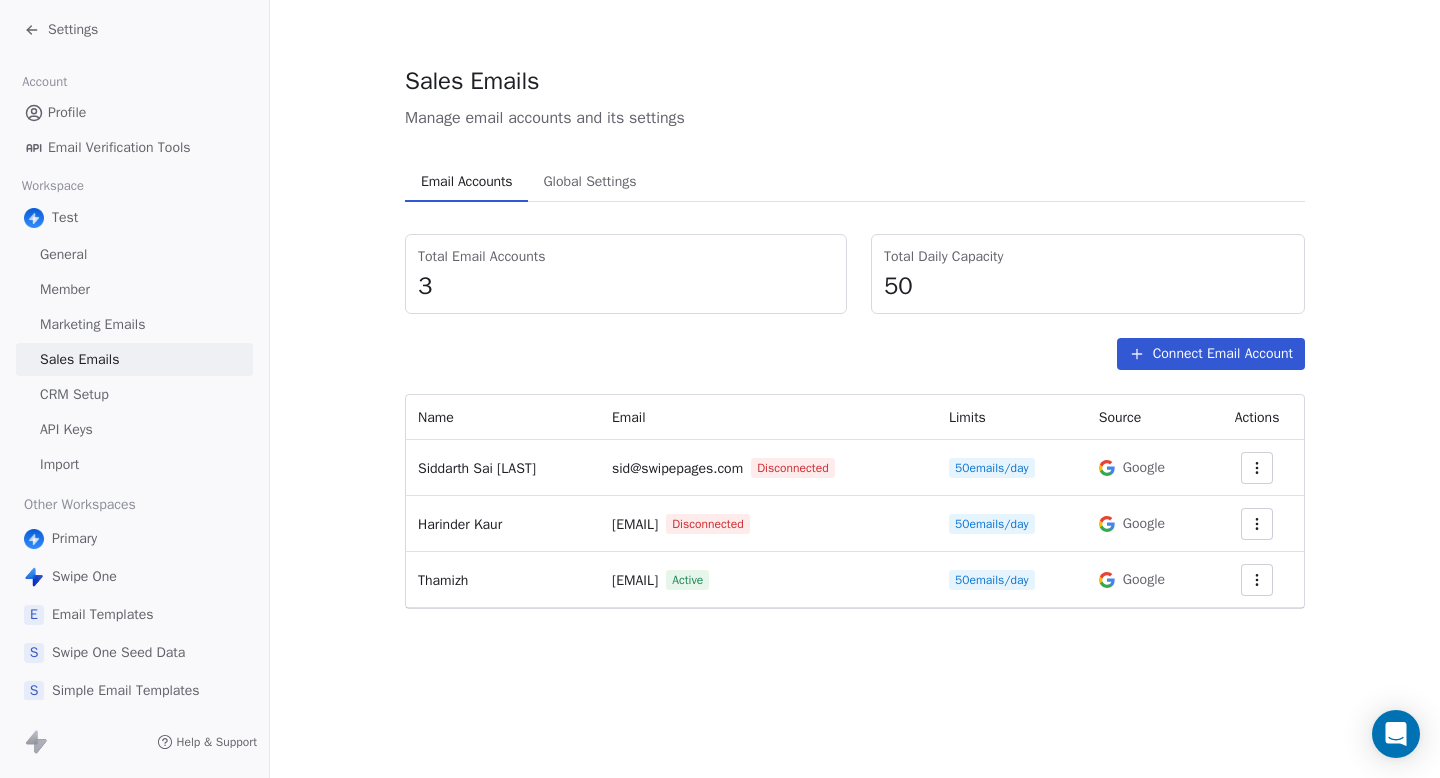 click at bounding box center (1257, 580) 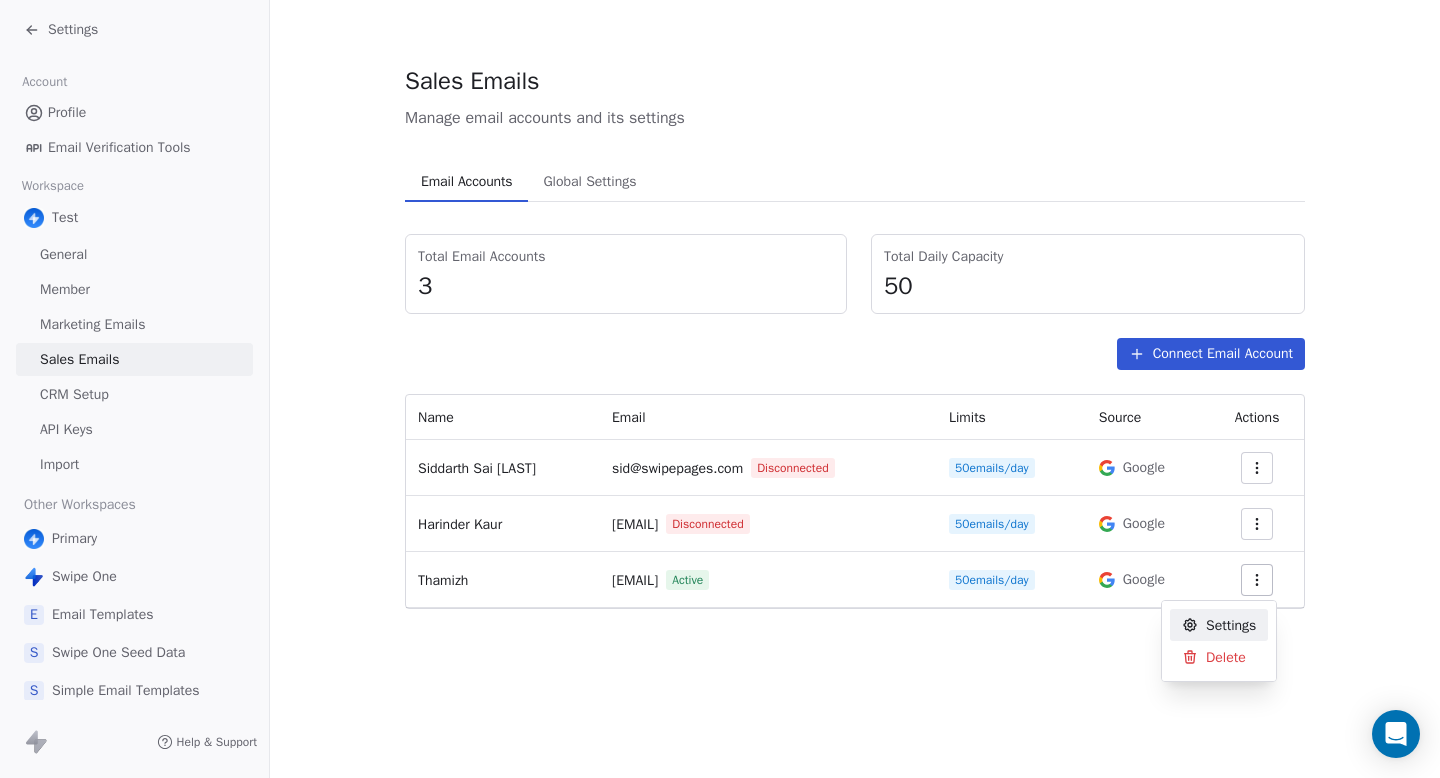 click on "Settings" at bounding box center [1231, 625] 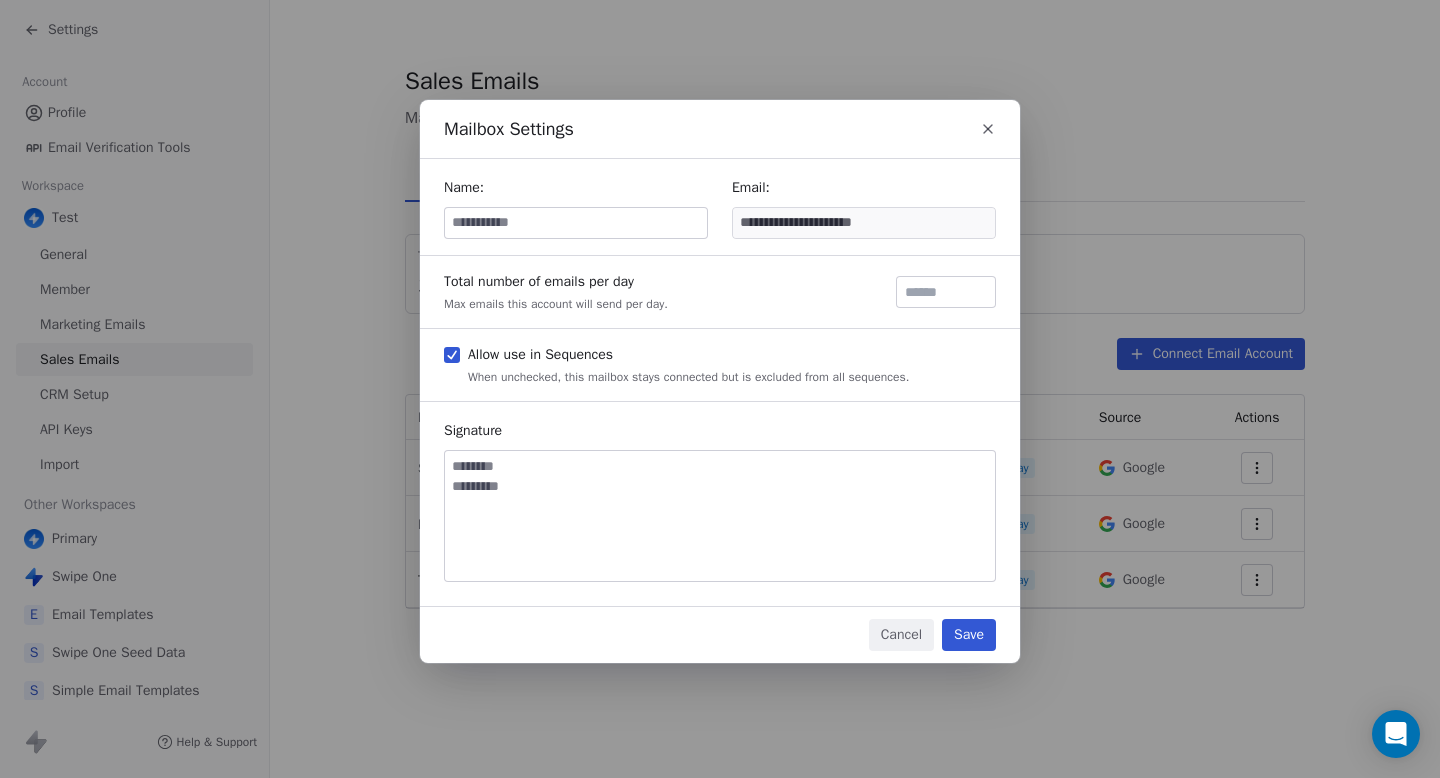 type 